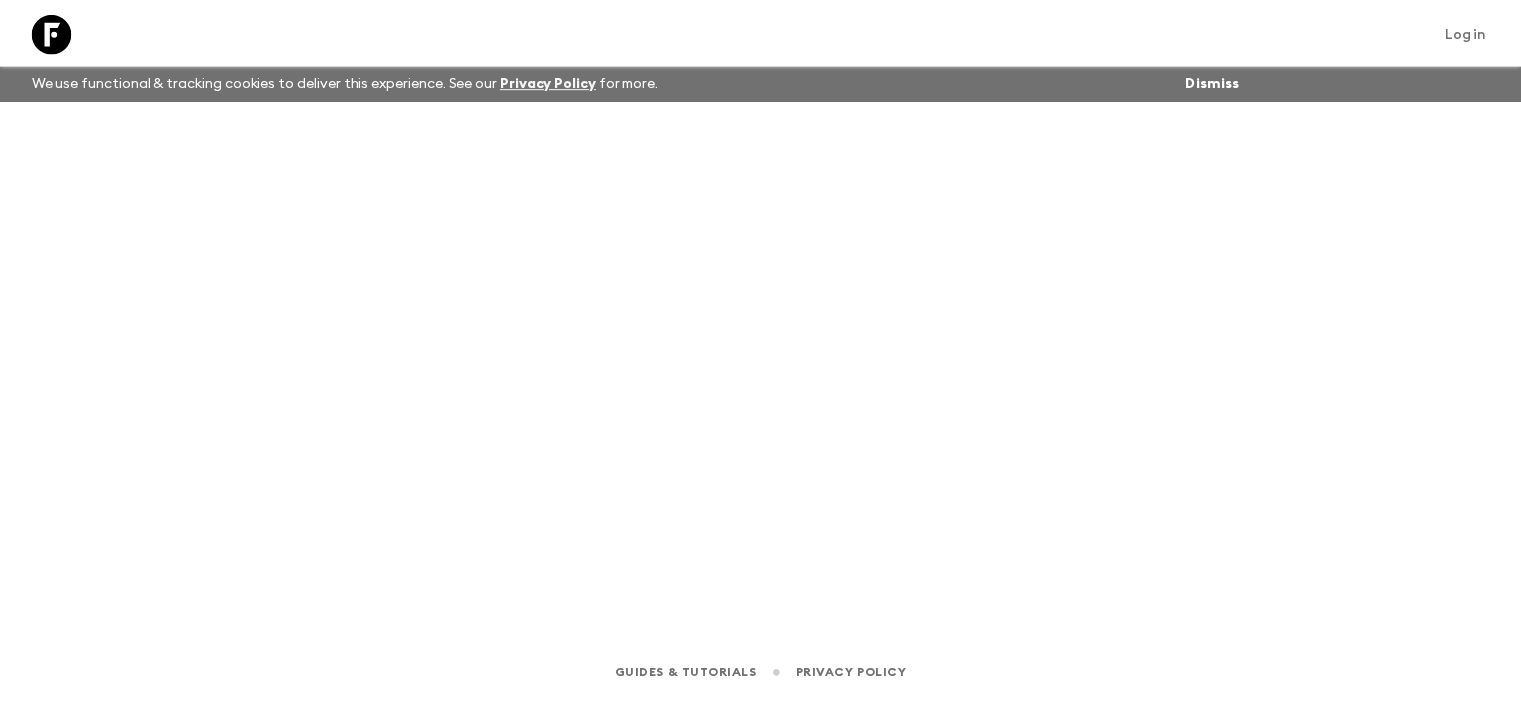 scroll, scrollTop: 0, scrollLeft: 0, axis: both 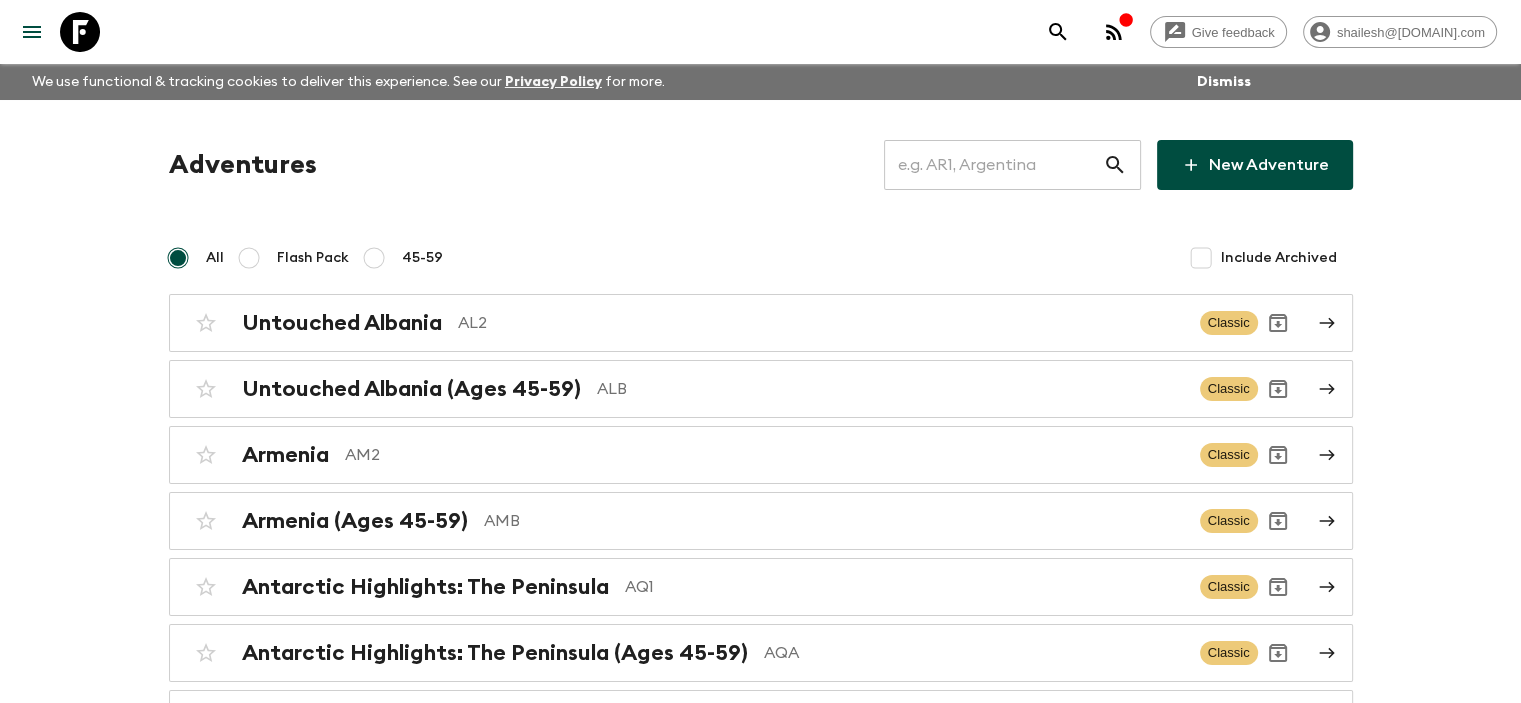 click at bounding box center (993, 165) 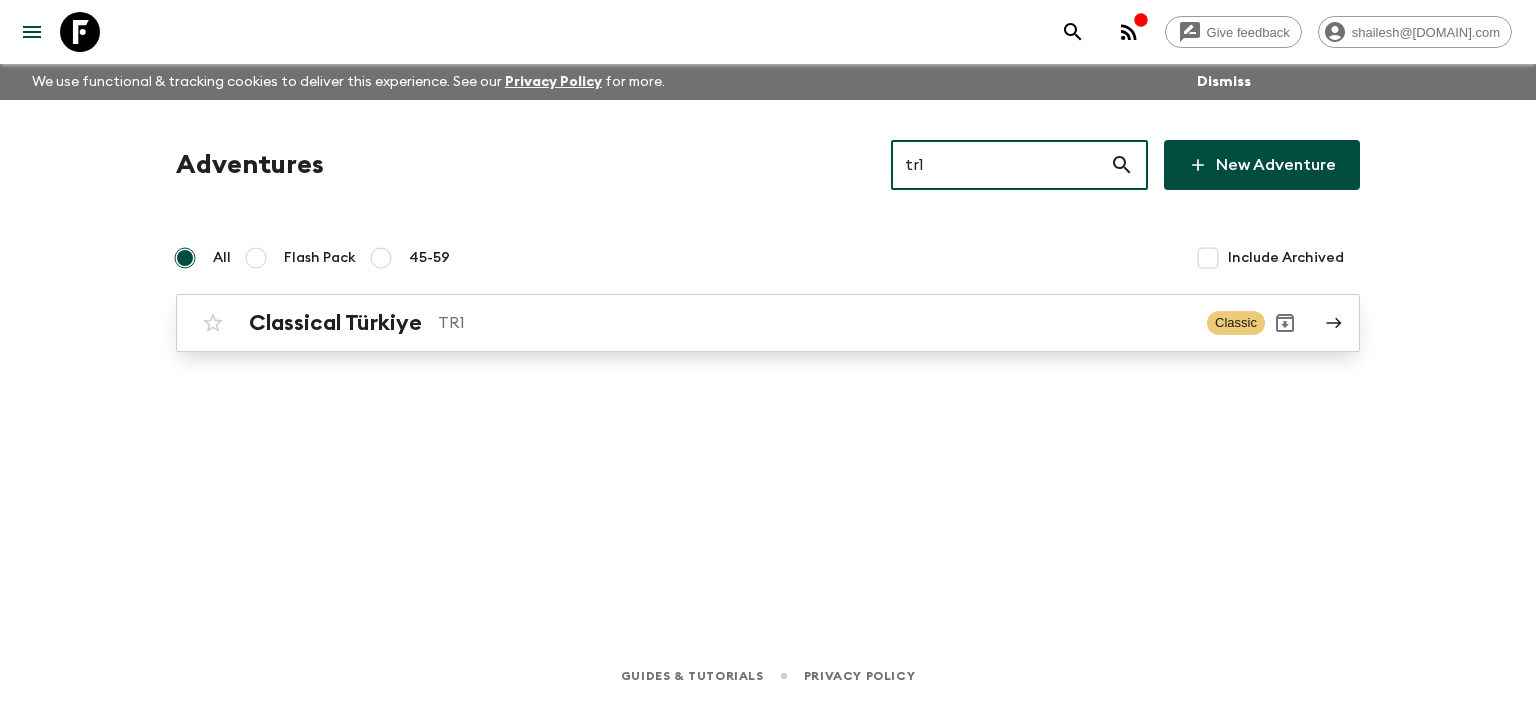 type on "tr1" 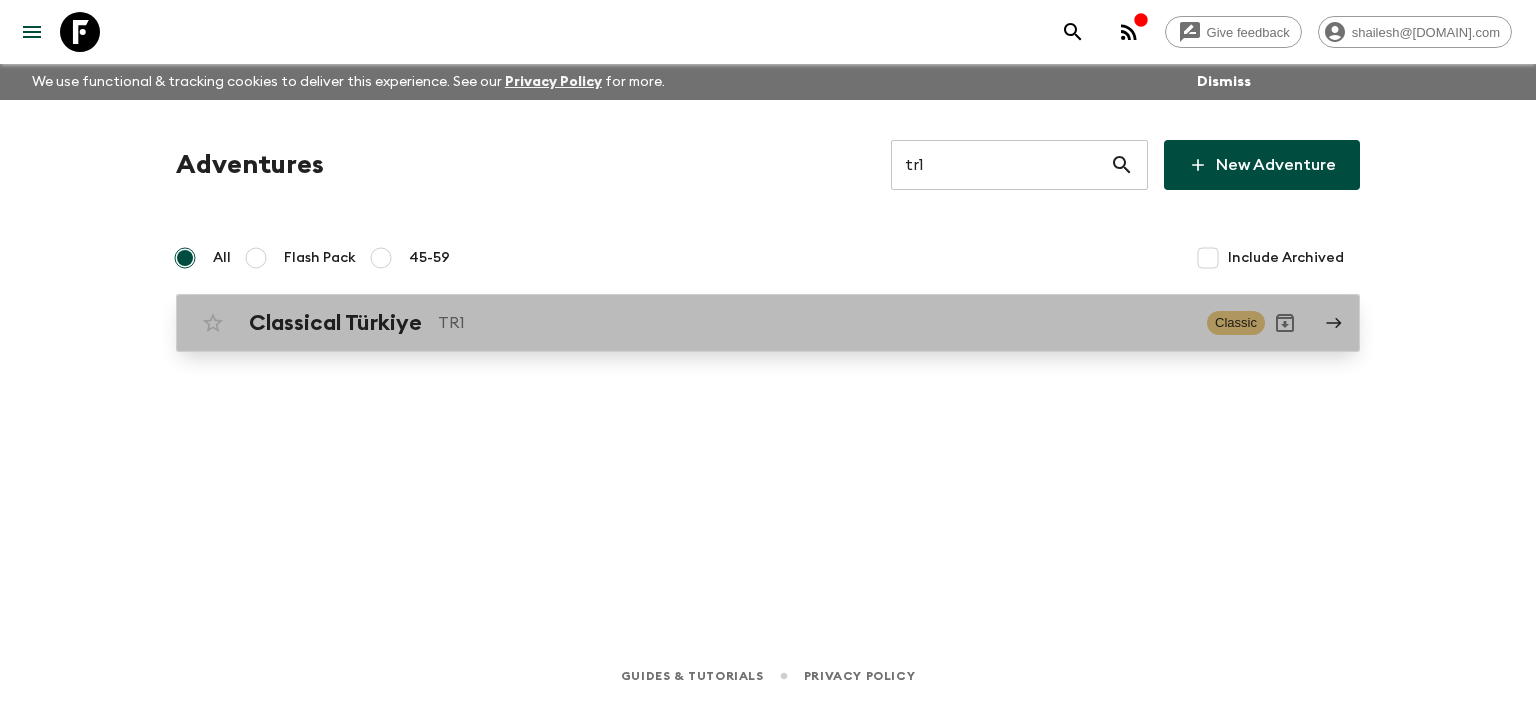 click on "Classical Türkiye TR1 Classic" at bounding box center [768, 323] 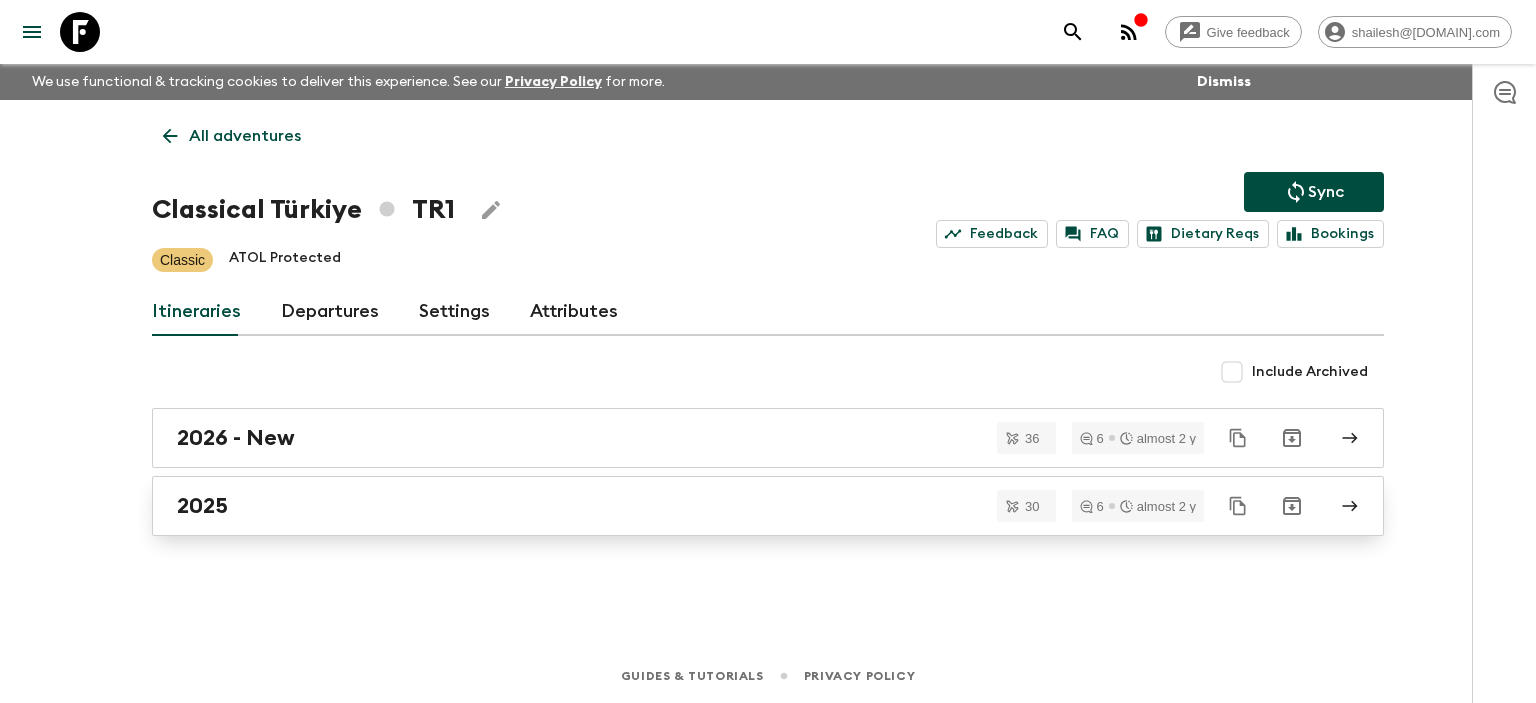 click on "2025" at bounding box center (749, 506) 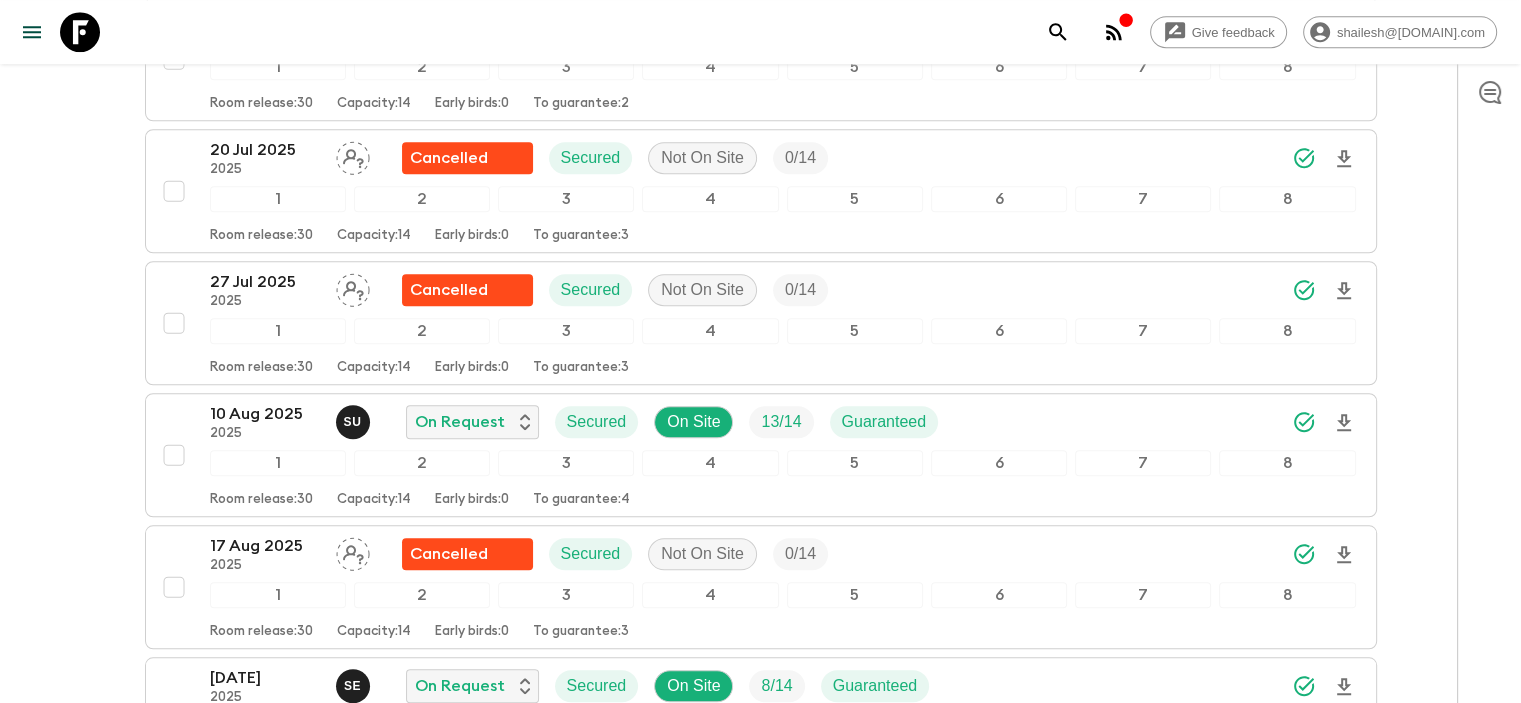 scroll, scrollTop: 1800, scrollLeft: 0, axis: vertical 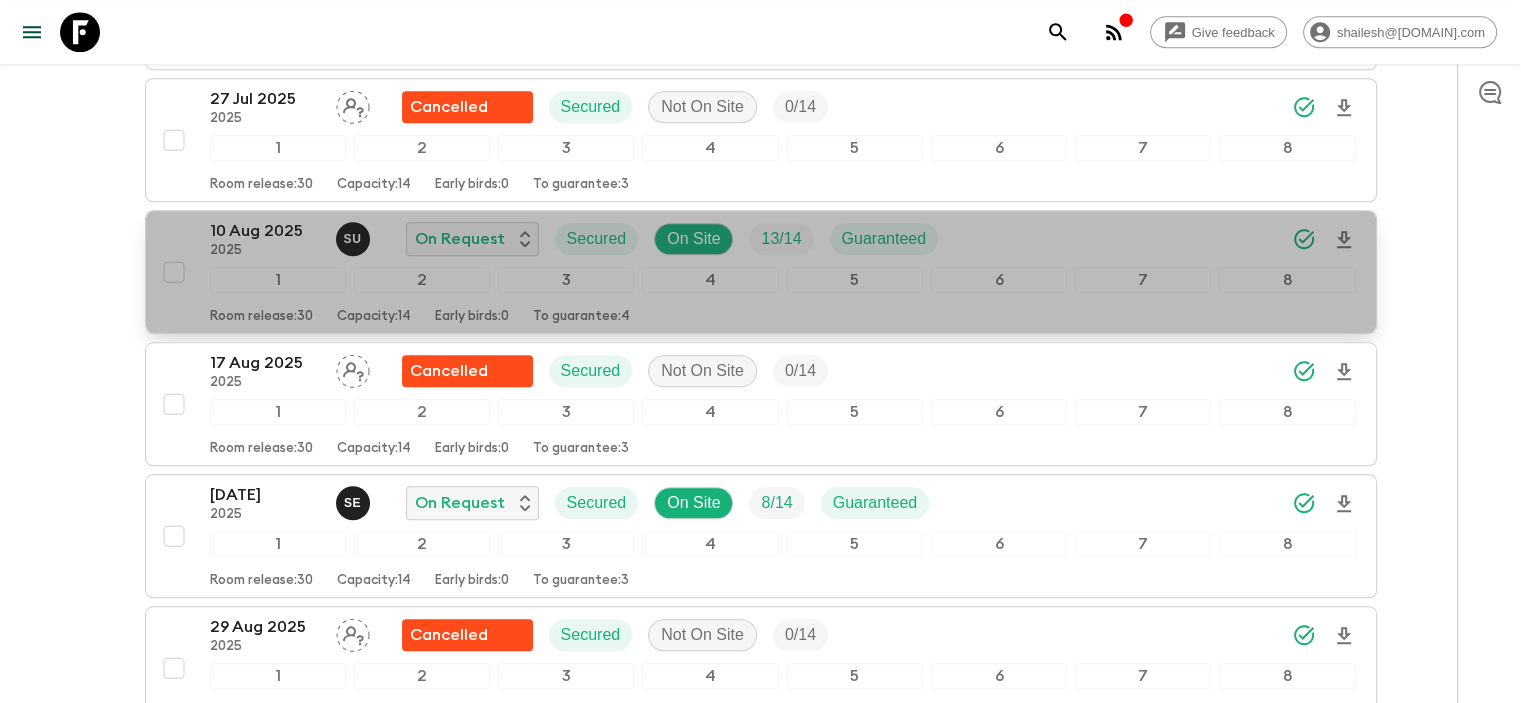 click on "10 Aug 2025" at bounding box center [265, 231] 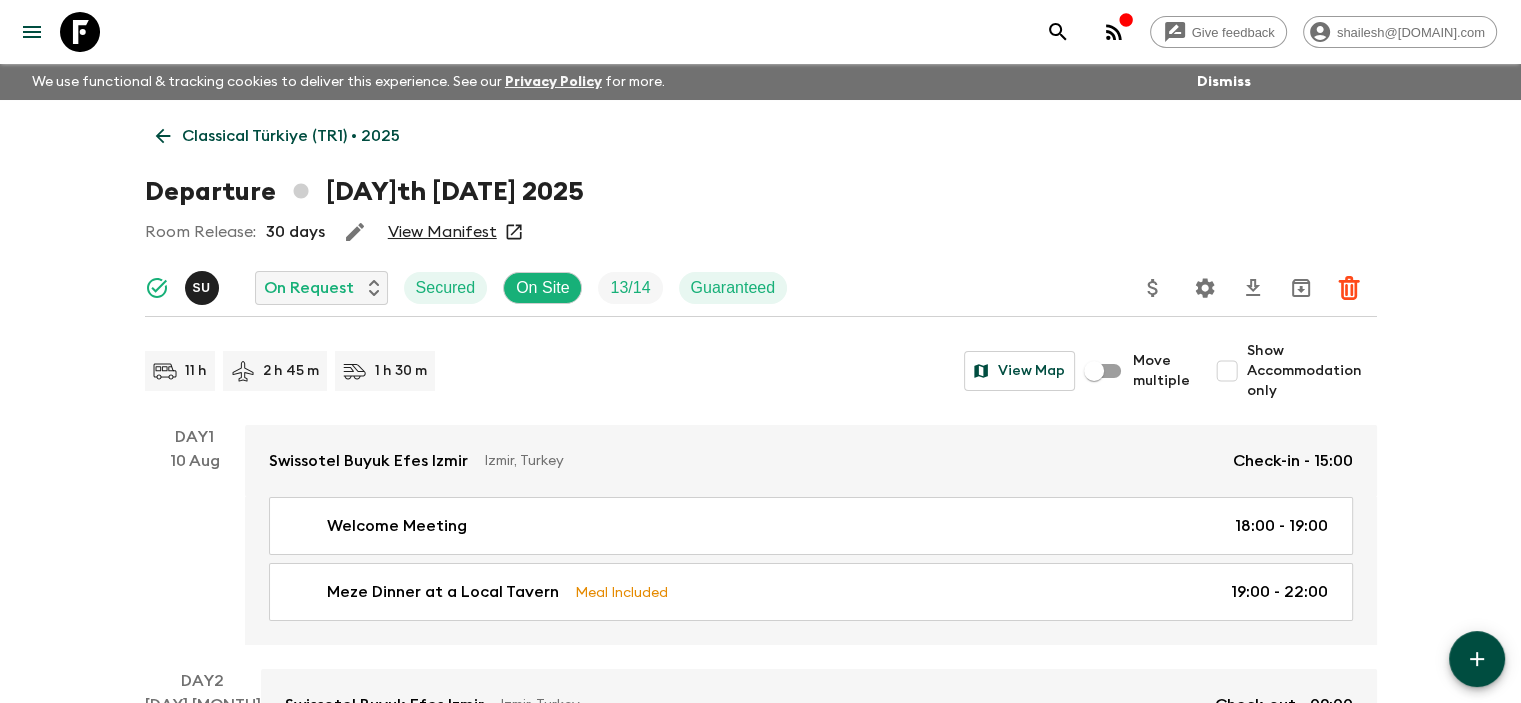 click on "View Manifest" at bounding box center [442, 232] 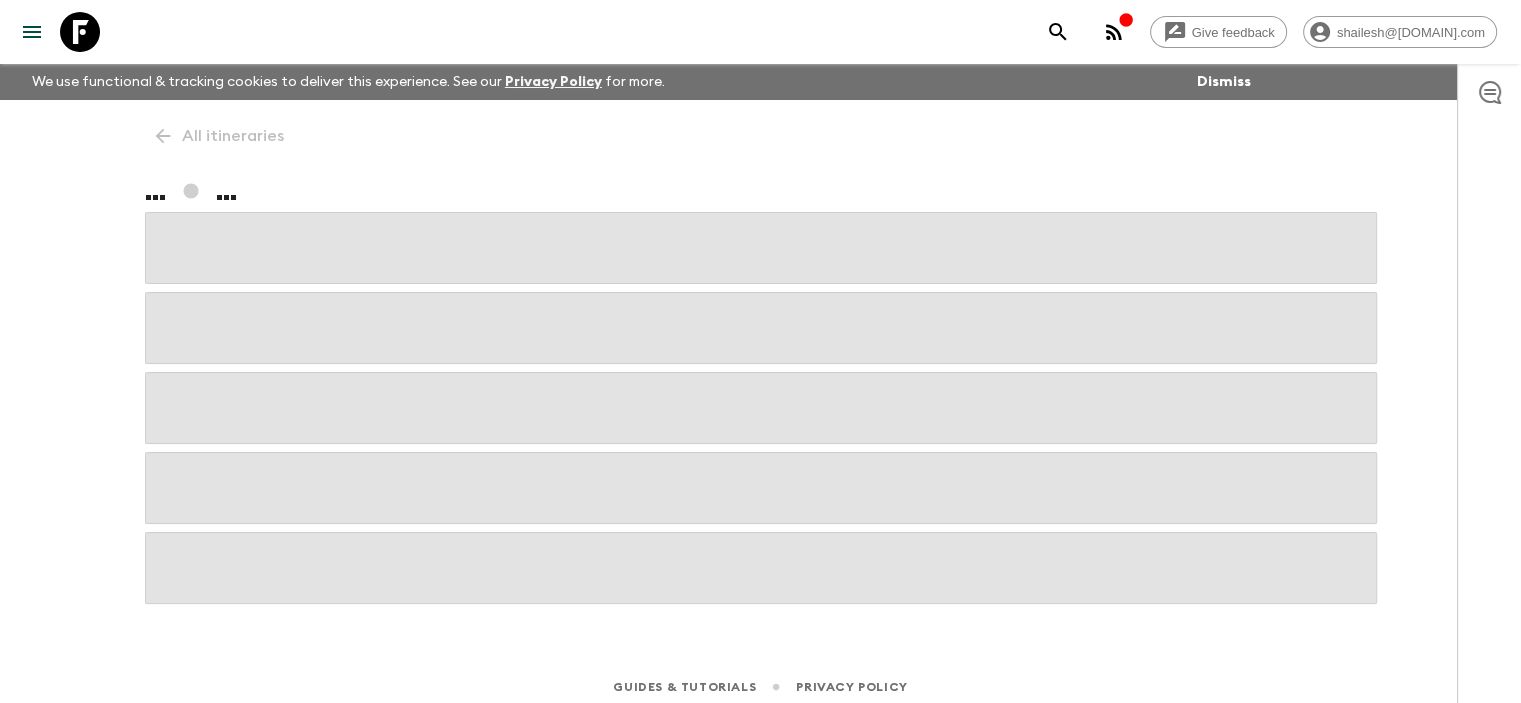 scroll, scrollTop: 11, scrollLeft: 0, axis: vertical 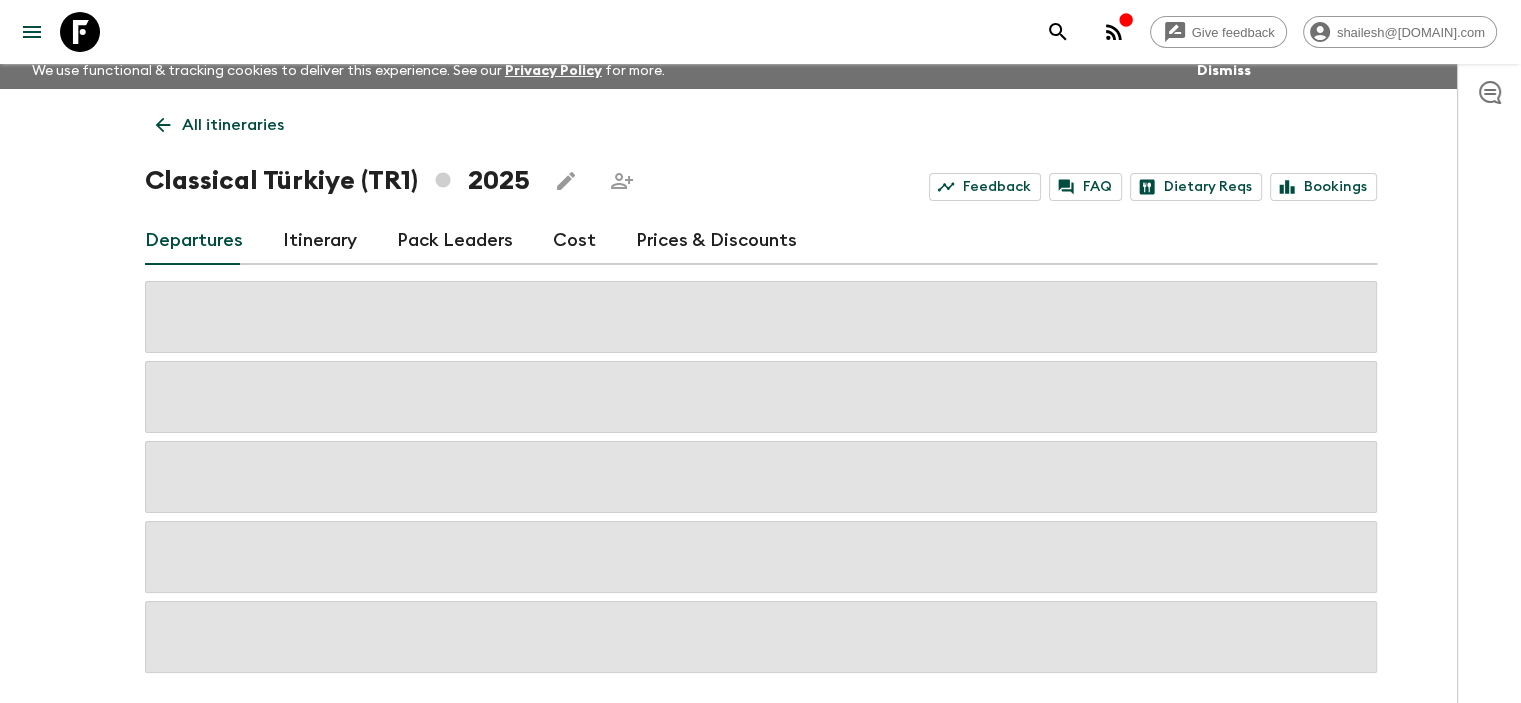 click on "Cost" at bounding box center (574, 241) 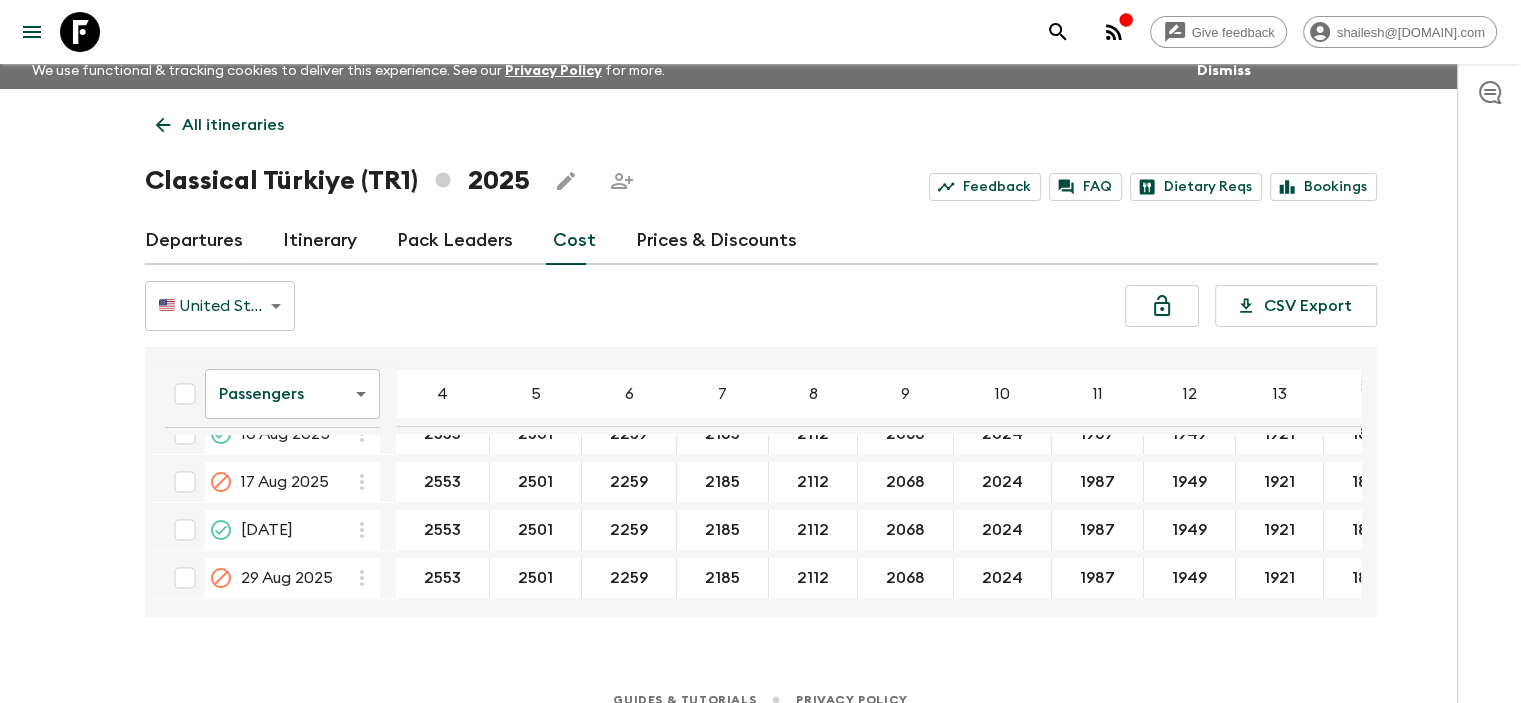 scroll, scrollTop: 600, scrollLeft: 0, axis: vertical 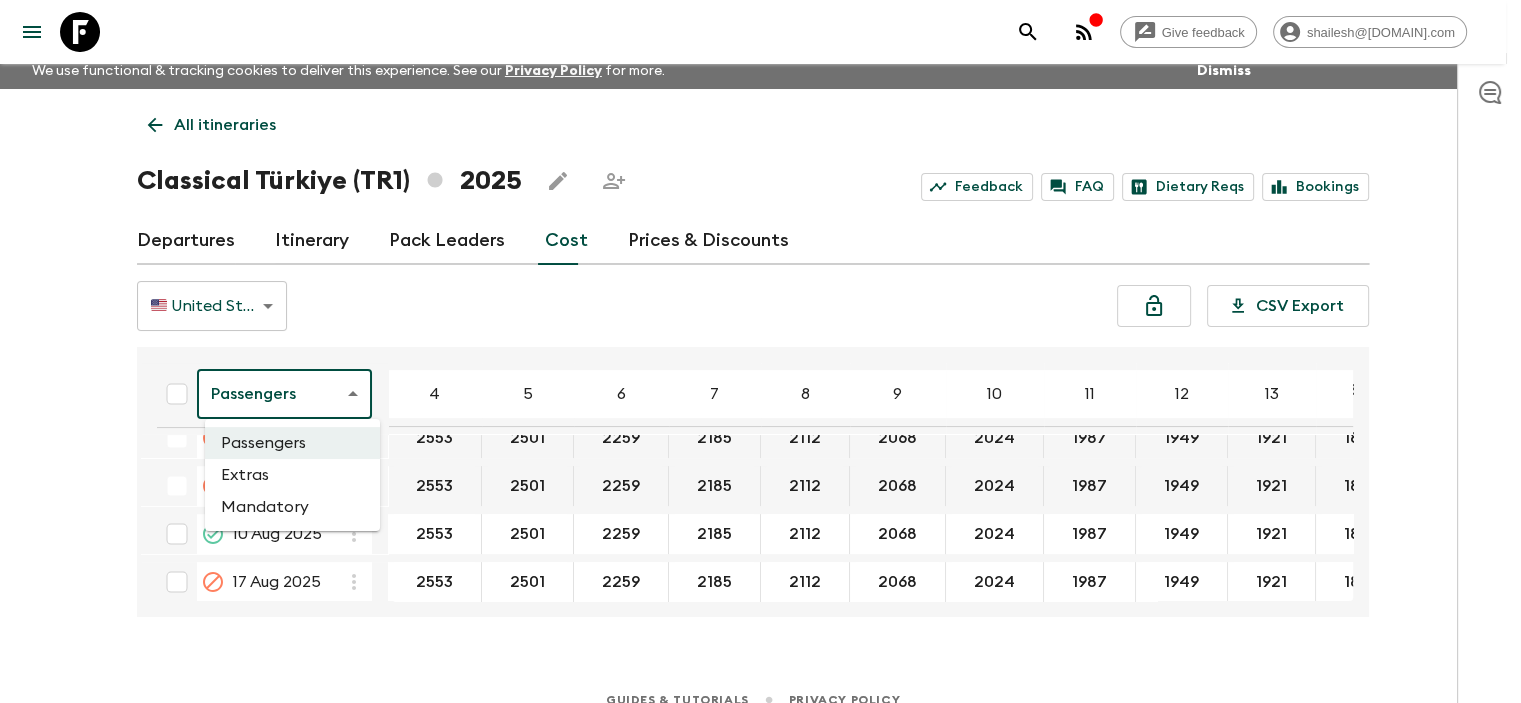 click on "Give feedback shailesh@[DOMAIN].com We use functional & tracking cookies to deliver this experience. See our Privacy Policy for more. Dismiss All itineraries Classical Türkiye (TR1) 2025 Feedback FAQ Dietary Reqs Bookings Departures Itinerary Pack Leaders Cost Prices & Discounts 🇺🇸 United States Dollar (USD) USD ​ CSV Export Passengers passengersCost ​ 4 5 6 7 8 9 10 11 12 13 14 15 16 17 18 18 [DATE] 2553 2501 2259 2185 2112 2068 2024 1987 1949 1921 1892 20 [DATE] 2553 2501 2259 2185 2112 2068 2024 1987 1949 1921 1892 1864 1835 04 [DATE] 2553 2501 2259 2185 2112 2068 2024 1987 1949 1921 1892 1864 1835 16 [DATE] 2553 2501 2259 2185 2112 2068 2024 1987 1949 1921 1892 1864 1835 23 [DATE] 2553 2501 2259 2185 2112 2068 2024 1987 1949 1921 1892 1864 1835 25 [DATE] 2553 2501 2259 2185 2112 2068 2024 1987 1949 1921 1892 1864 1835 08 [DATE] 2553 2501 2259 2185 2112 2068 2024 1987 1949 1921 1892 1864 1835 13 [DATE] 2553 2501 2259 2185 2112 2068 2024 1987 1949 1921 1892 1864 1835 2553" at bounding box center [760, 358] 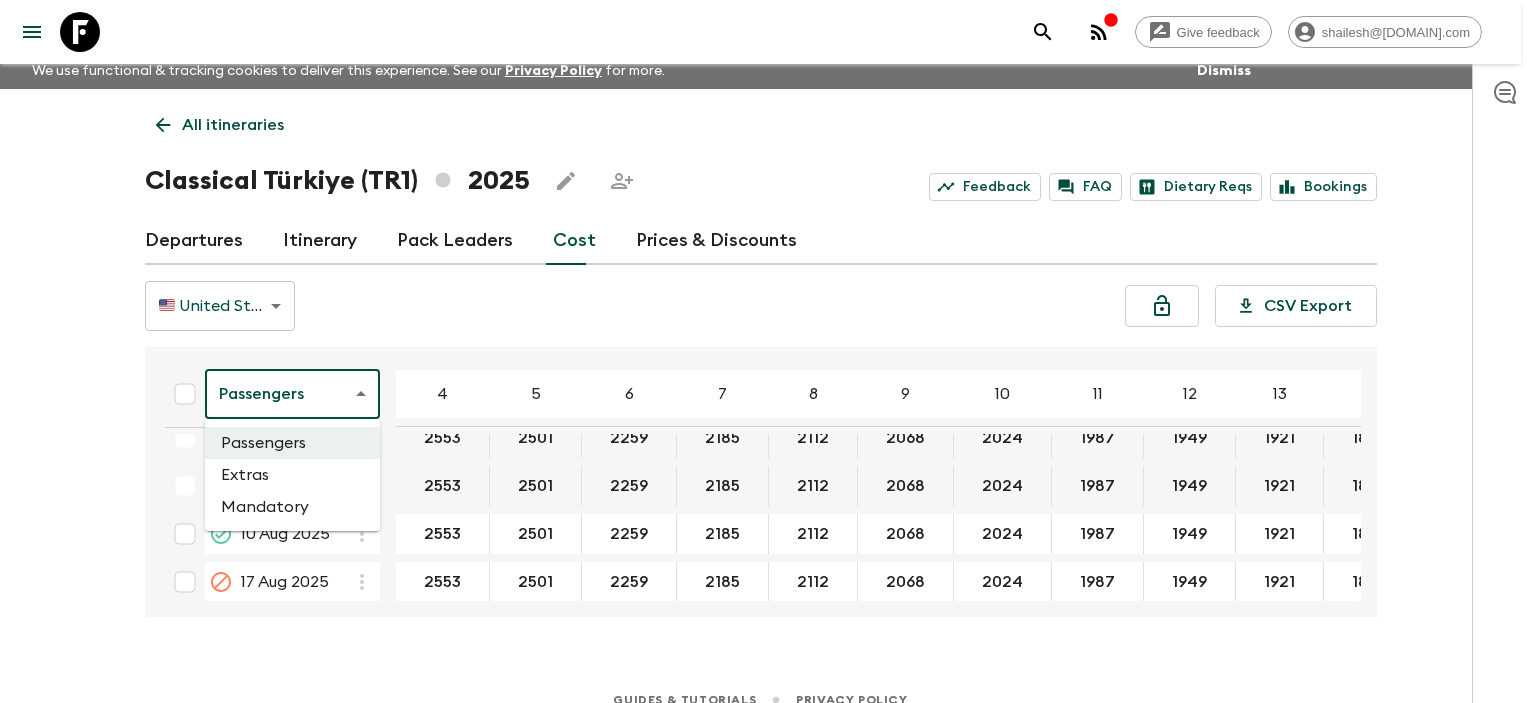 click on "Extras" at bounding box center [292, 475] 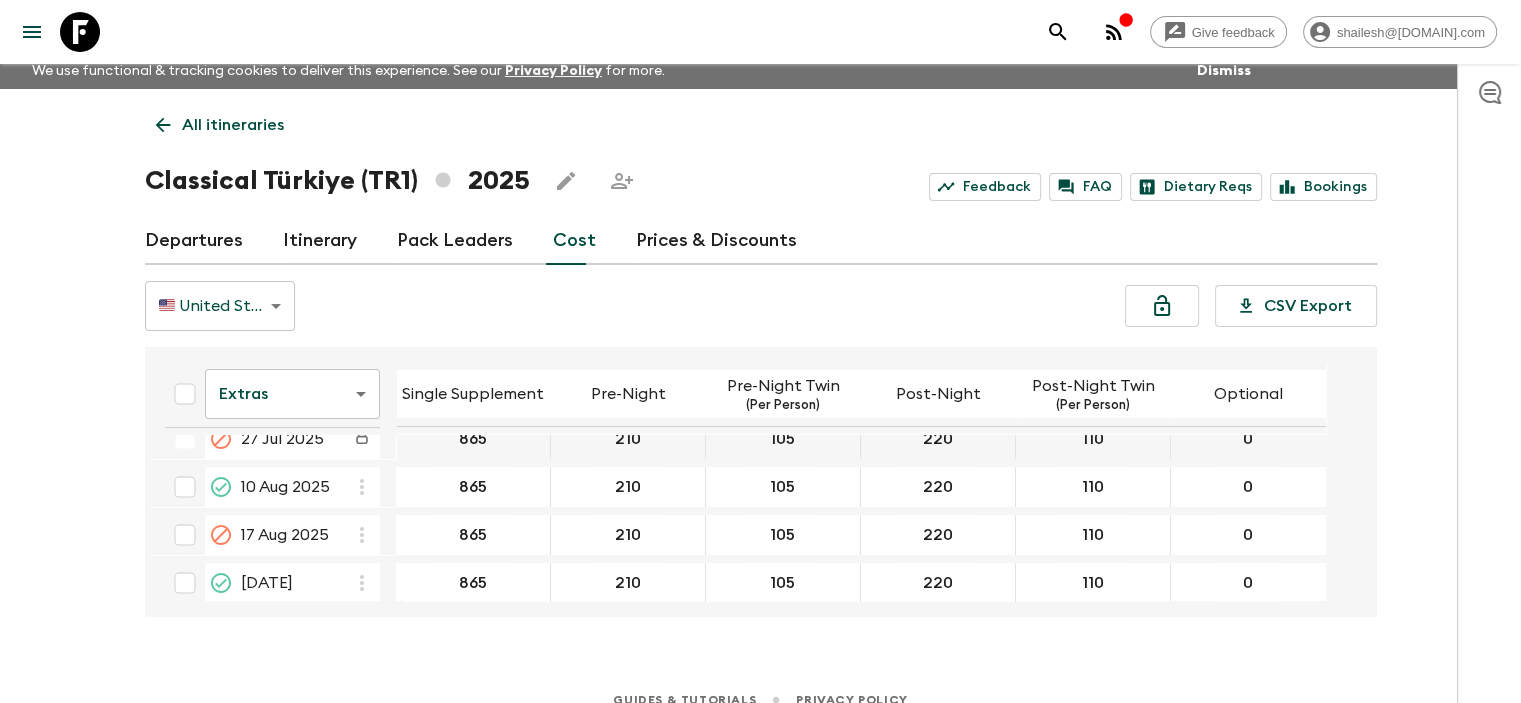 scroll, scrollTop: 600, scrollLeft: 0, axis: vertical 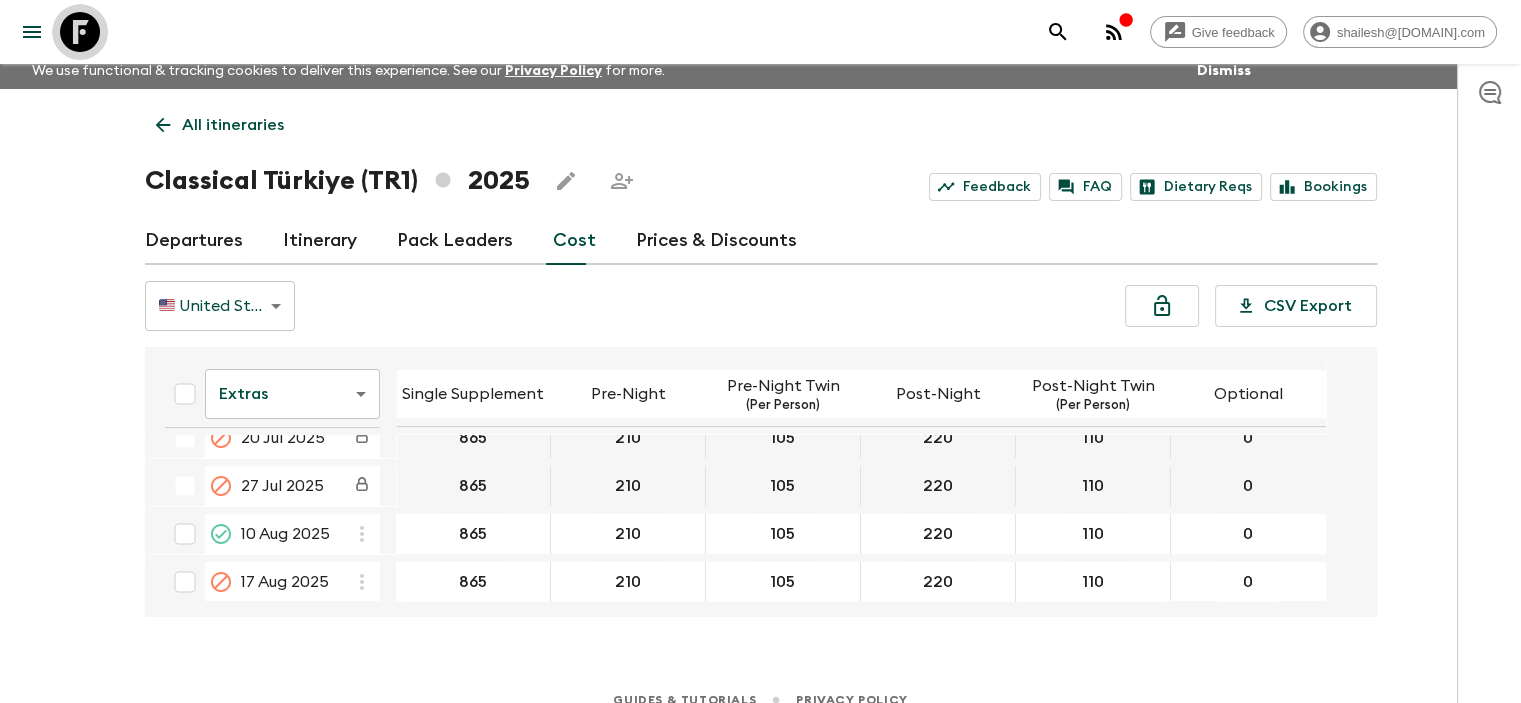 click 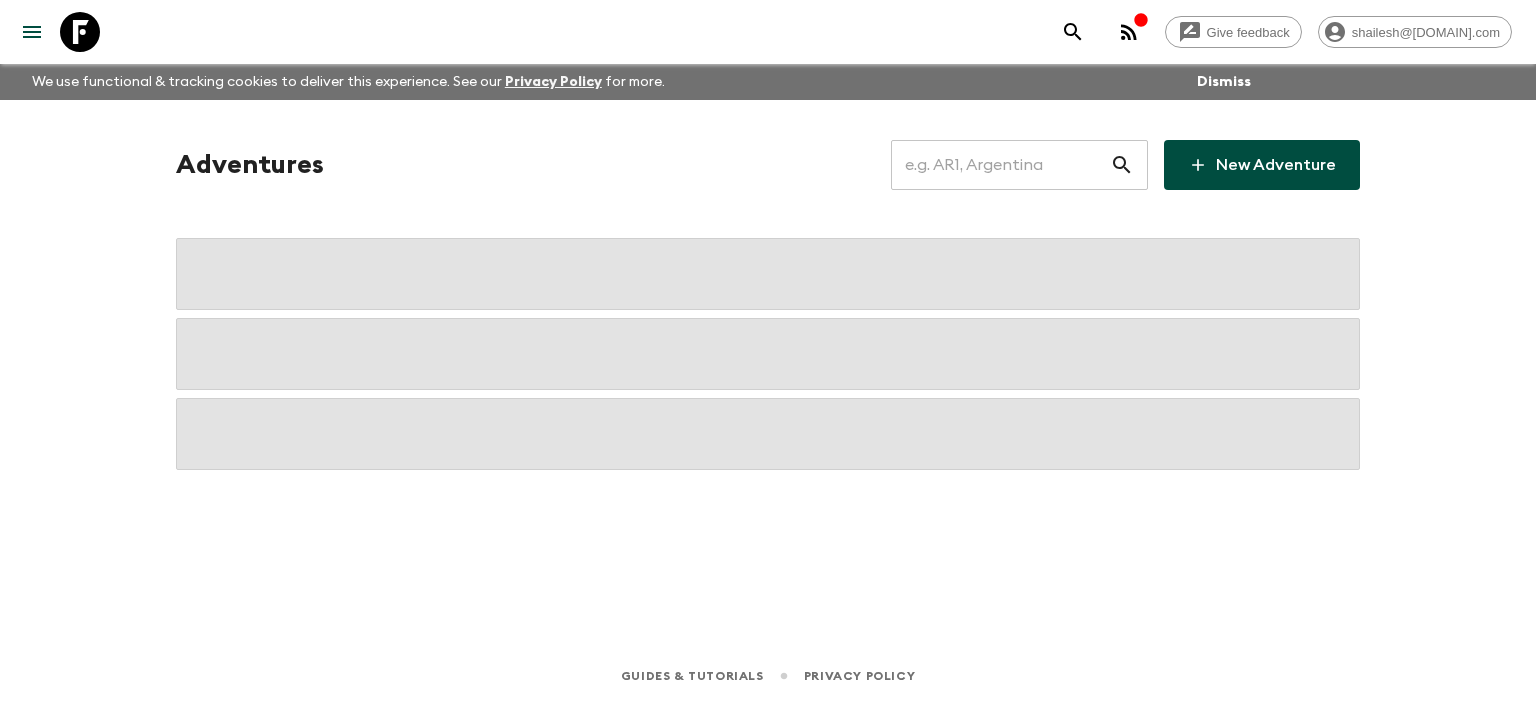 click at bounding box center (1000, 165) 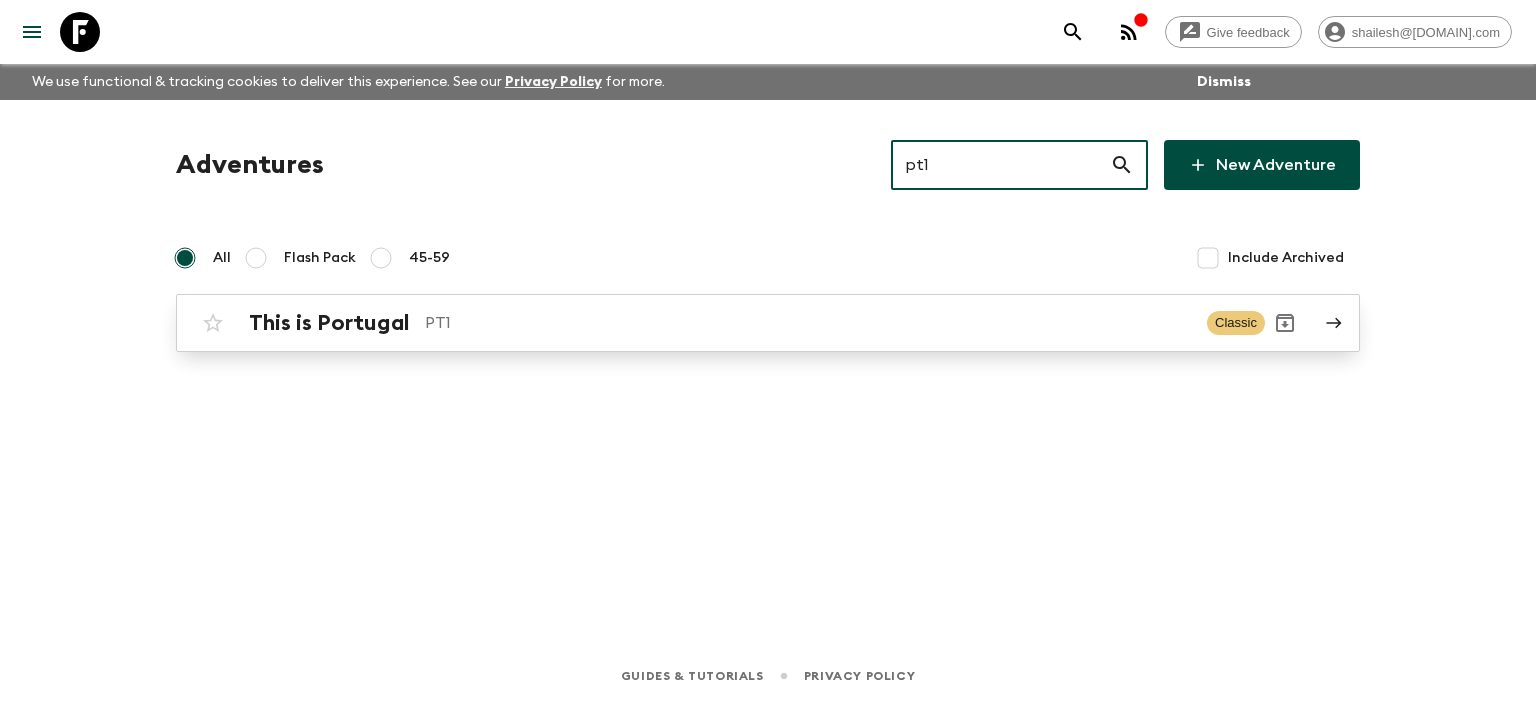 type on "pt1" 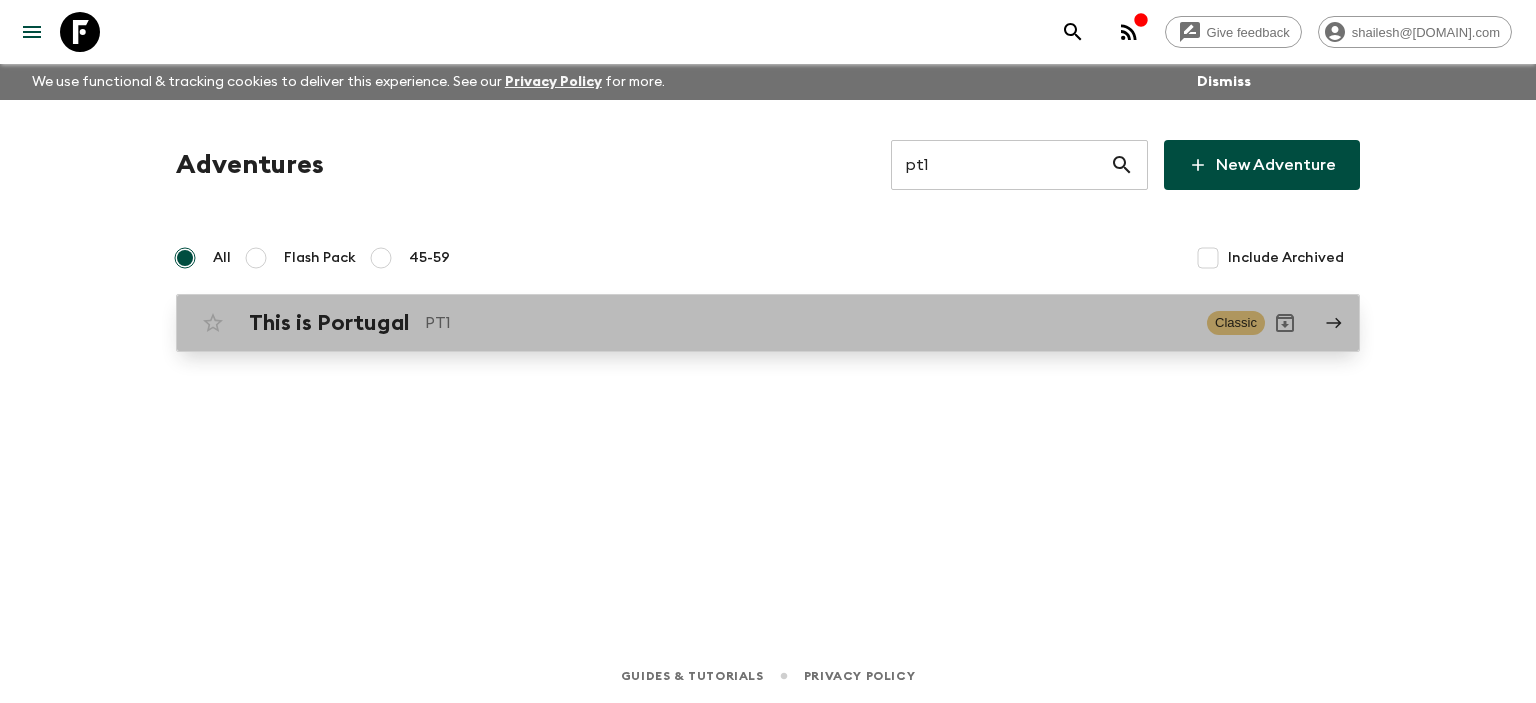 click on "PT1" at bounding box center [808, 323] 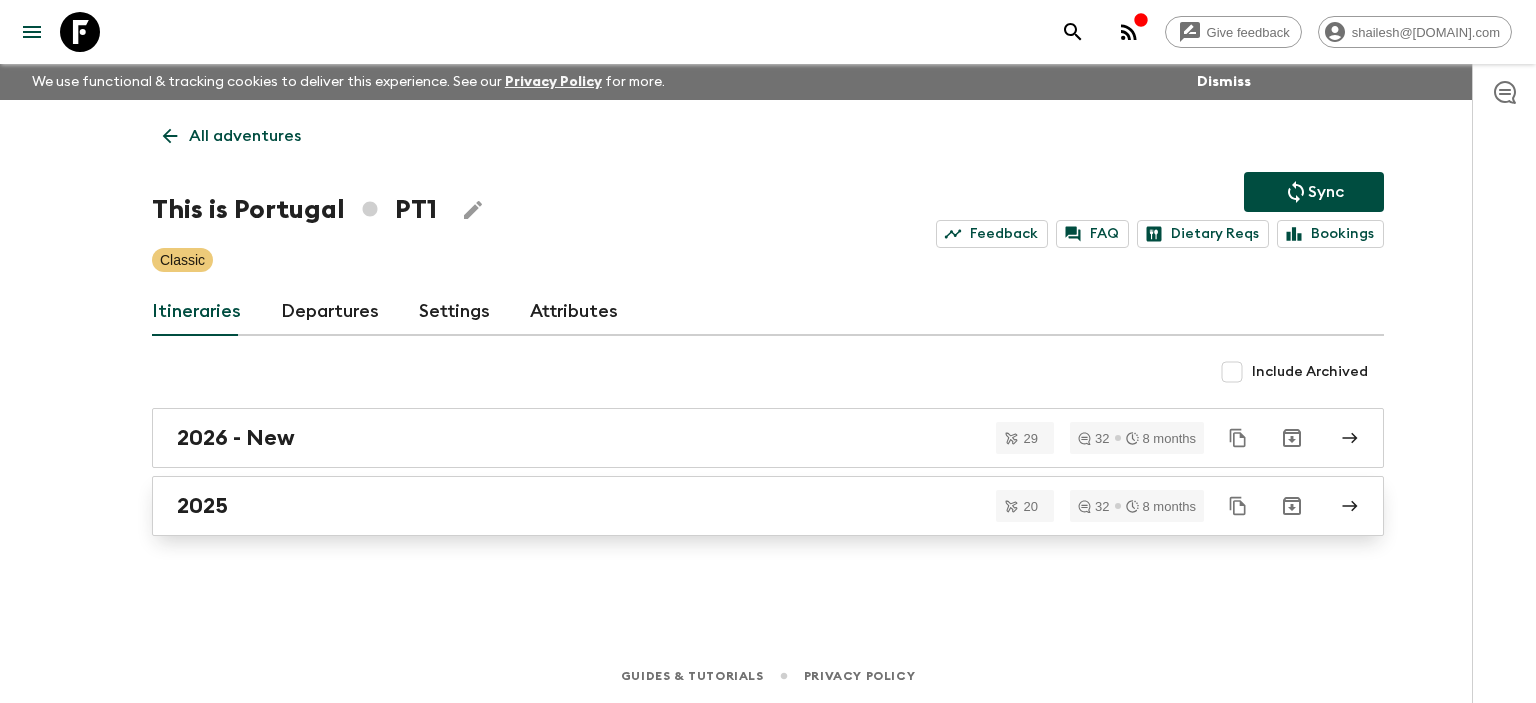 click on "2025" at bounding box center [768, 506] 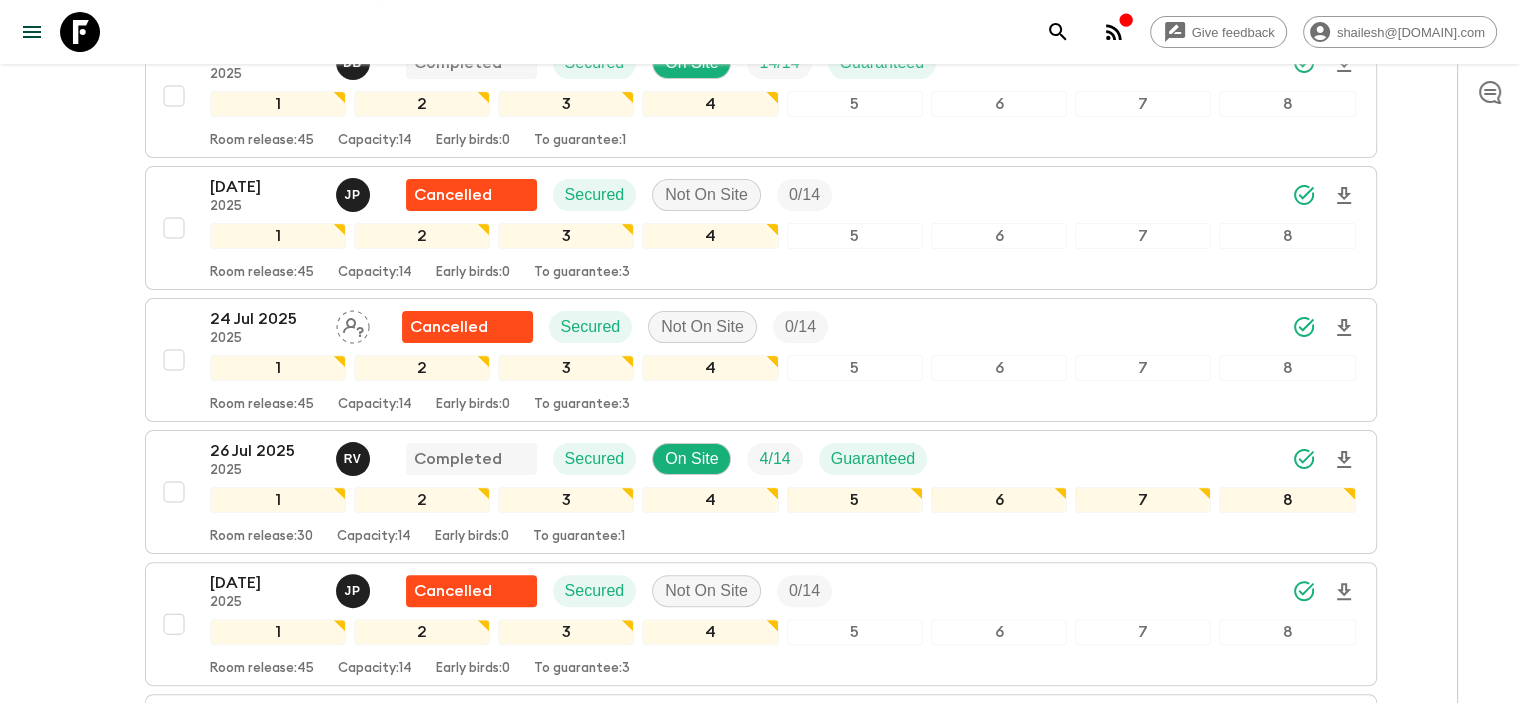 scroll, scrollTop: 600, scrollLeft: 0, axis: vertical 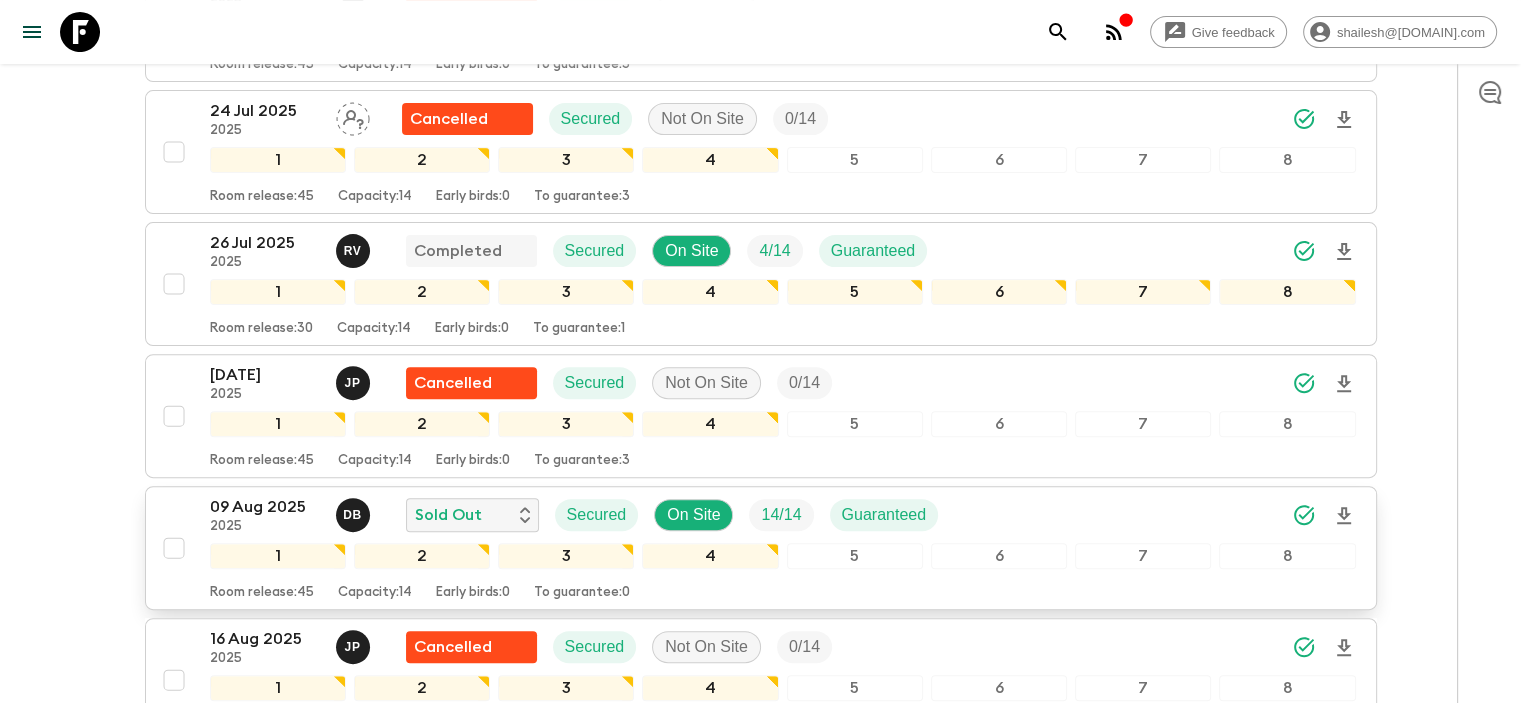 click on "09 Aug 2025" at bounding box center [265, 507] 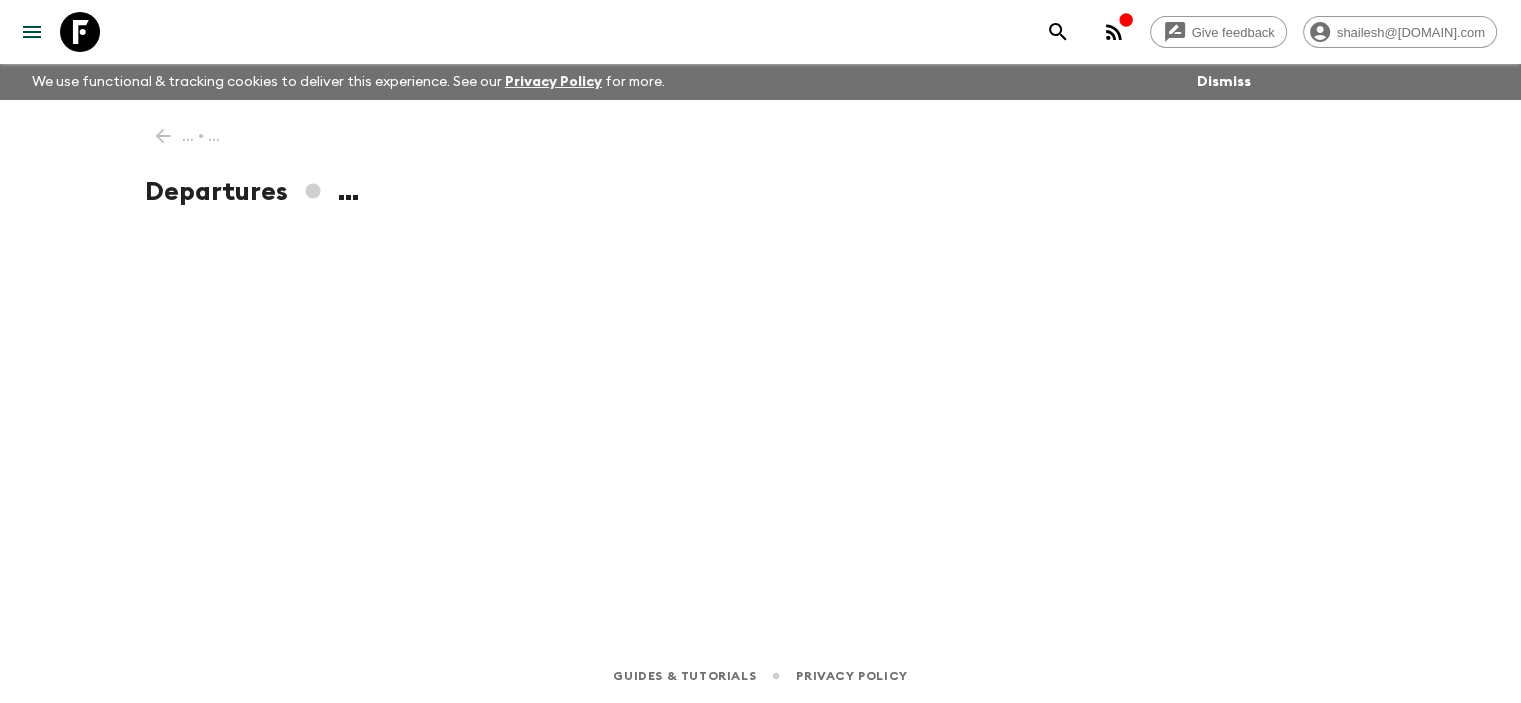 scroll, scrollTop: 0, scrollLeft: 0, axis: both 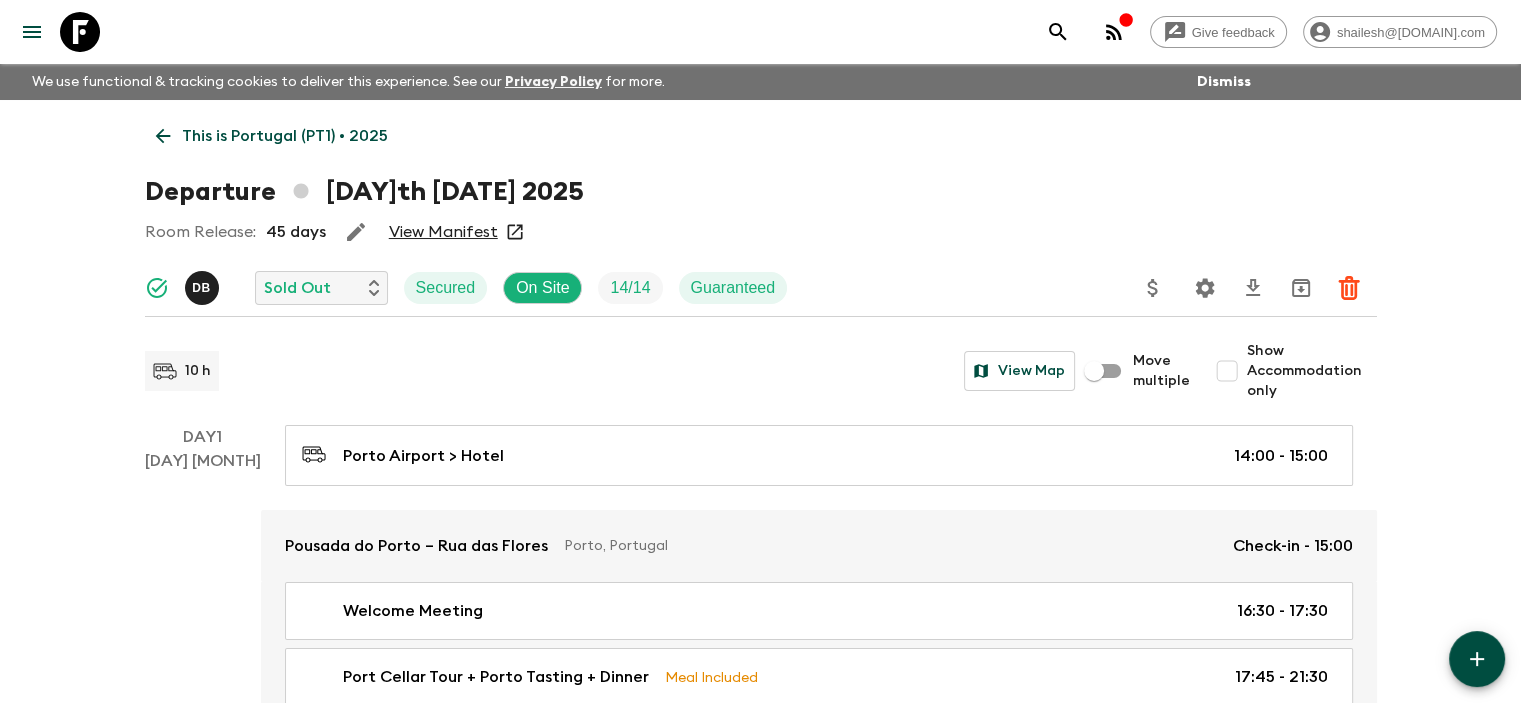click on "View Manifest" at bounding box center [443, 232] 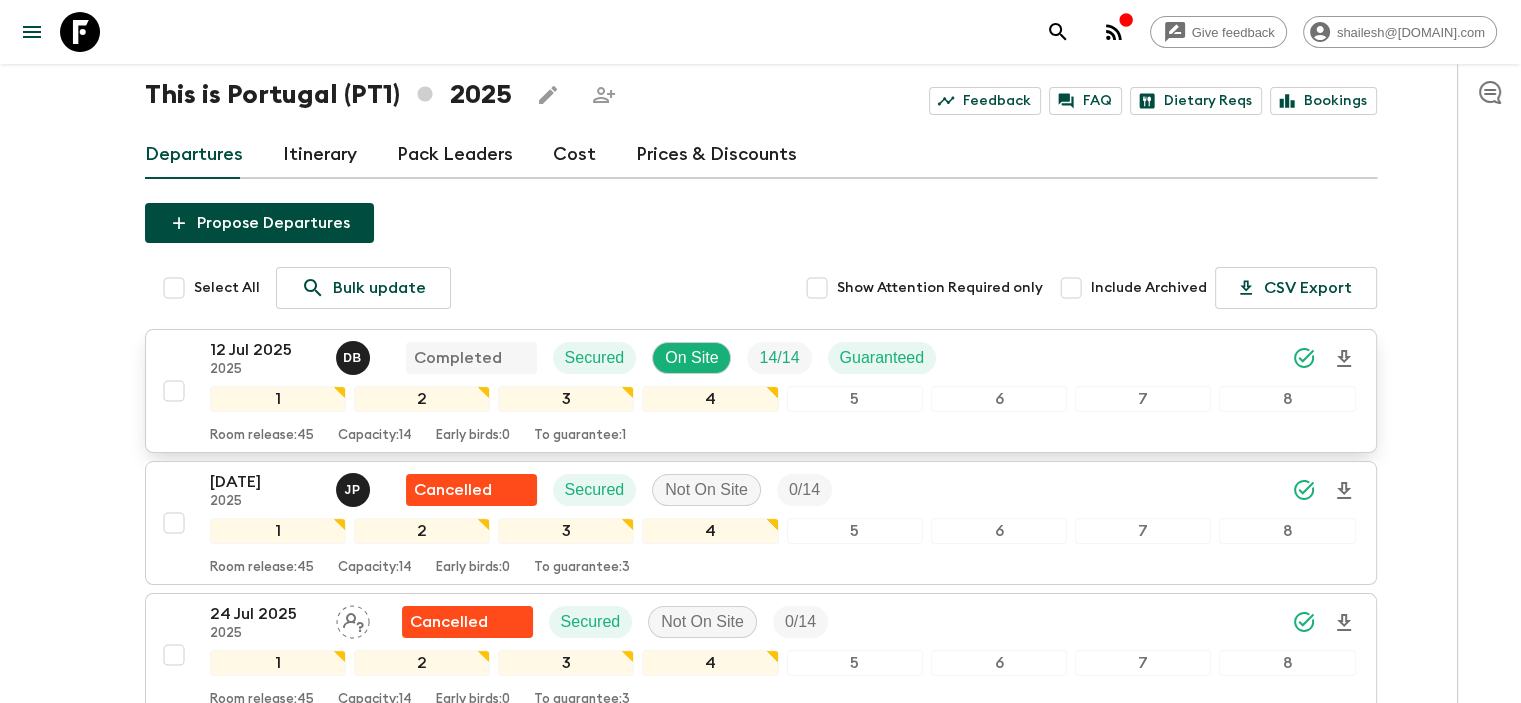 scroll, scrollTop: 0, scrollLeft: 0, axis: both 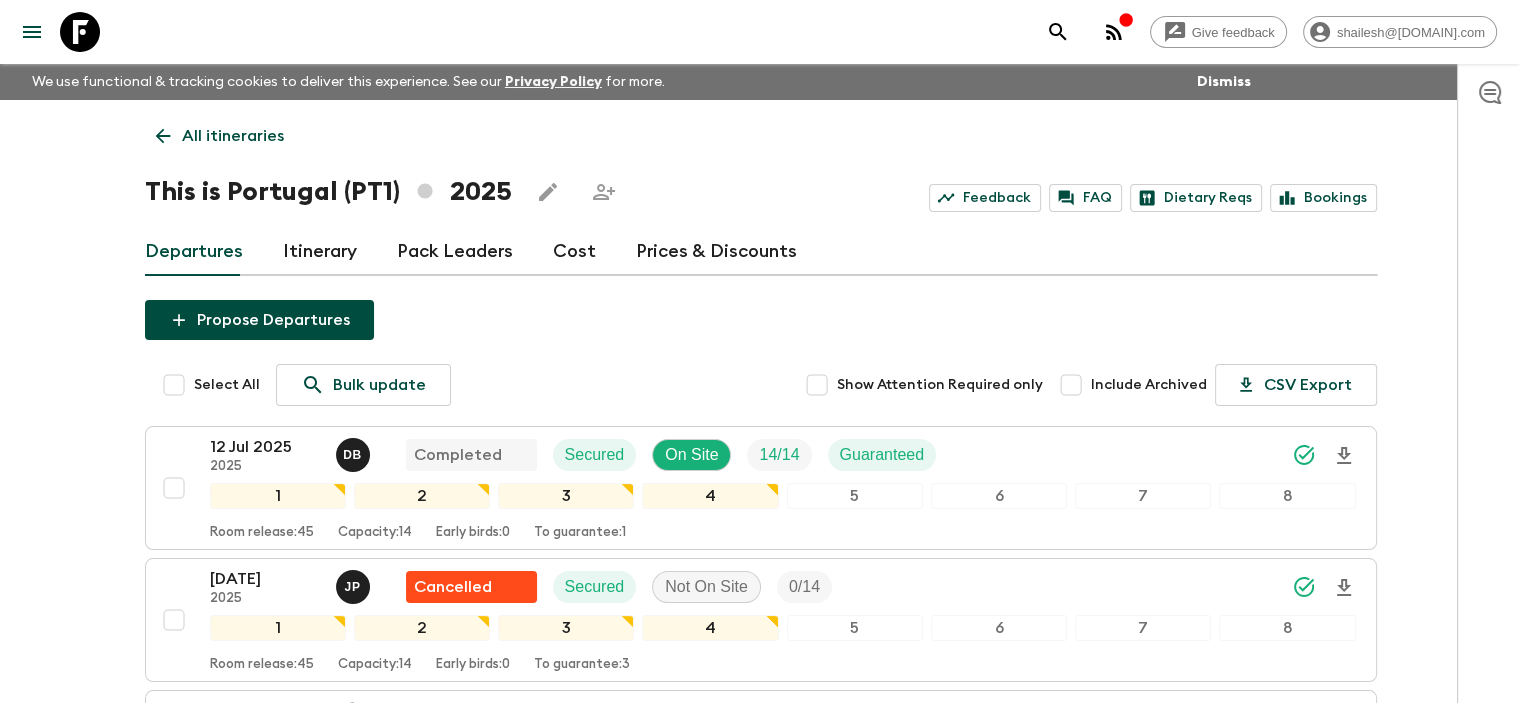 click on "Cost" at bounding box center (574, 252) 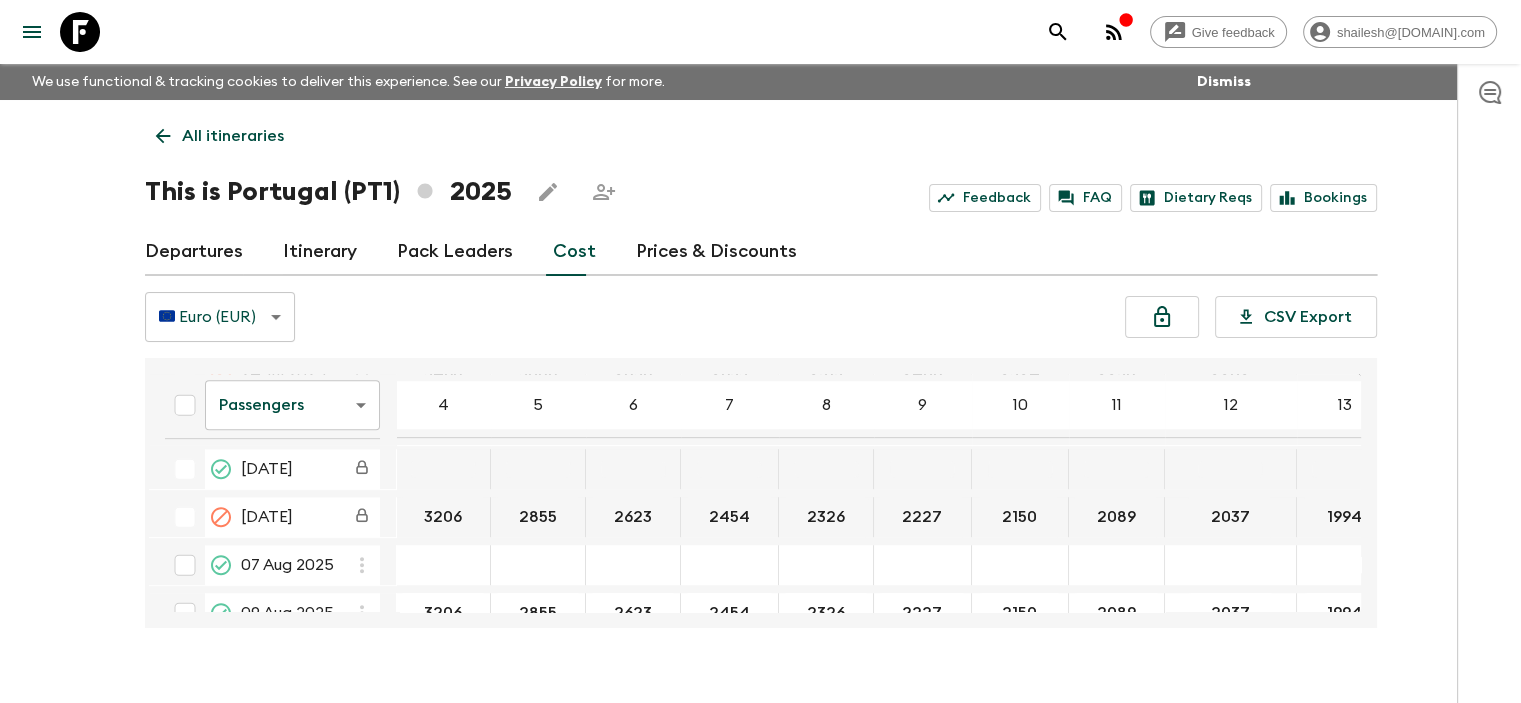 scroll, scrollTop: 1400, scrollLeft: 0, axis: vertical 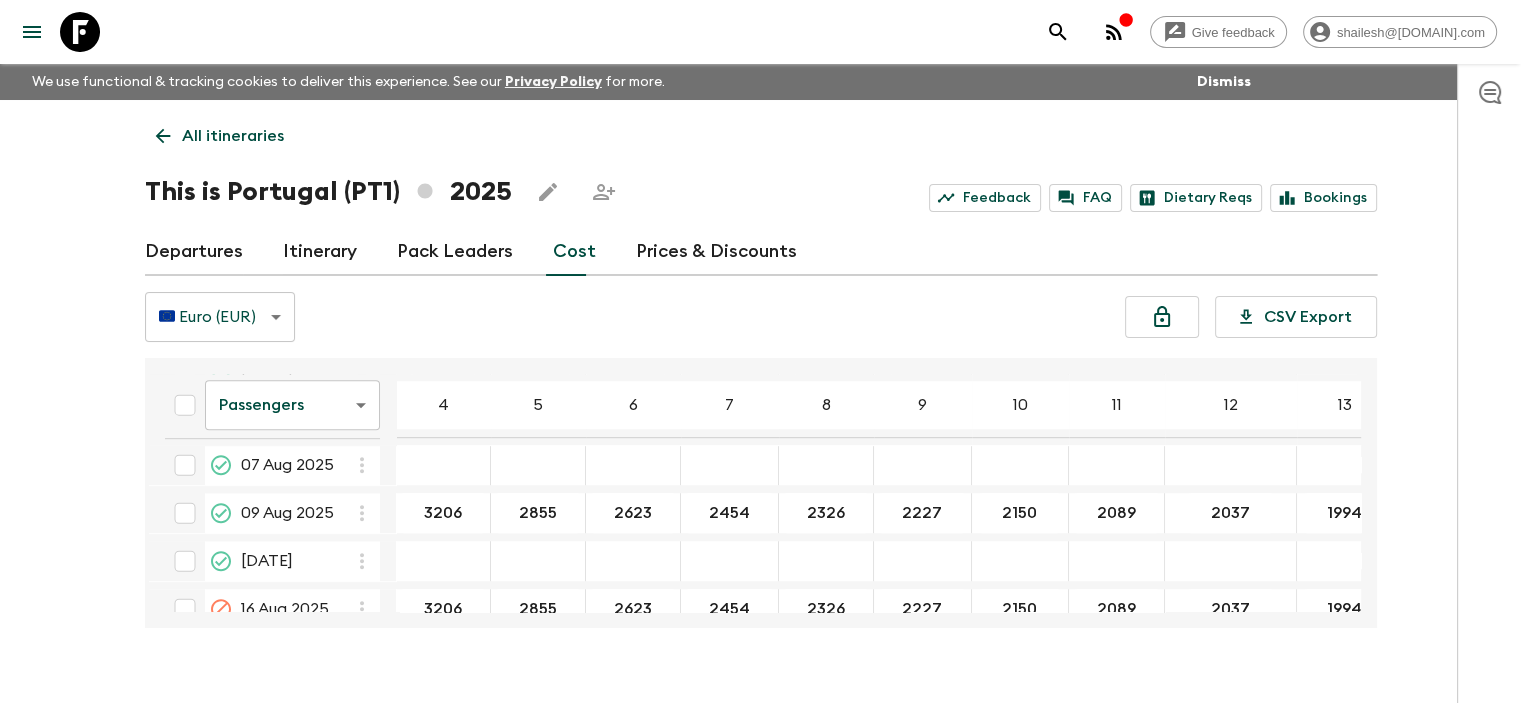 click on "Prices & Discounts" at bounding box center (716, 252) 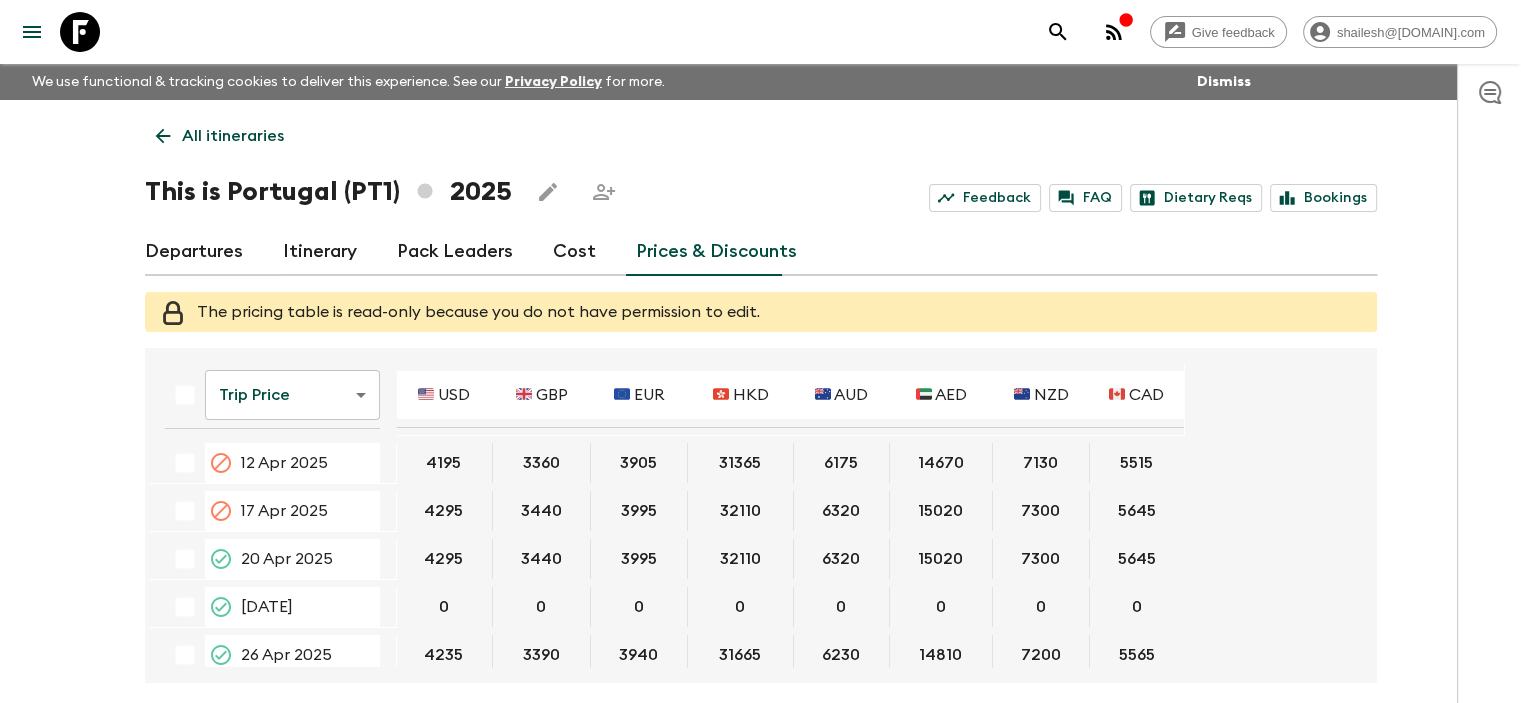 click on "Give feedback shailesh@[DOMAIN].com We use functional & tracking cookies to deliver this experience. See our Privacy Policy for more. Dismiss All itineraries This is Portugal (PT1) 2025 Feedback FAQ Dietary Reqs Bookings Departures Itinerary Pack Leaders Cost Prices & Discounts The pricing table is read-only because you do not have permission to edit. Trip Price tripPrice ​ 🇺🇸 USD 🇬🇧 GBP 🇪🇺 EUR 🇭🇰 HKD 🇦🇺 AUD 🇦🇪 AED 🇳🇿 NZD 🇨🇦 CAD 12 [DATE] 4195 3360 3905 31365 6175 14670 7130 5515 17 [DATE] 4295 3440 3995 32110 6320 15020 7300 5645 20 [DATE] 4295 3440 3995 32110 6320 15020 7300 5645 24 [DATE] 26 [DATE] 4235 3390 3940 31665 6230 14810 7200 5565 01 [DATE] 03 [DATE] 4195 3360 3905 31365 6175 14670 7130 5515 10 [DATE] 4195 3360 3905 31365 6175 14670 7130 5515 17 [DATE] 4195 3360 3905 31365 6175 14670 7130 5515 20 [DATE] 4195 3360 3905 31365 6175 14670 7130 5515 22 [DATE] 24 [DATE] 4195 0" at bounding box center (760, 396) 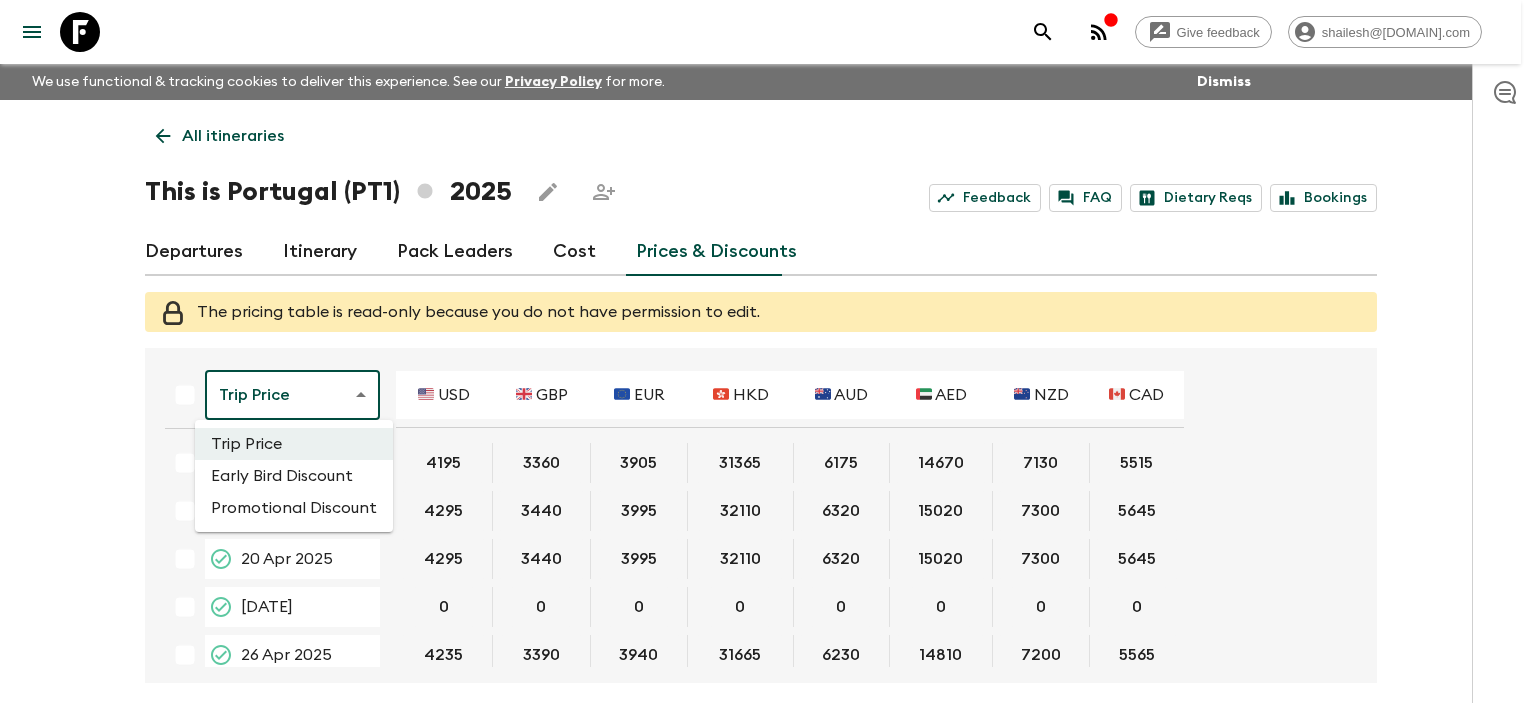 click on "Trip Price" at bounding box center [294, 444] 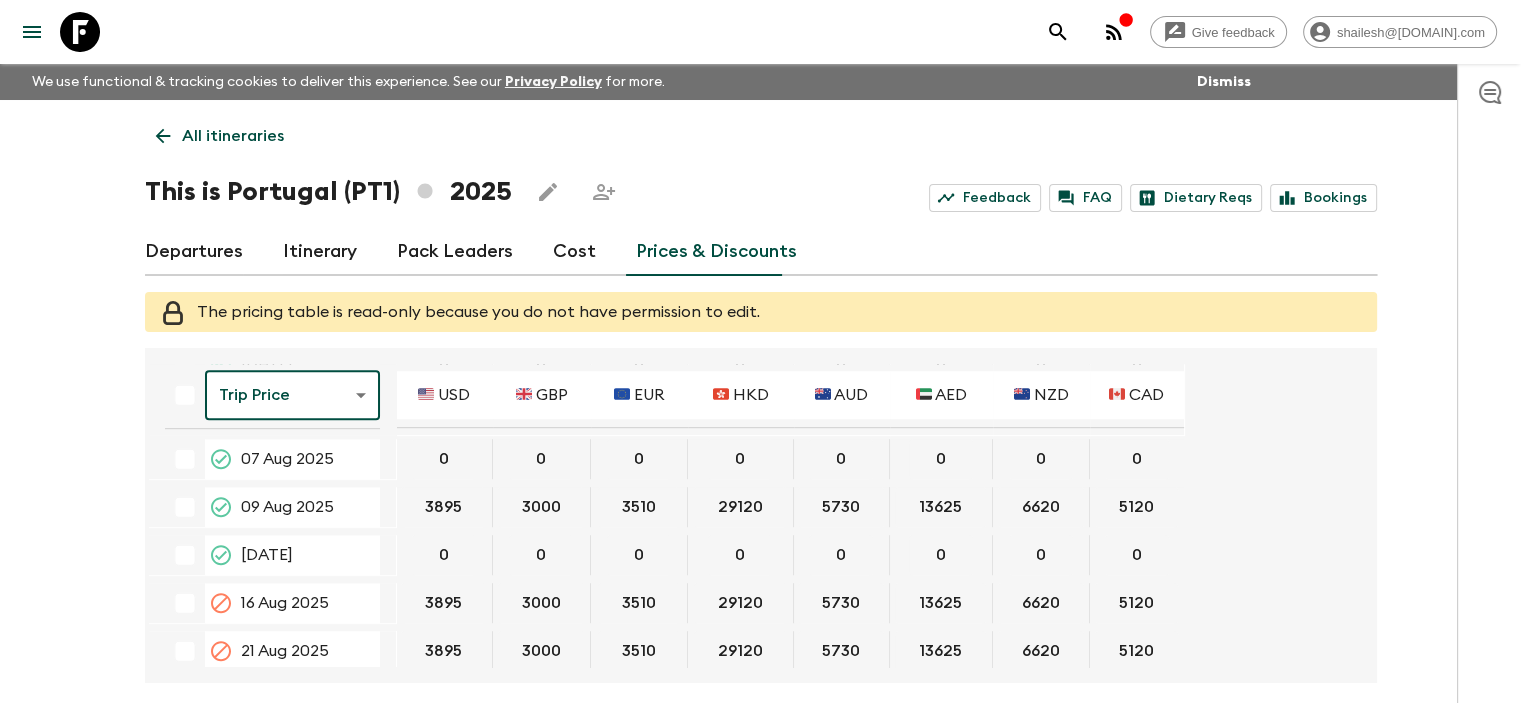 scroll, scrollTop: 1400, scrollLeft: 0, axis: vertical 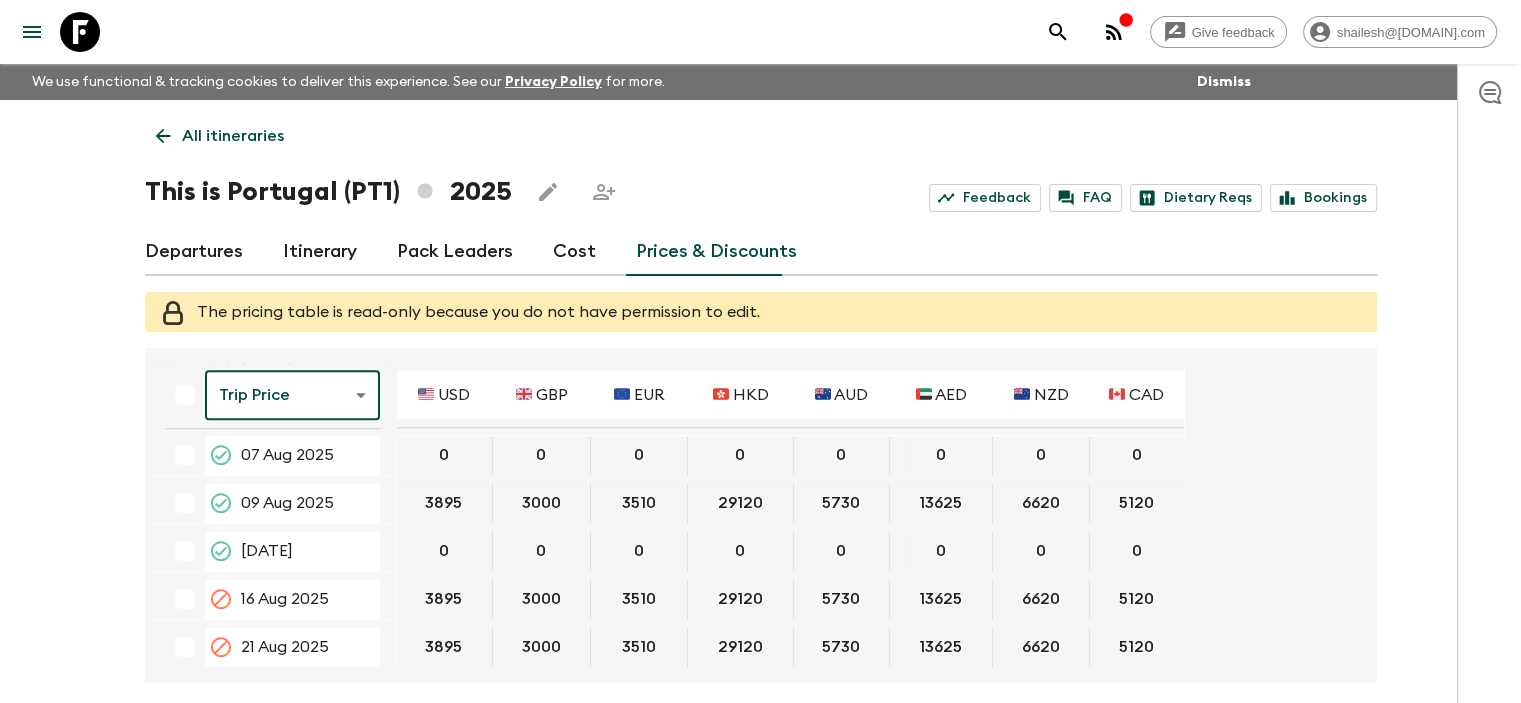 click on "Give feedback shailesh@[DOMAIN].com We use functional & tracking cookies to deliver this experience. See our Privacy Policy for more. Dismiss All itineraries This is Portugal (PT1) 2025 Feedback FAQ Dietary Reqs Bookings Departures Itinerary Pack Leaders Cost Prices & Discounts The pricing table is read-only because you do not have permission to edit. Trip Price tripPrice ​ 🇺🇸 USD 🇬🇧 GBP 🇪🇺 EUR 🇭🇰 HKD 🇦🇺 AUD 🇦🇪 AED 🇳🇿 NZD 🇨🇦 CAD 12 [DATE] 4195 3360 3905 31365 6175 14670 7130 5515 17 [DATE] 4295 3440 3995 32110 6320 15020 7300 5645 20 [DATE] 4295 3440 3995 32110 6320 15020 7300 5645 24 [DATE] 26 [DATE] 4235 3390 3940 31665 6230 14810 7200 5565 01 [DATE] 03 [DATE] 4195 3360 3905 31365 6175 14670 7130 5515 10 [DATE] 4195 3360 3905 31365 6175 14670 7130 5515 17 [DATE] 4195 3360 3905 31365 6175 14670 7130 5515 20 [DATE] 4195 3360 3905 31365 6175 14670 7130 5515 22 [DATE] 24 [DATE] 4195 0" at bounding box center (760, 396) 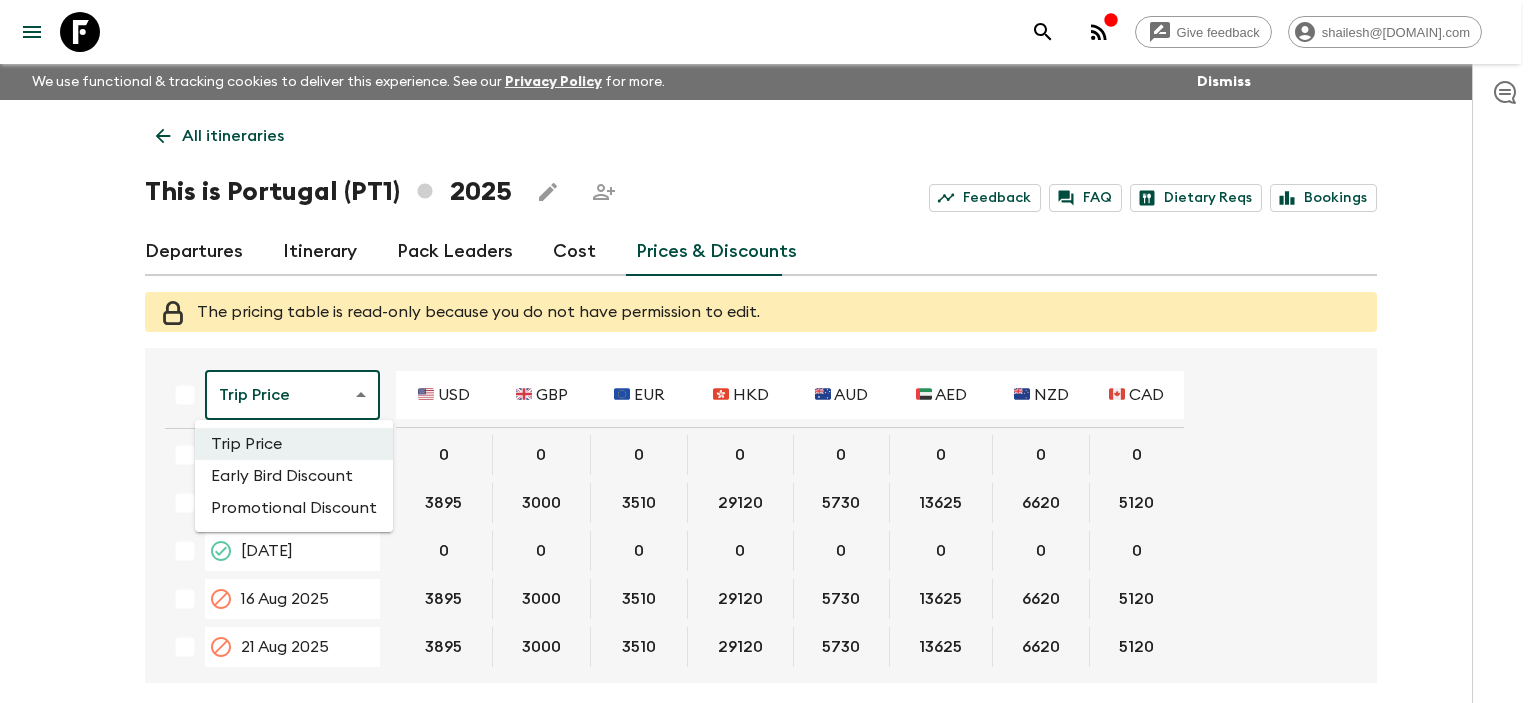 click at bounding box center [768, 351] 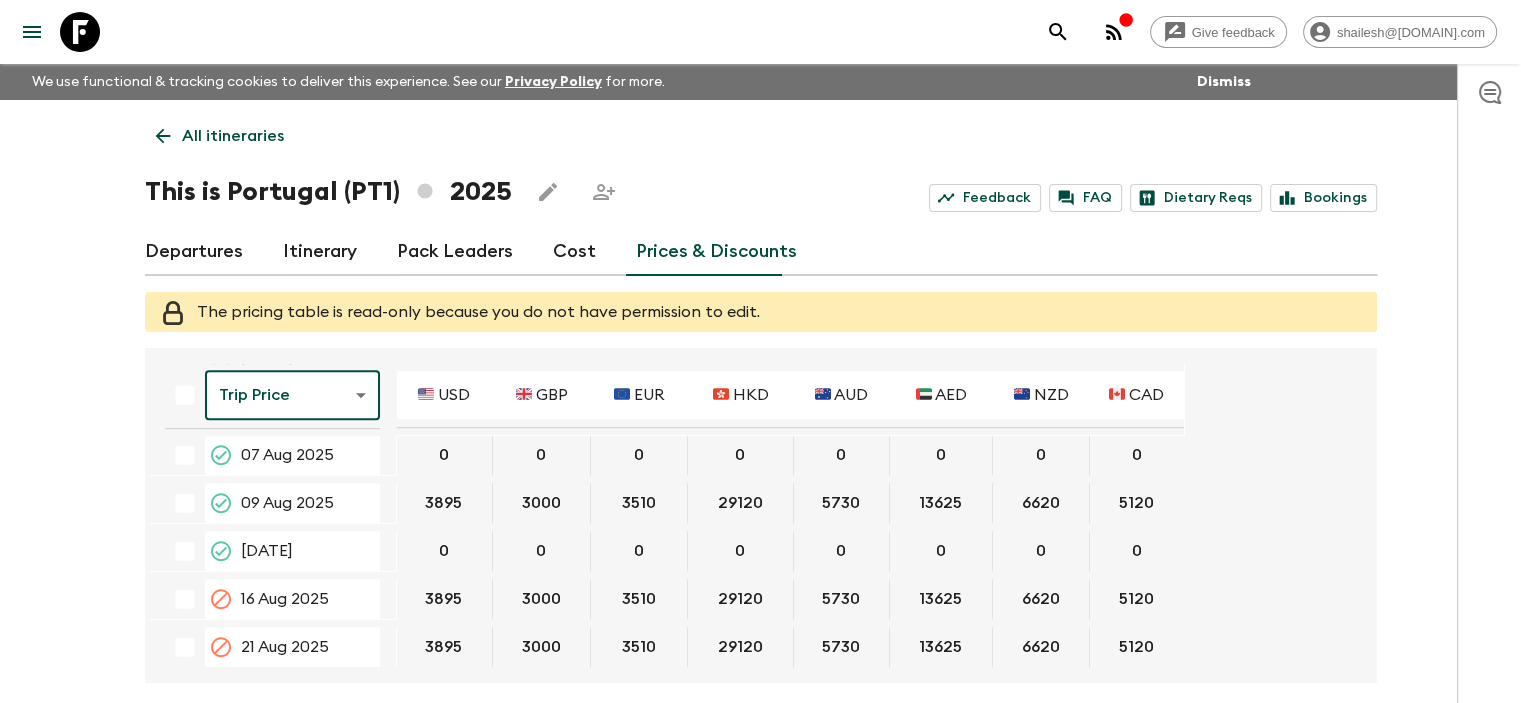 click on "Cost" at bounding box center (574, 252) 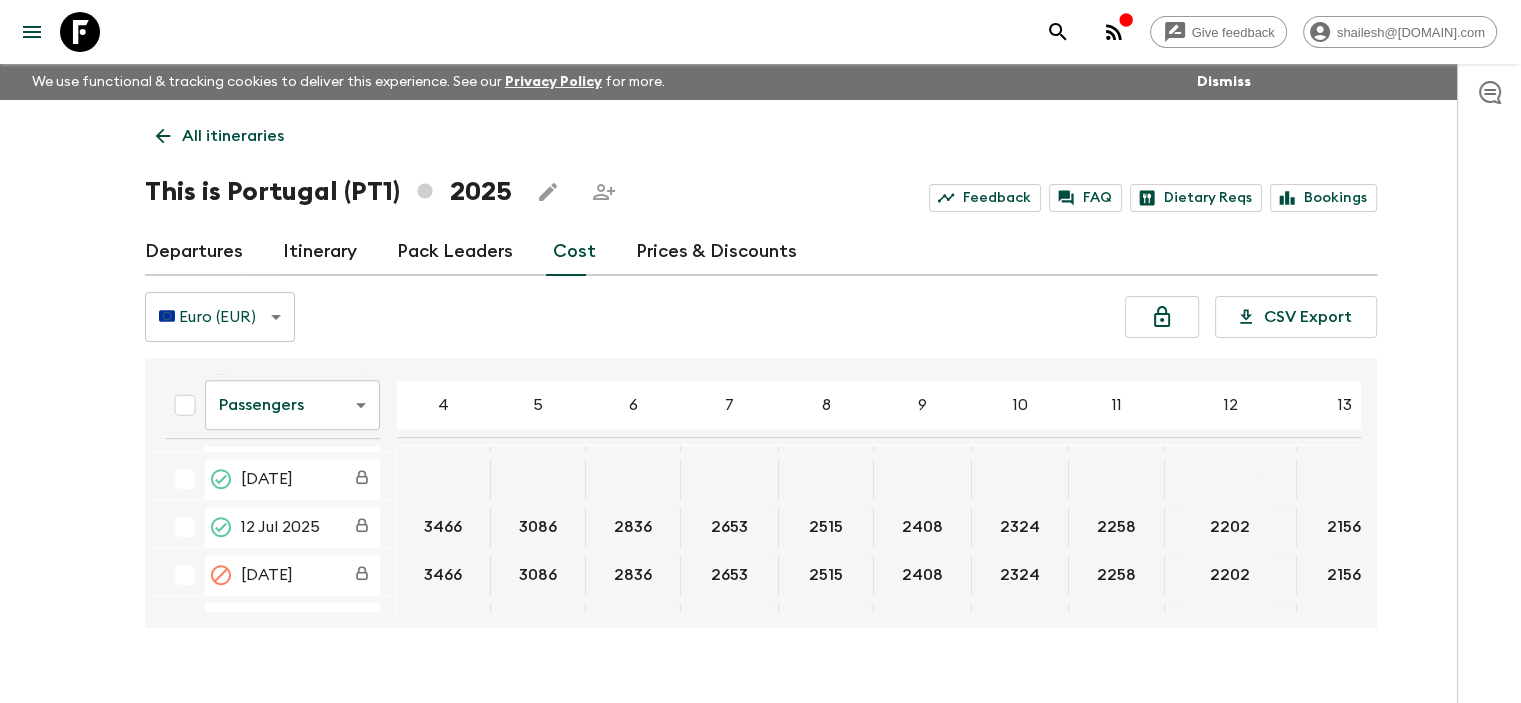scroll, scrollTop: 1100, scrollLeft: 0, axis: vertical 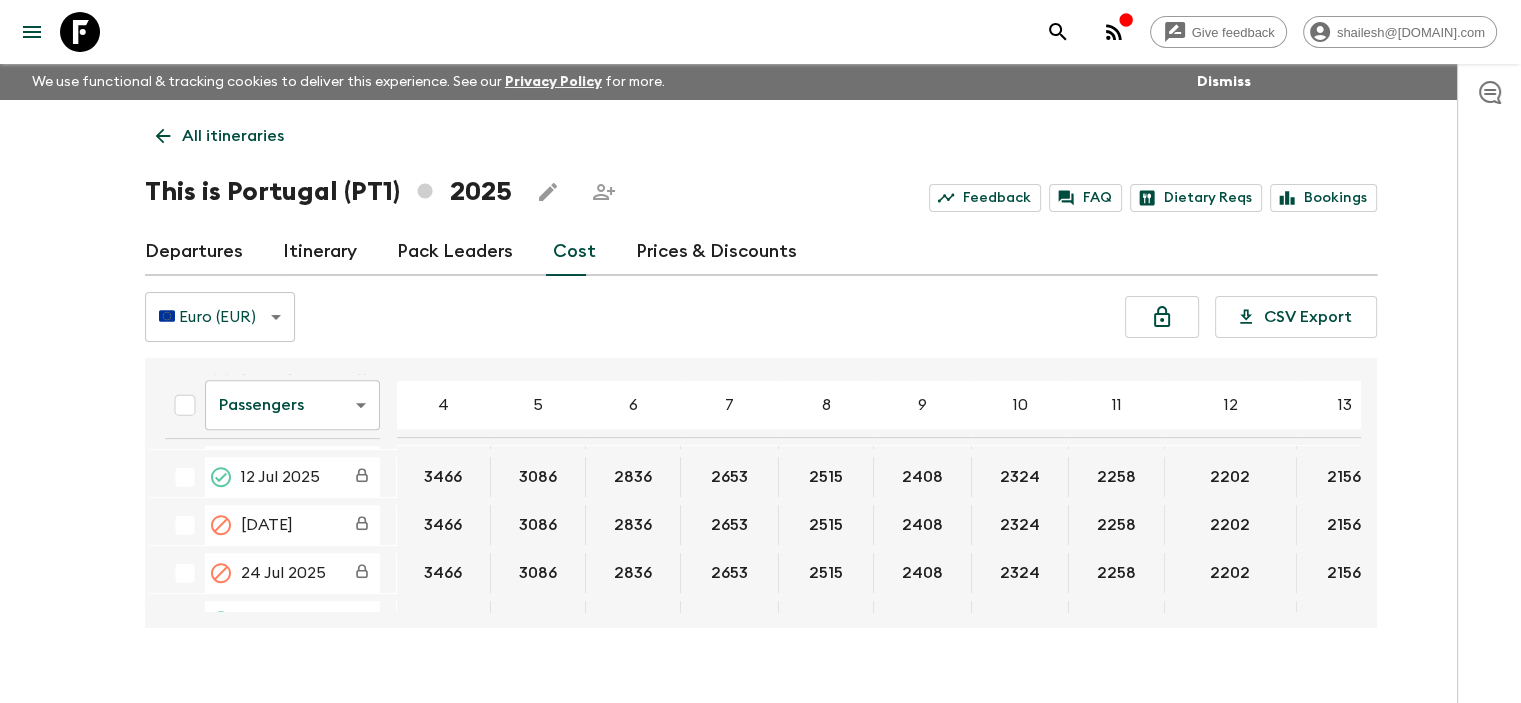 click on "Give feedback shailesh@[DOMAIN].com We use functional & tracking cookies to deliver this experience. See our Privacy Policy for more. Dismiss All itineraries This is Portugal (PT1) 2025 Feedback FAQ Dietary Reqs Bookings Departures Itinerary Pack Leaders Cost Prices & Discounts 🇪🇺 Euro (EUR) EUR ​ CSV Export Passengers passengersCost ​ 4 5 6 7 8 9 10 11 12 13 14 15 16 17 18 12 [DATE] 3466 3086 2836 2653 2515 2408 2324 2258 2202 2156 2113 17 [DATE] 3466 3086 2836 2653 2515 2408 2324 2258 2202 2156 2113 20 [DATE] 3466 3086 2836 2653 2515 2408 2324 2258 2202 2156 2113 24 [DATE] 26 [DATE] 3466 3086 2836 2653 2515 2408 2324 2258 2202 2156 2113 01 [DATE] 03 [DATE] 3466 3086 2836 2653 2515 2408 2324 2258 2202 2156 2113 10 [DATE] 3466 3086 2836 2653 2515 2408 2324 2258 2202 2156 2113 17 [DATE] 3466 3086 2836 2653 2515 2408 2324 2258 2202 2156 2113 20 [DATE] 3466 3086 2836 2653 2515 2408 2324 2258 2202 2156 2113 22 [DATE] 24 [DATE] 3466 3086 2836 2653 2515 2408 2324 2258 2202" at bounding box center (760, 369) 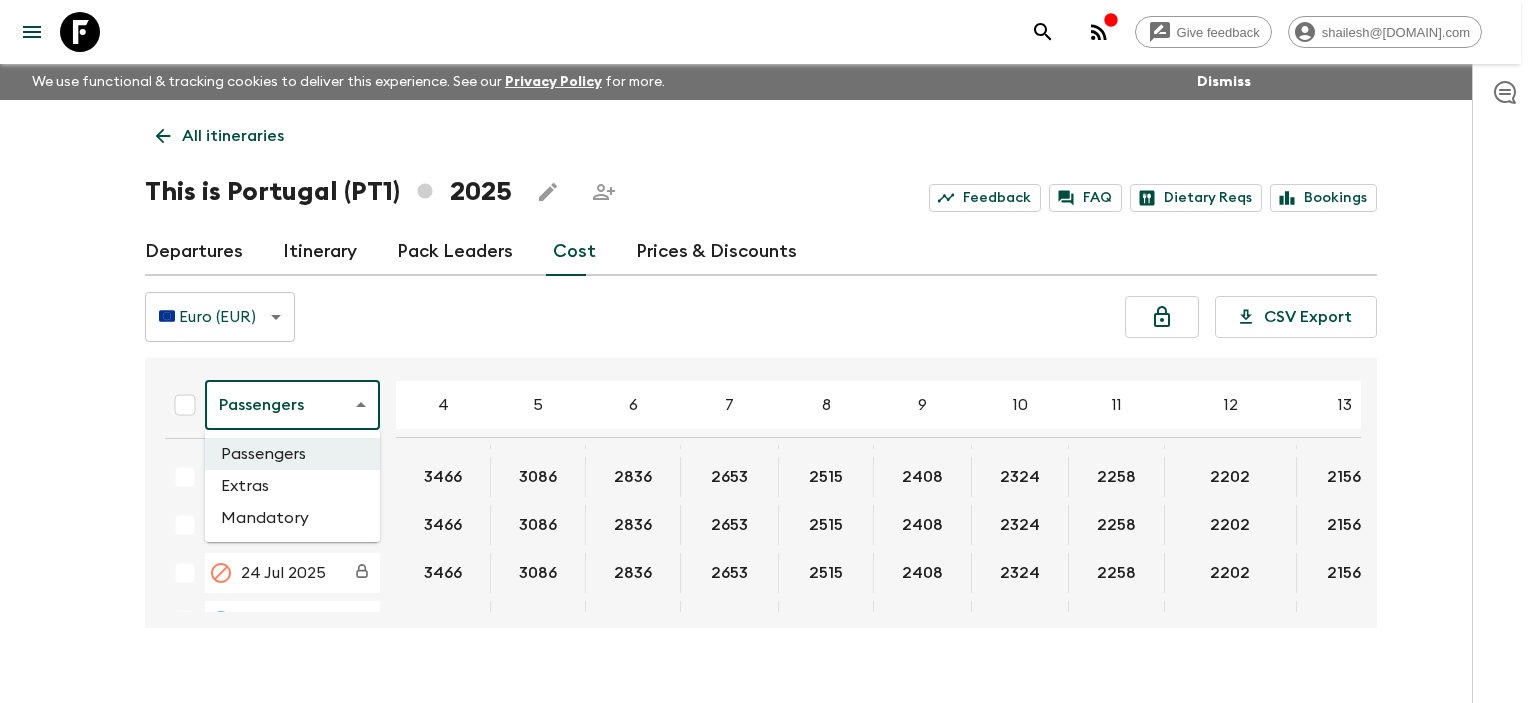 click on "Extras" at bounding box center [292, 486] 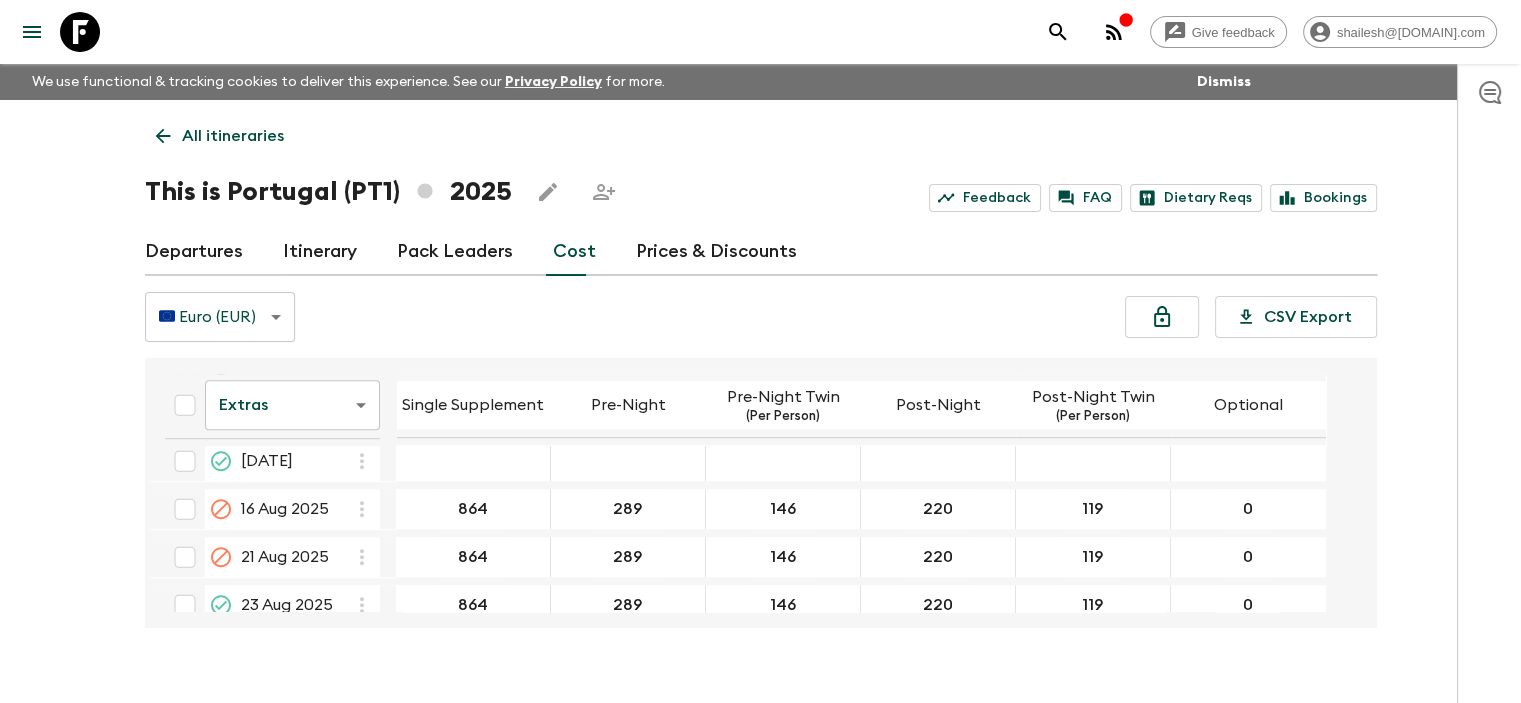 scroll, scrollTop: 1400, scrollLeft: 0, axis: vertical 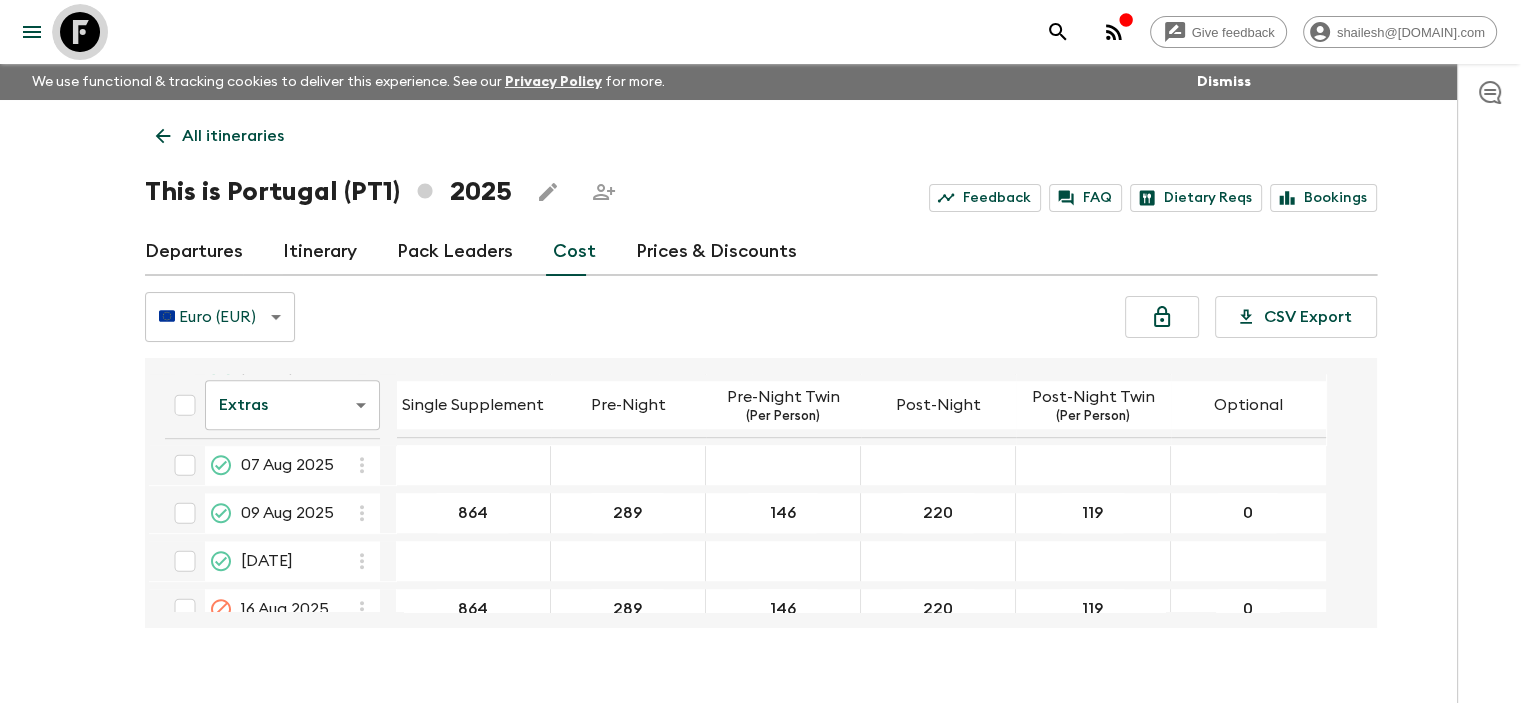 click 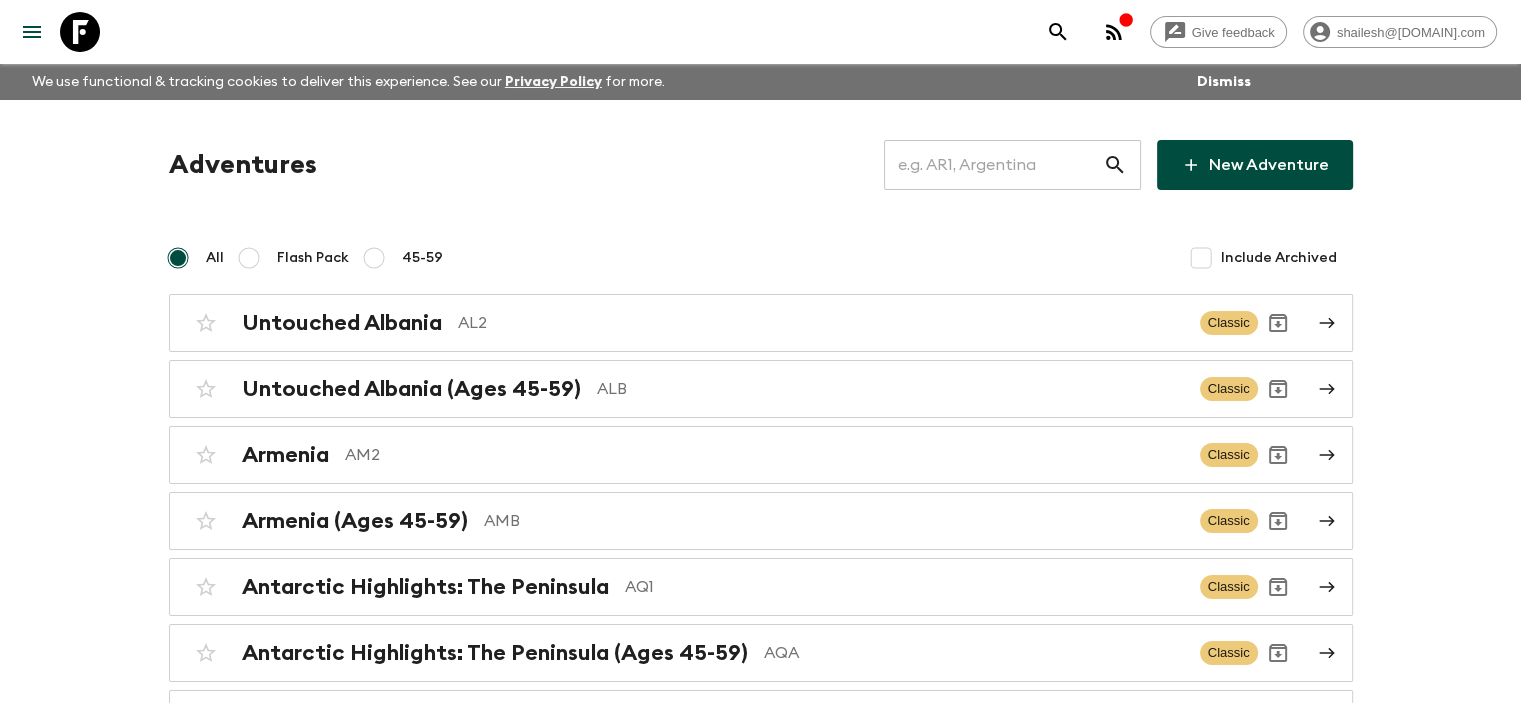 click at bounding box center (993, 165) 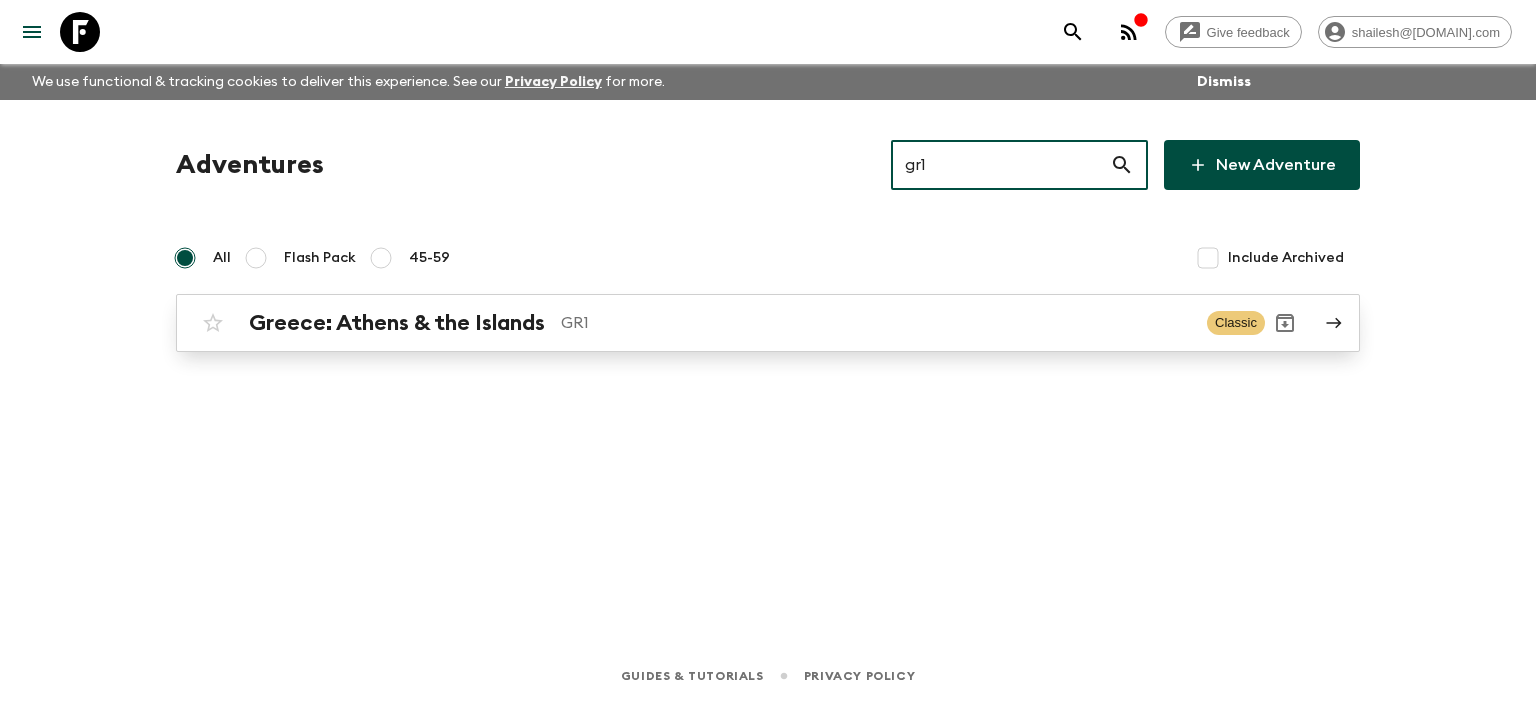 type on "gr1" 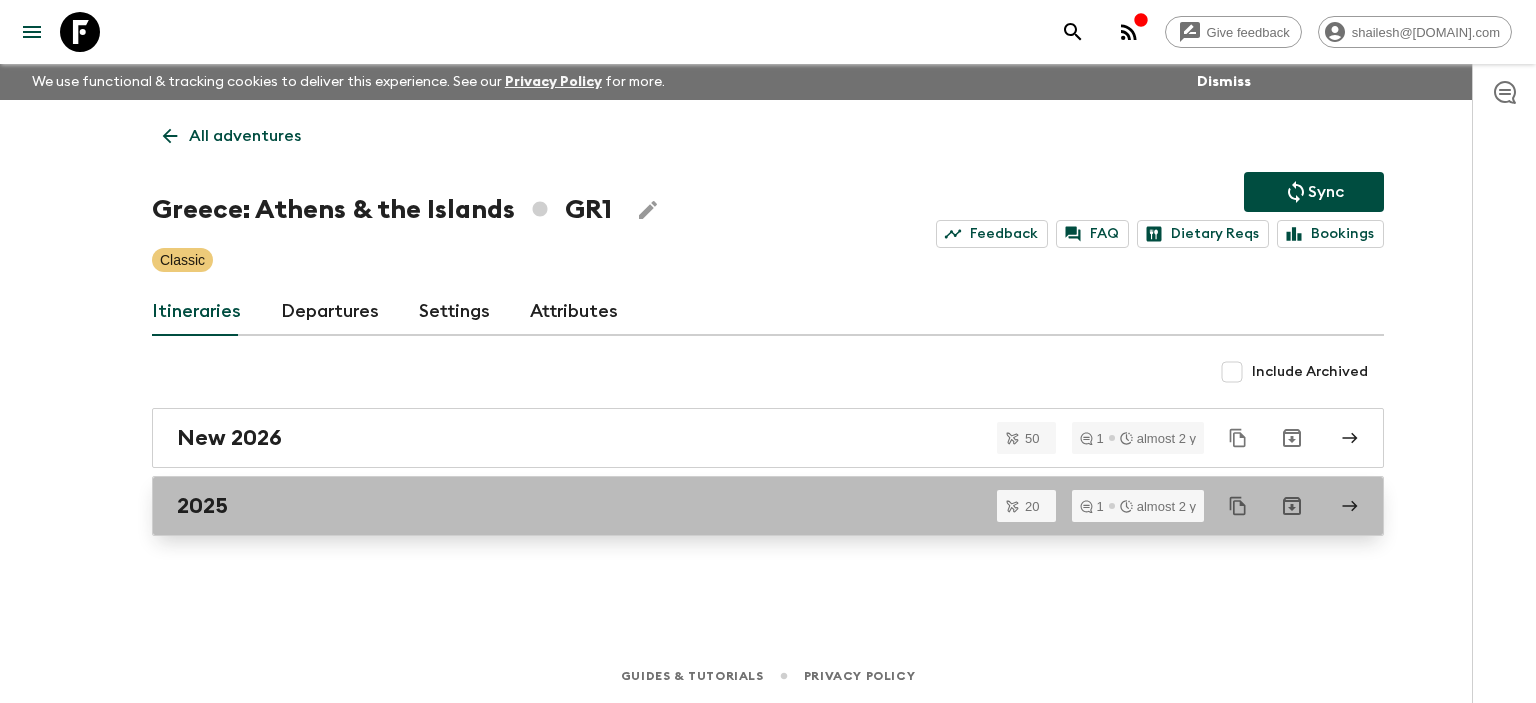 click on "2025" at bounding box center [768, 506] 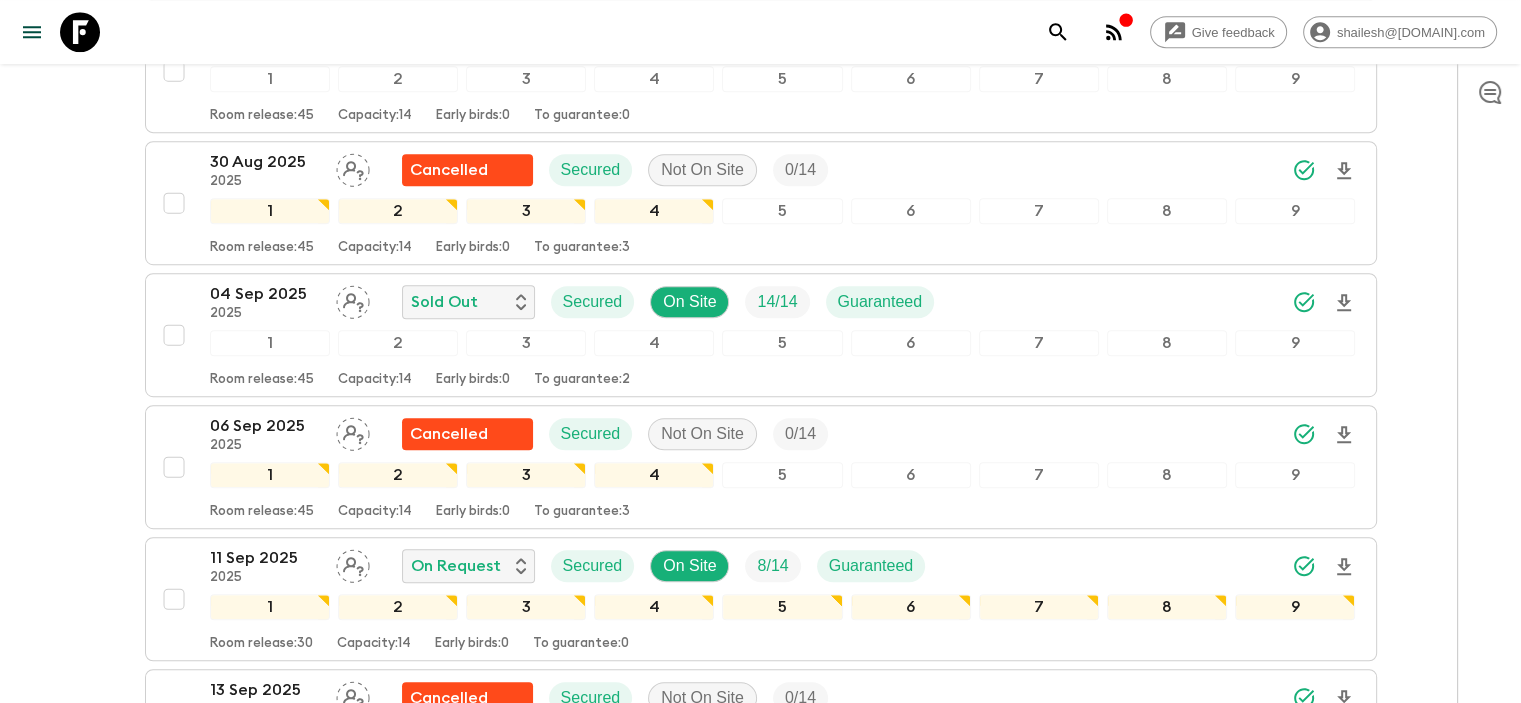 scroll, scrollTop: 1100, scrollLeft: 0, axis: vertical 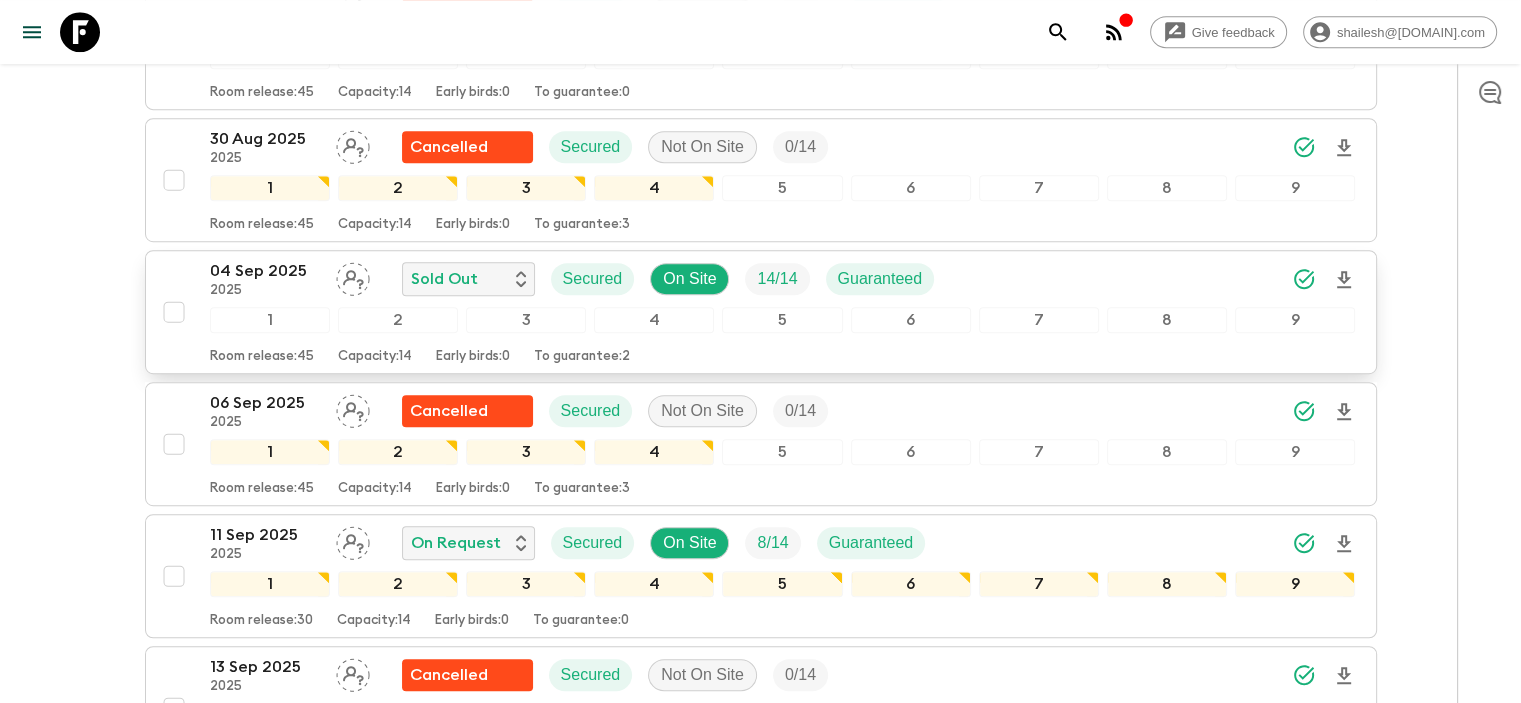 click on "04 Sep 2025" at bounding box center [265, 271] 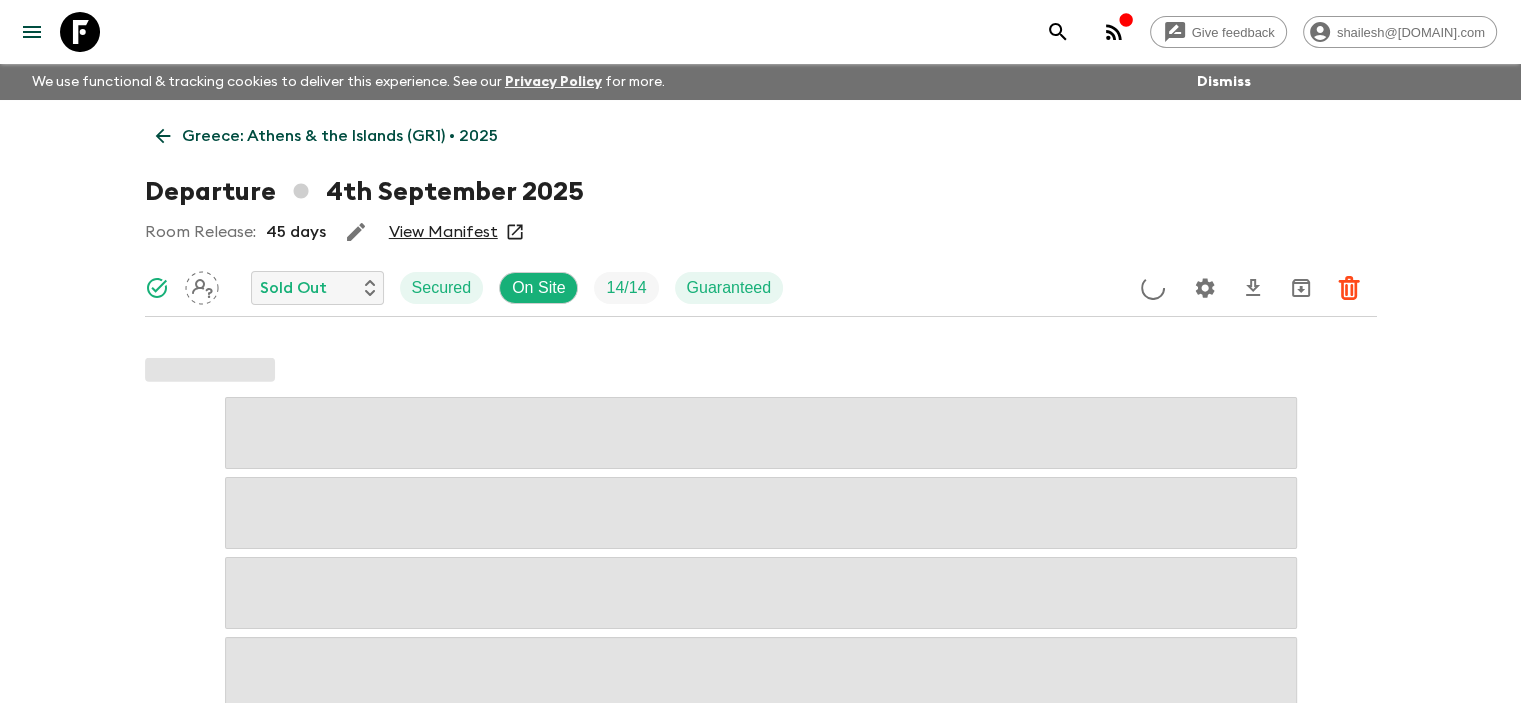 click on "View Manifest" at bounding box center [443, 232] 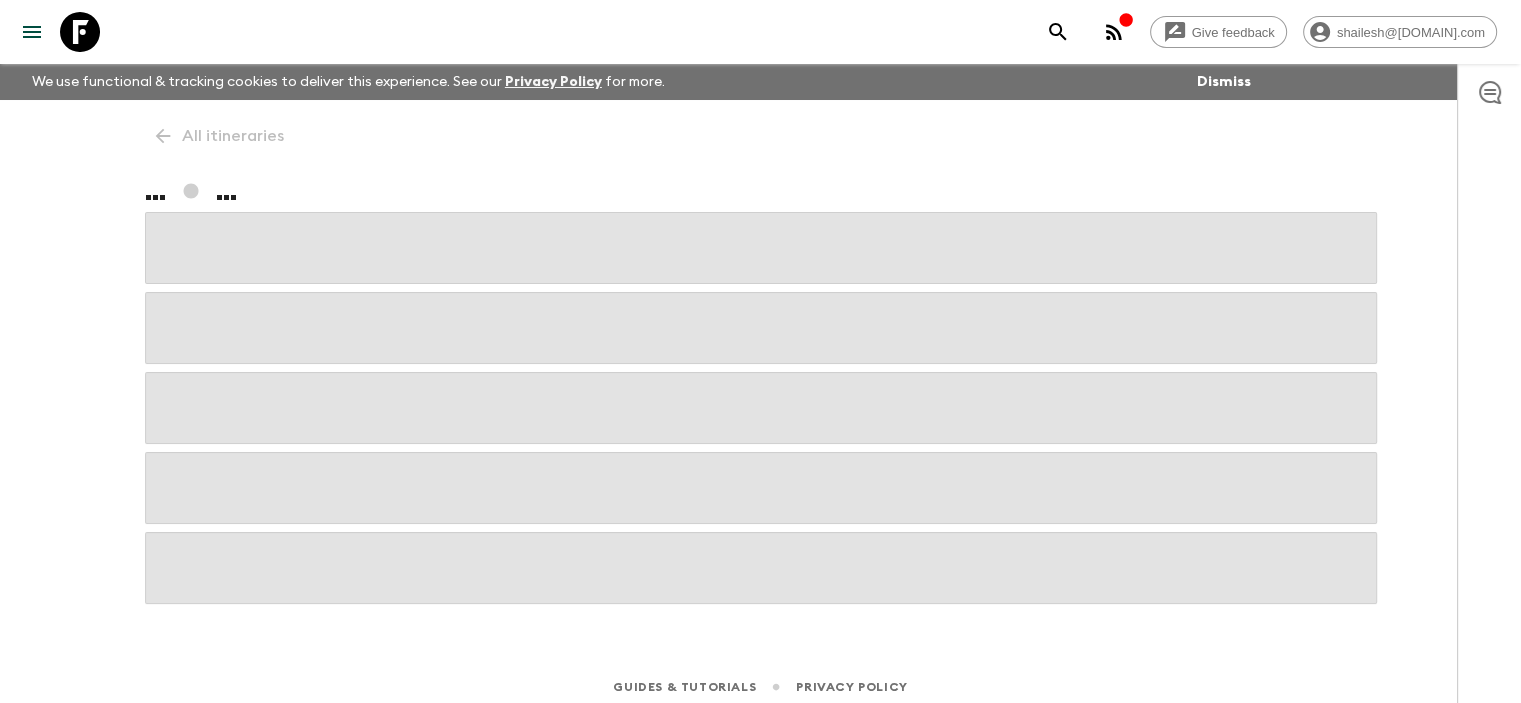 scroll, scrollTop: 11, scrollLeft: 0, axis: vertical 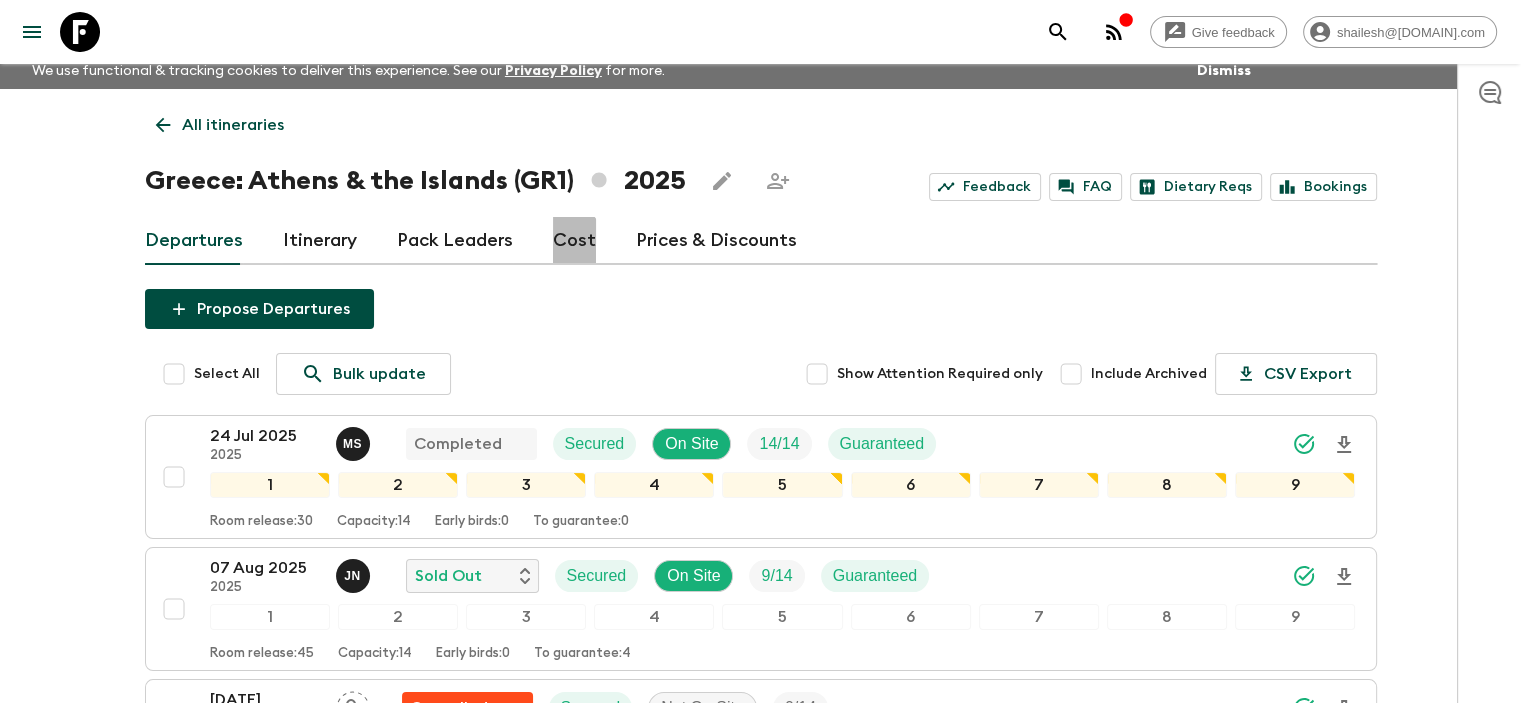 click on "Cost" at bounding box center (574, 241) 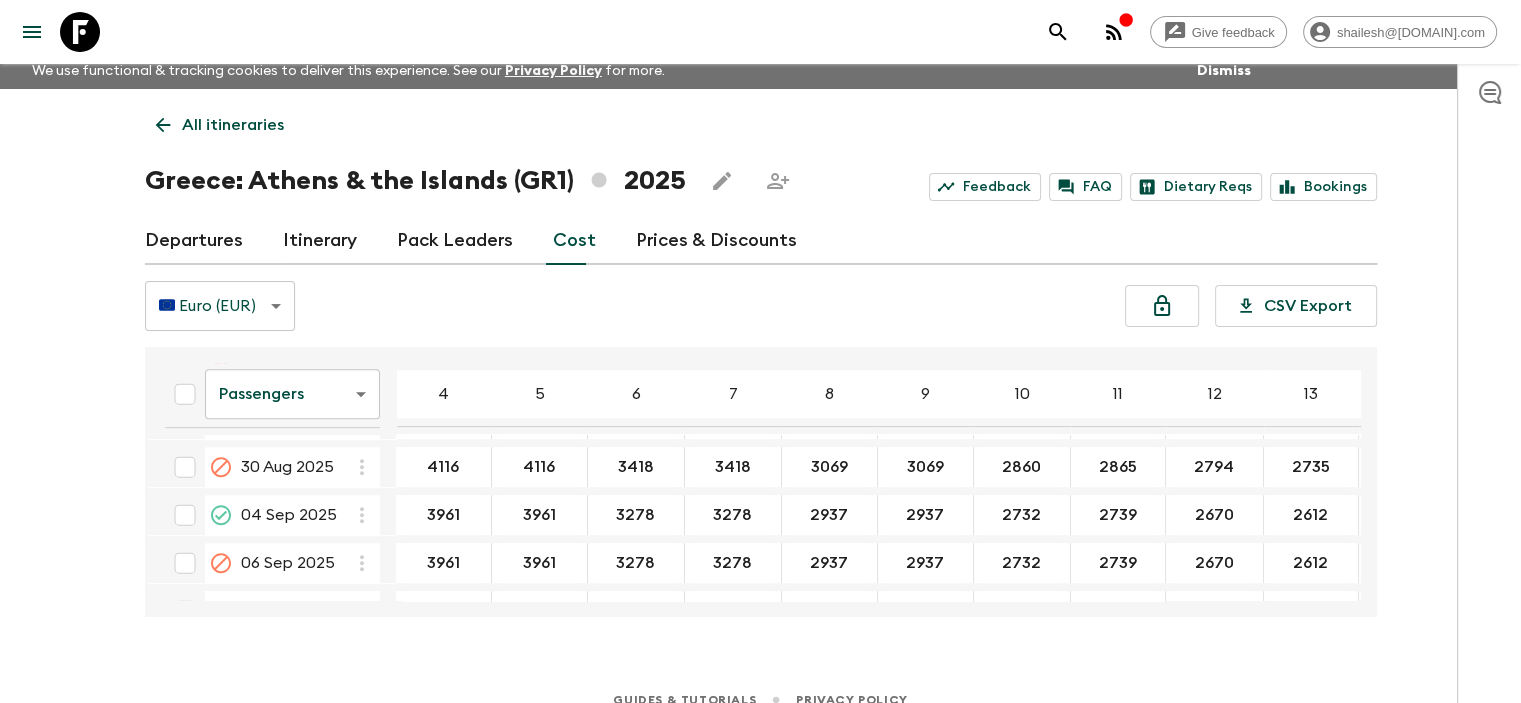 scroll, scrollTop: 1000, scrollLeft: 0, axis: vertical 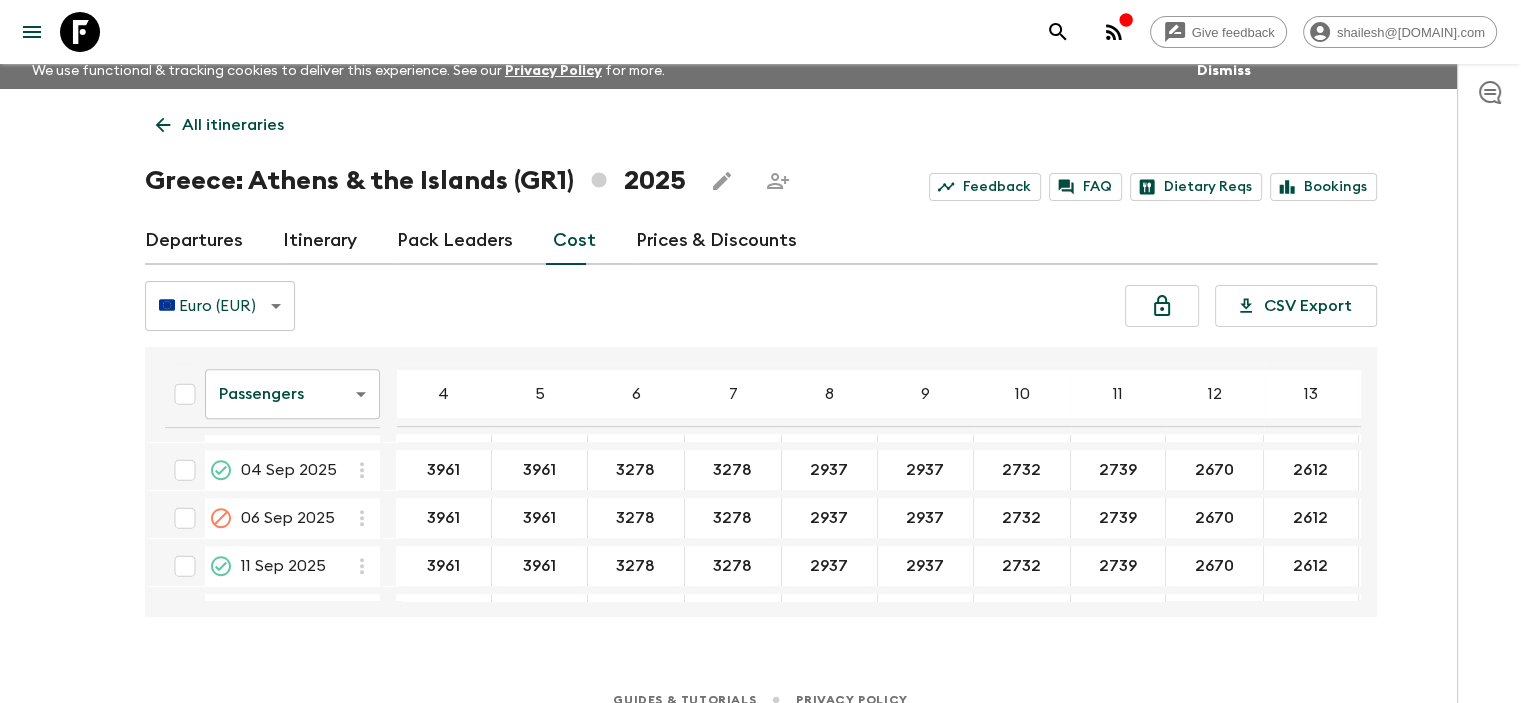 click on "Give feedback shailesh@[DOMAIN].com We use functional & tracking cookies to deliver this experience. See our Privacy Policy for more. Dismiss All itineraries Greece: Athens & the Islands (GR1) 2025 Feedback FAQ Dietary Reqs Bookings Departures Itinerary Pack Leaders Cost Prices & Discounts 🇪🇺 Euro (EUR) EUR ​ CSV Export Passengers passengersCost ​ 4 5 6 7 8 9 10 11 12 13 14 15 16 17 18 17 [DATE] 3630 3630 3013 3013 2705 2705 2520 2533 2470 2417 2372 01 [DATE] 3584 3584 2943 2943 2622 2622 2430 2441 2376 2321 2274 03 [DATE] 3584 3584 2943 2943 2622 2622 2430 2441 2376 2321 2274 15 [DATE] 3584 3584 2943 2943 2622 2622 2430 2441 2376 2321 2274 22 [DATE] 3584 3584 2943 2943 2622 2622 2430 2441 2376 2321 2274 24 [DATE] 3584 3584 2943 2943 2622 2622 2430 2441 2376 2321 2274 12 [DATE] 3961 3961 3278 3278 2937 2937 2732 2739 2670 2612 2562 15 [DATE] 3961 3961 3278 3278 2937 2937 2732 2739 2670 2612 2562 21 [DATE] 3961 3961 3278 3278 2937 2937 2732 2739 2670 2612 2562 26 [DATE]" at bounding box center (760, 358) 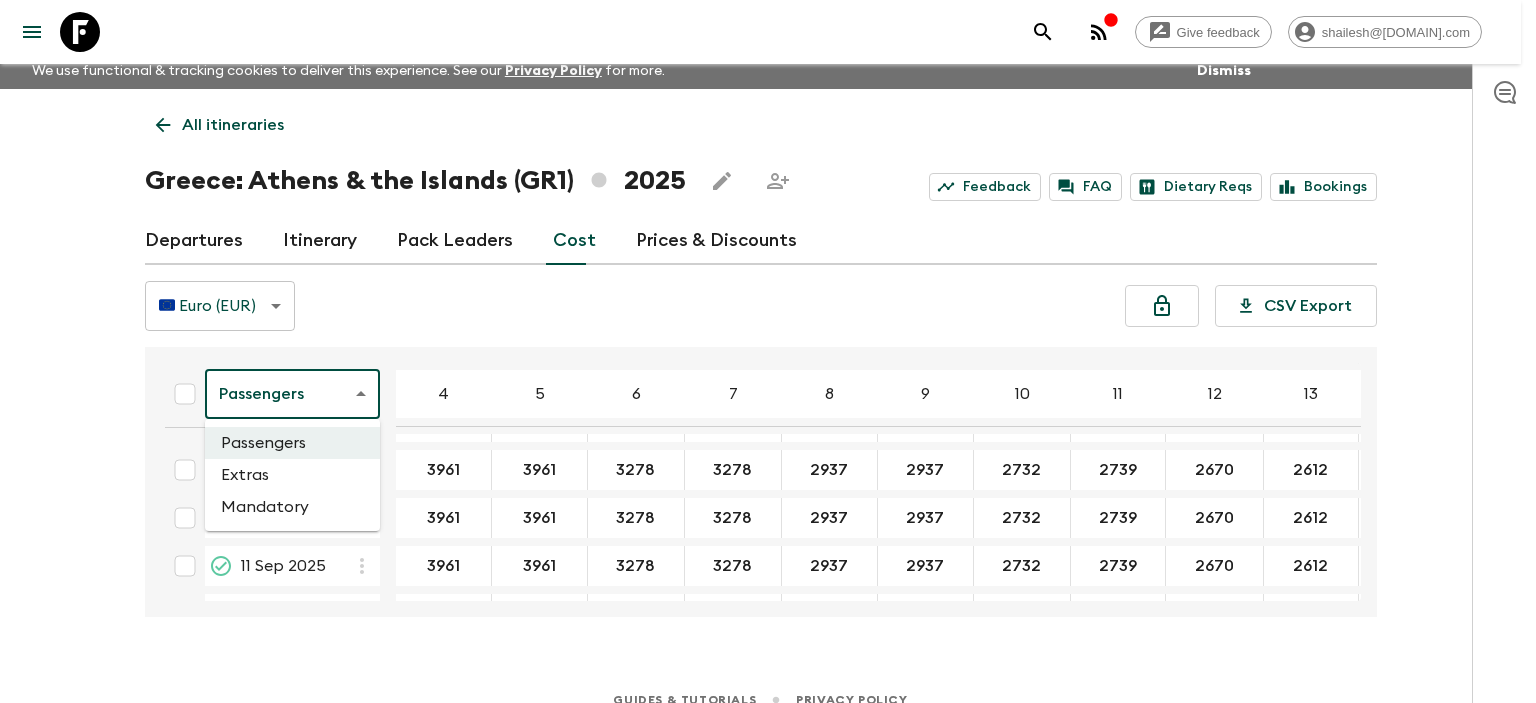 click on "Extras" at bounding box center (292, 475) 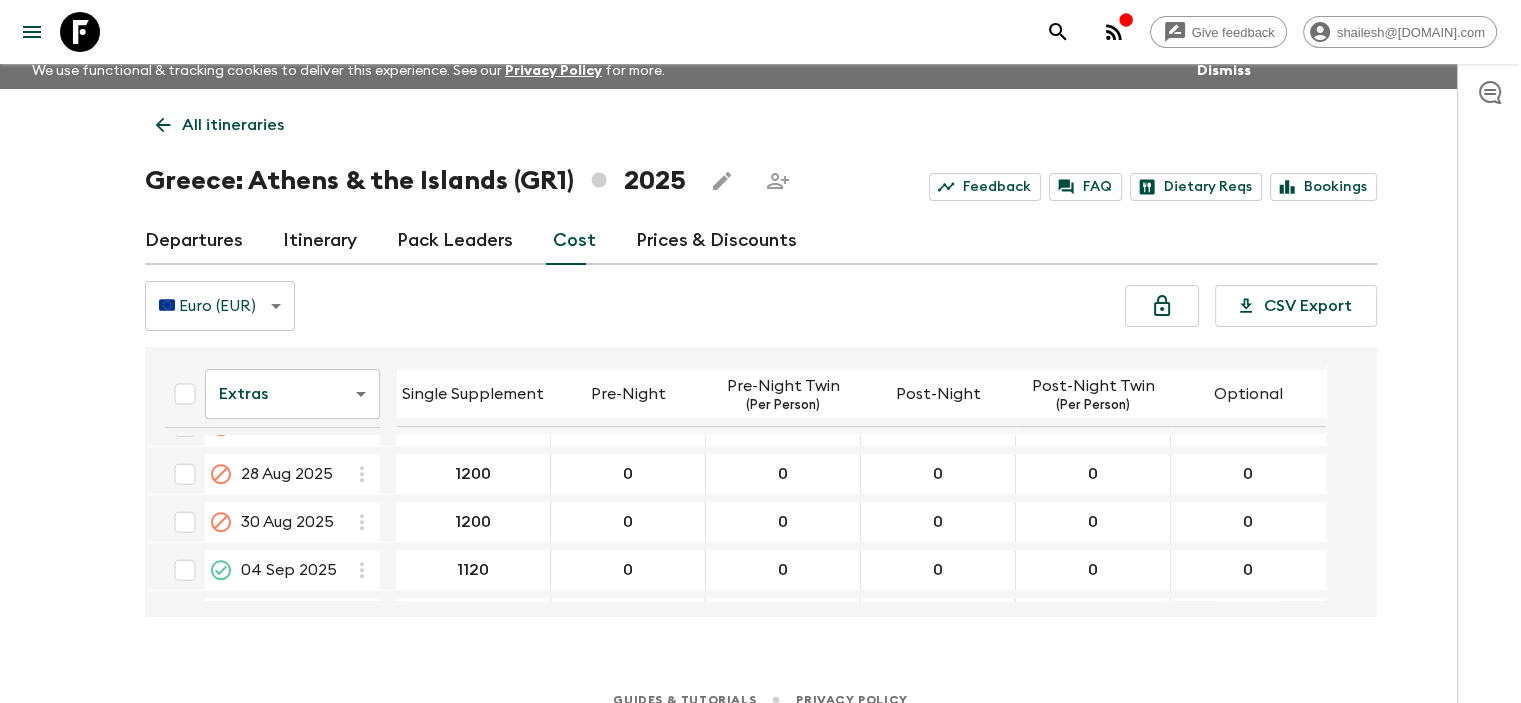 scroll, scrollTop: 1000, scrollLeft: 0, axis: vertical 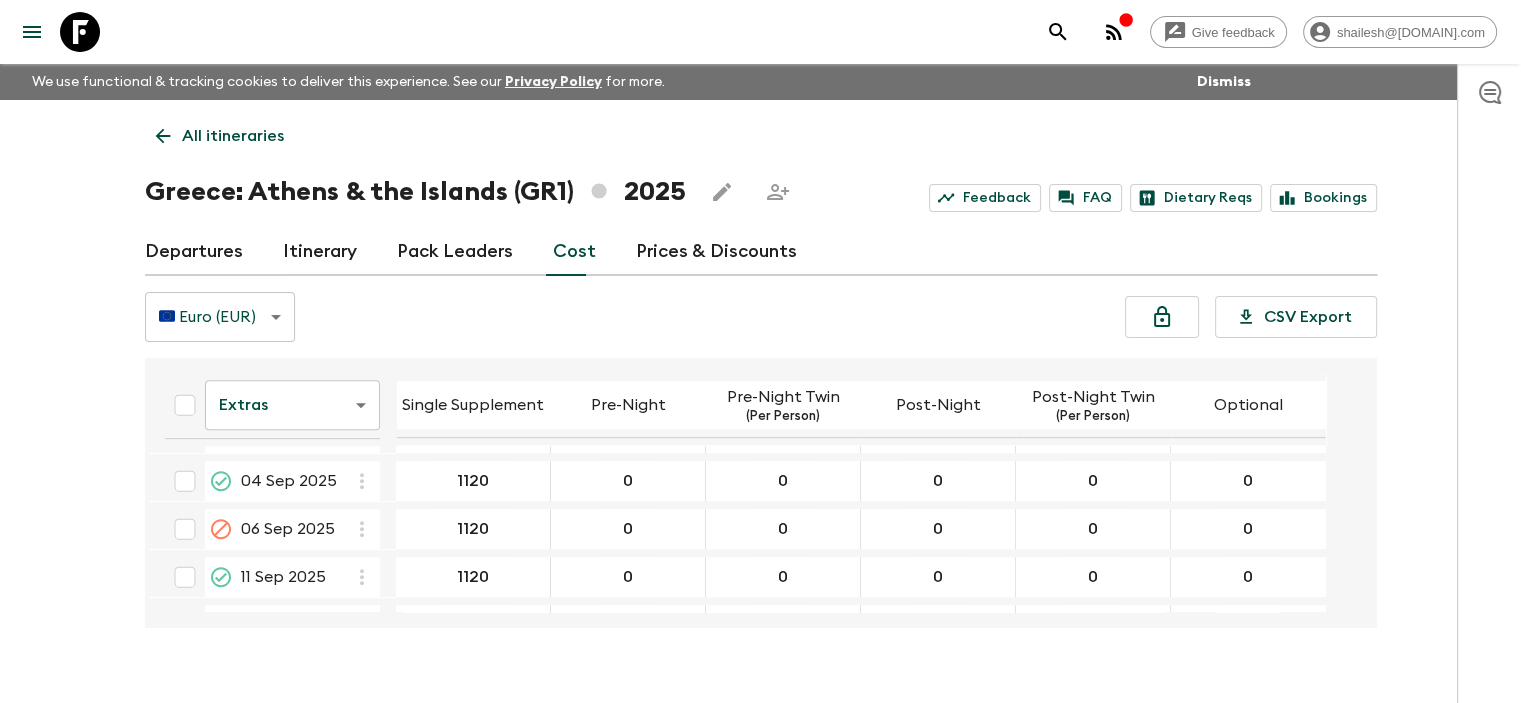 click 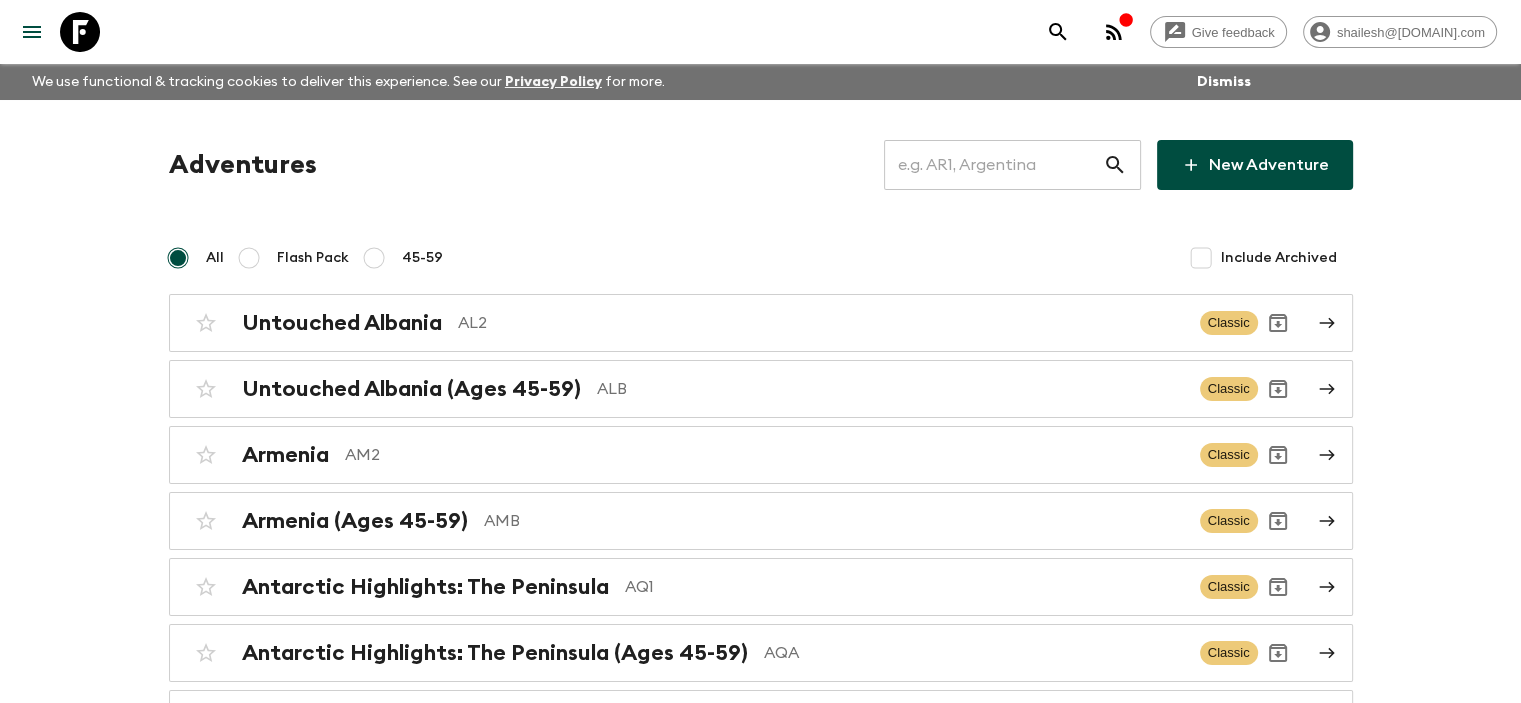 click at bounding box center (993, 165) 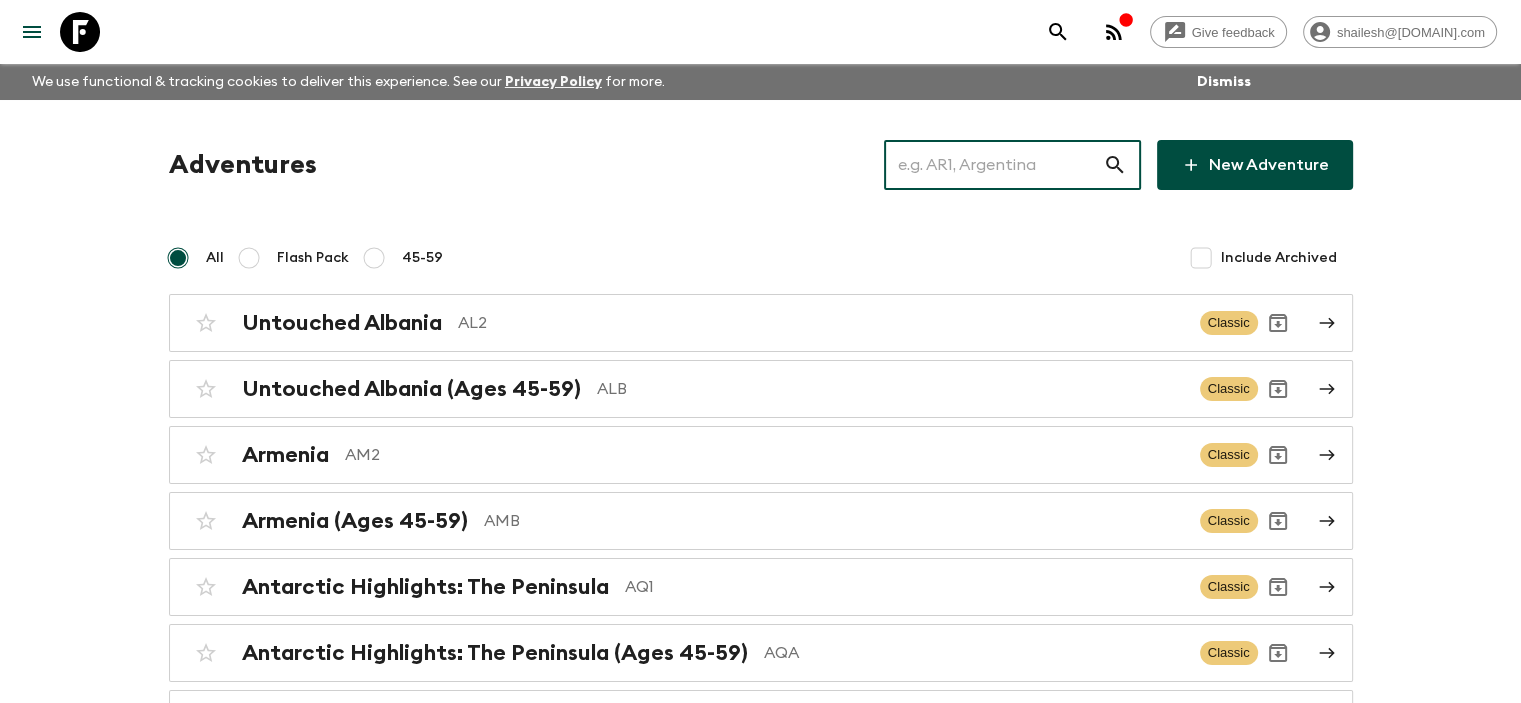 type on "R" 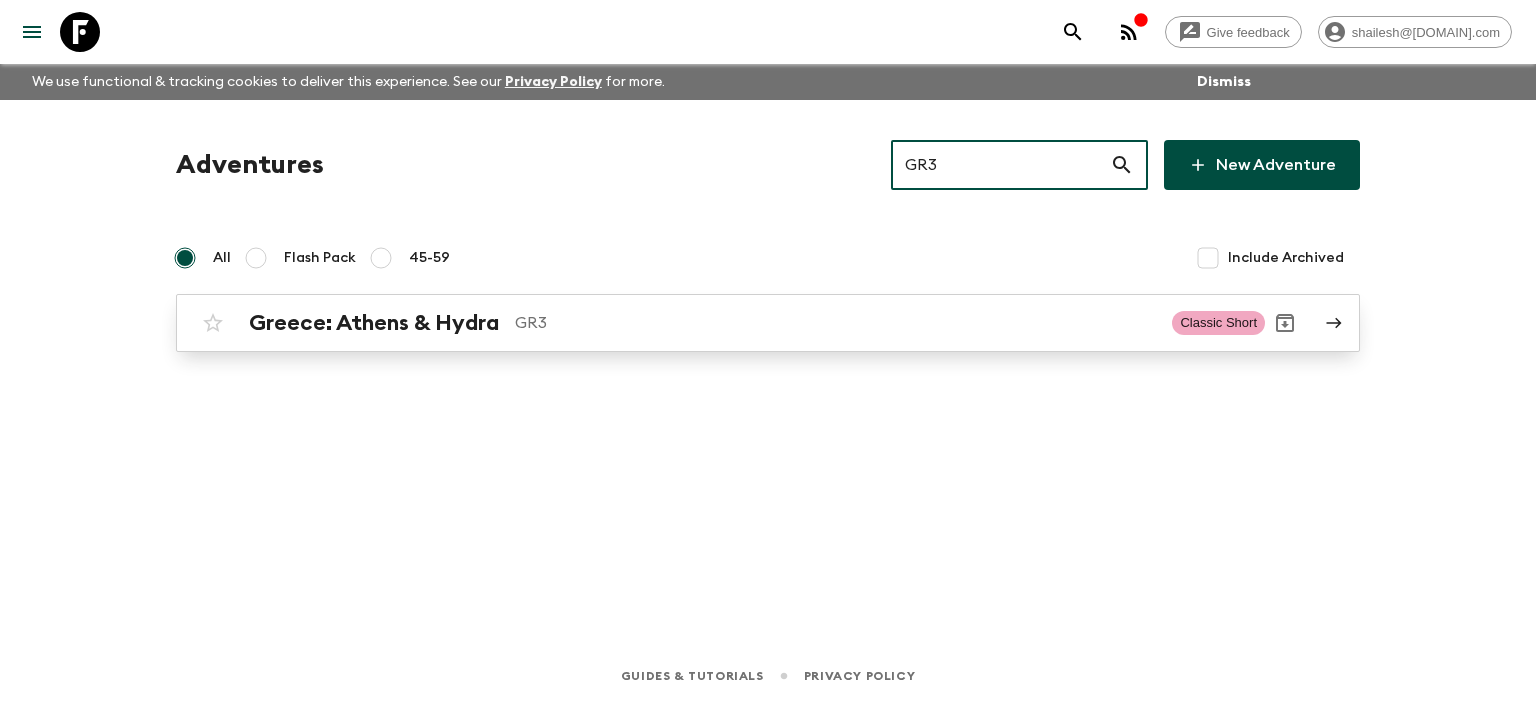 type on "GR3" 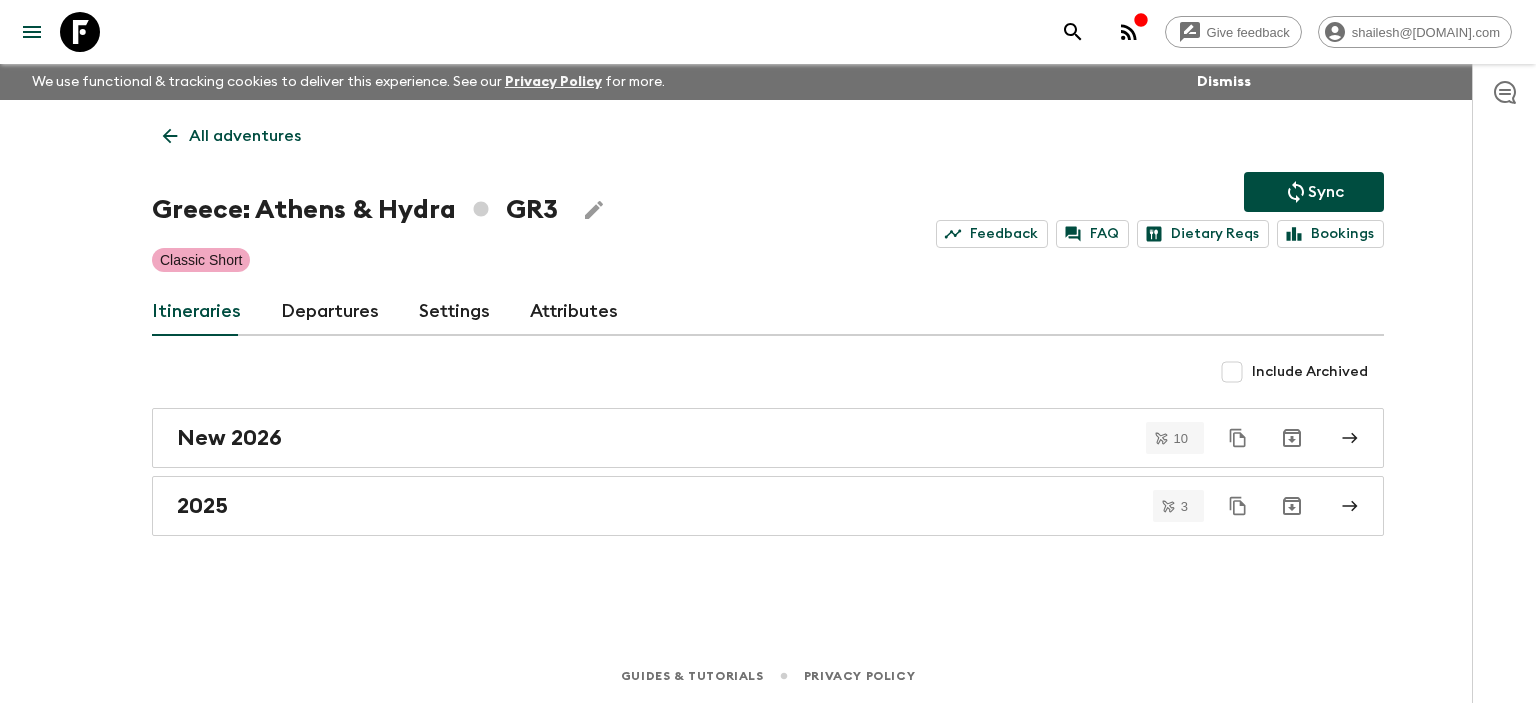 click 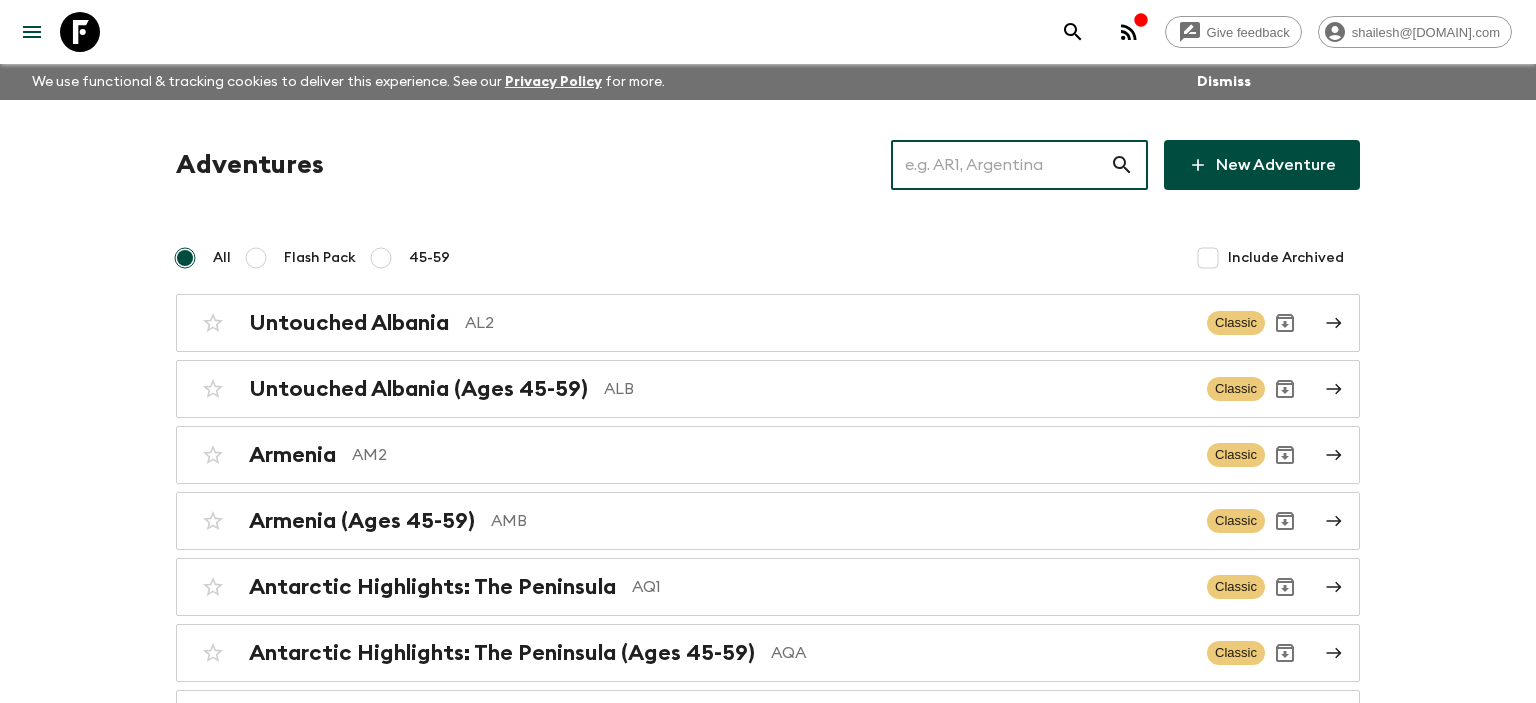 click at bounding box center [1000, 165] 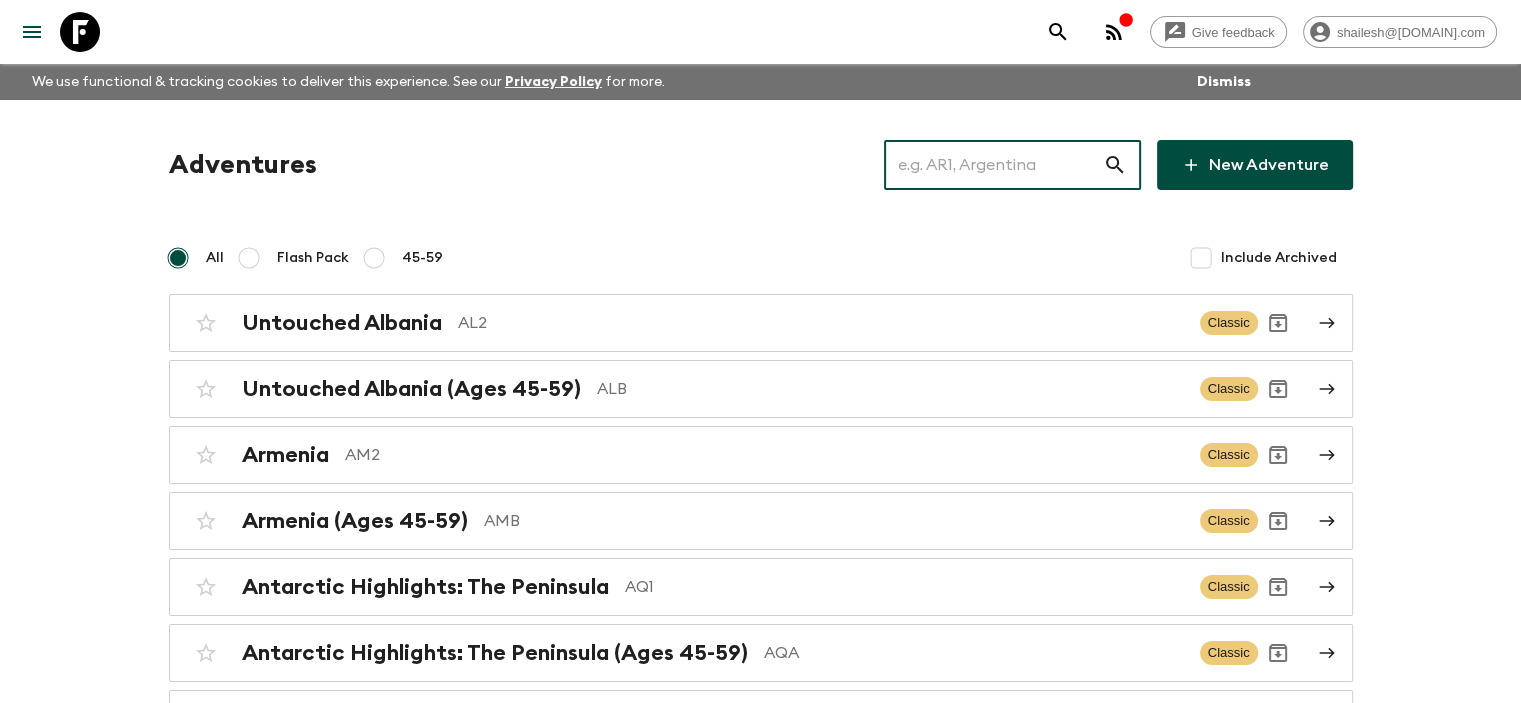 click at bounding box center (993, 165) 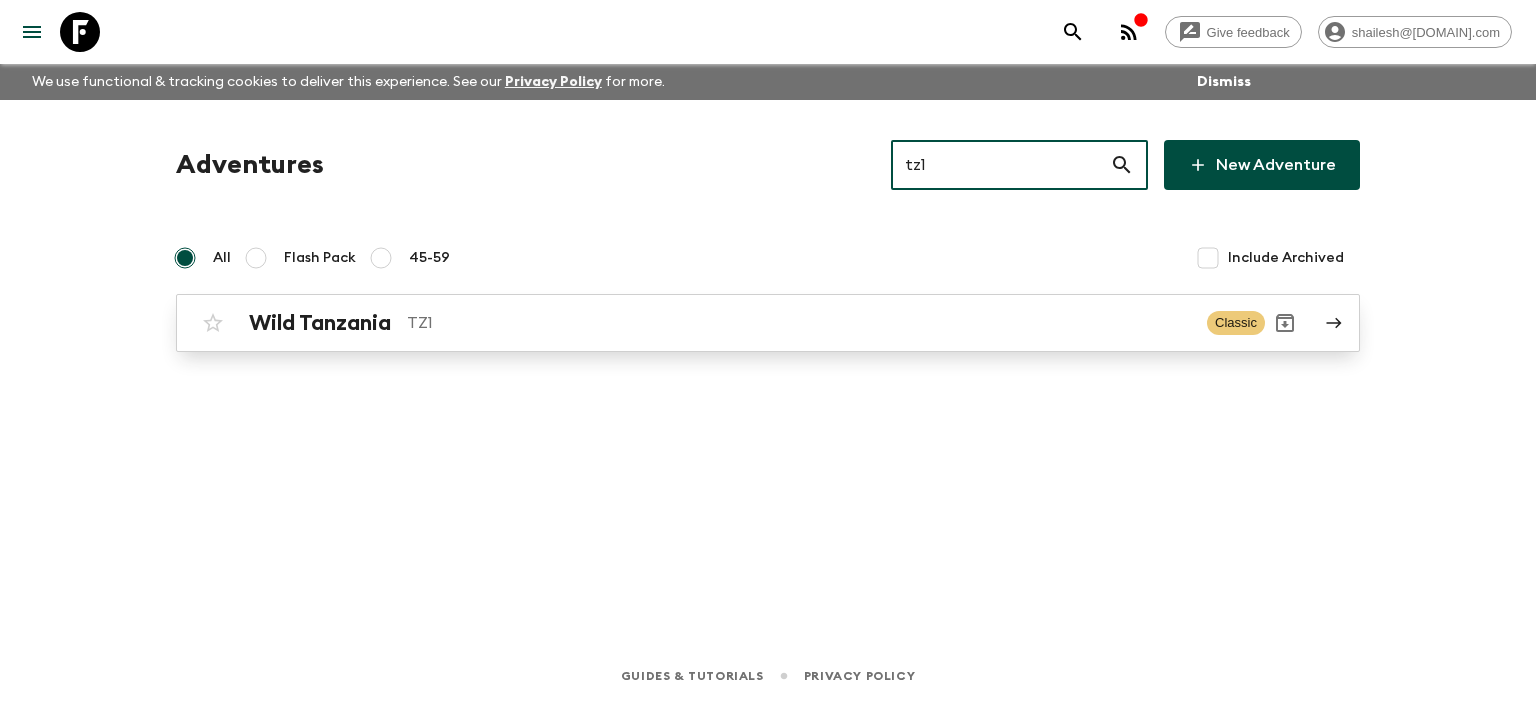 type on "tz1" 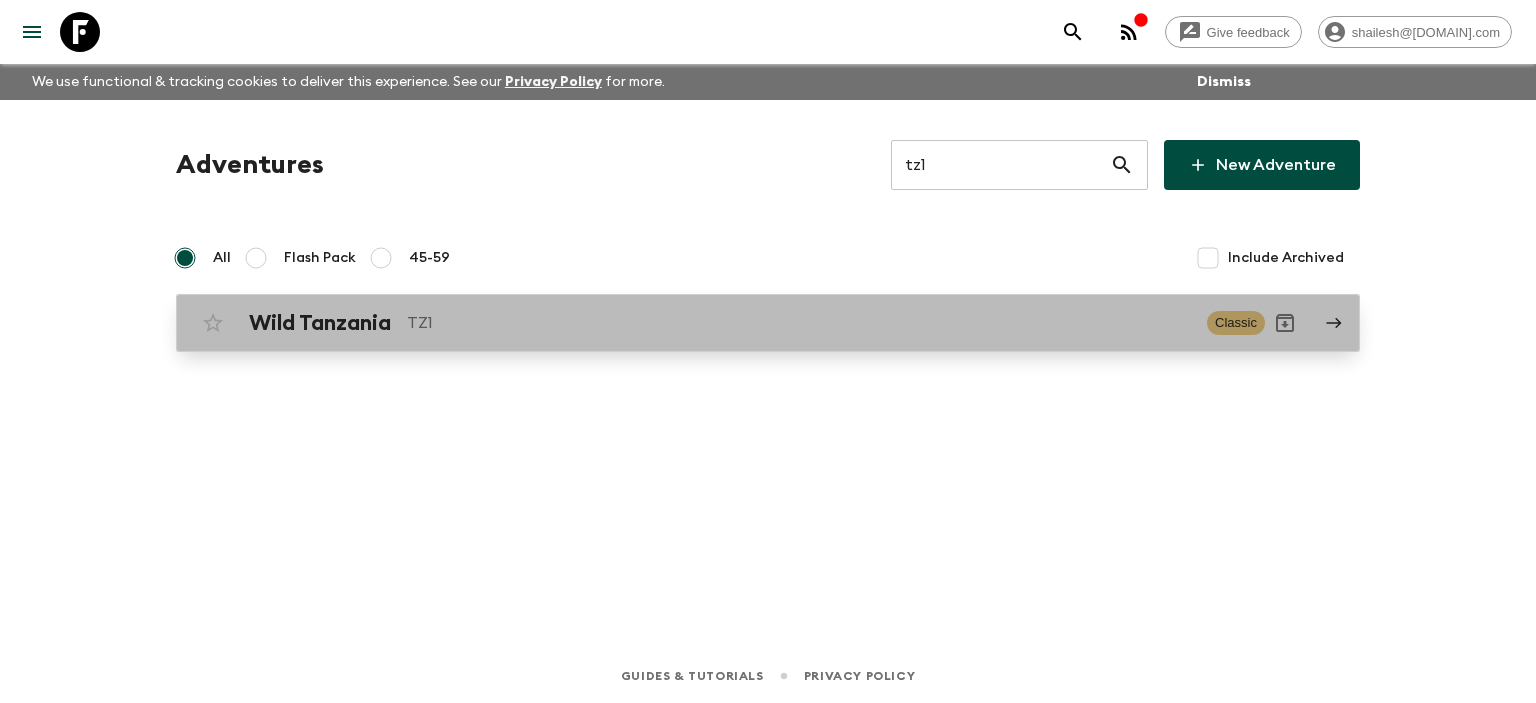 click on "TZ1" at bounding box center [799, 323] 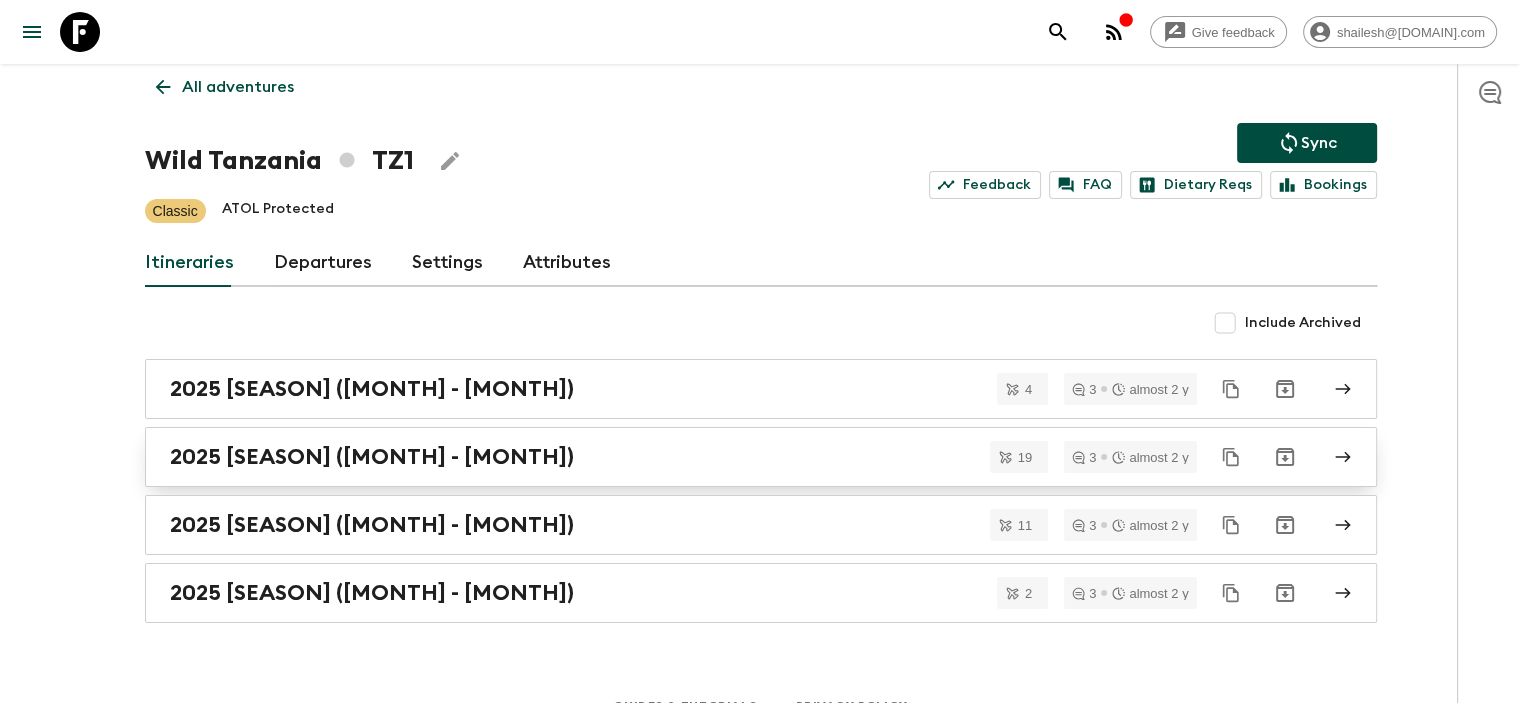 scroll, scrollTop: 76, scrollLeft: 0, axis: vertical 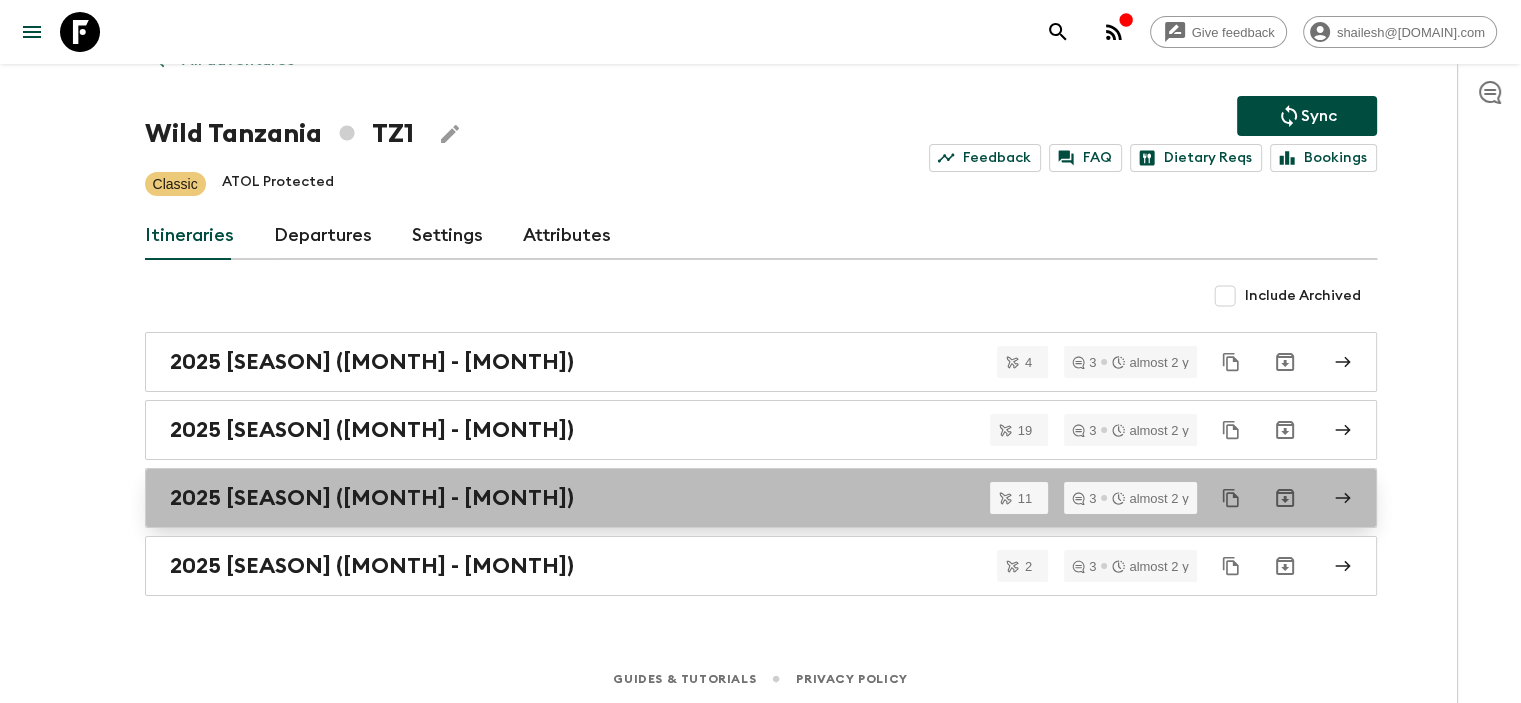 click on "2025 [SEASON] ([MONTH] - [MONTH])" at bounding box center [742, 498] 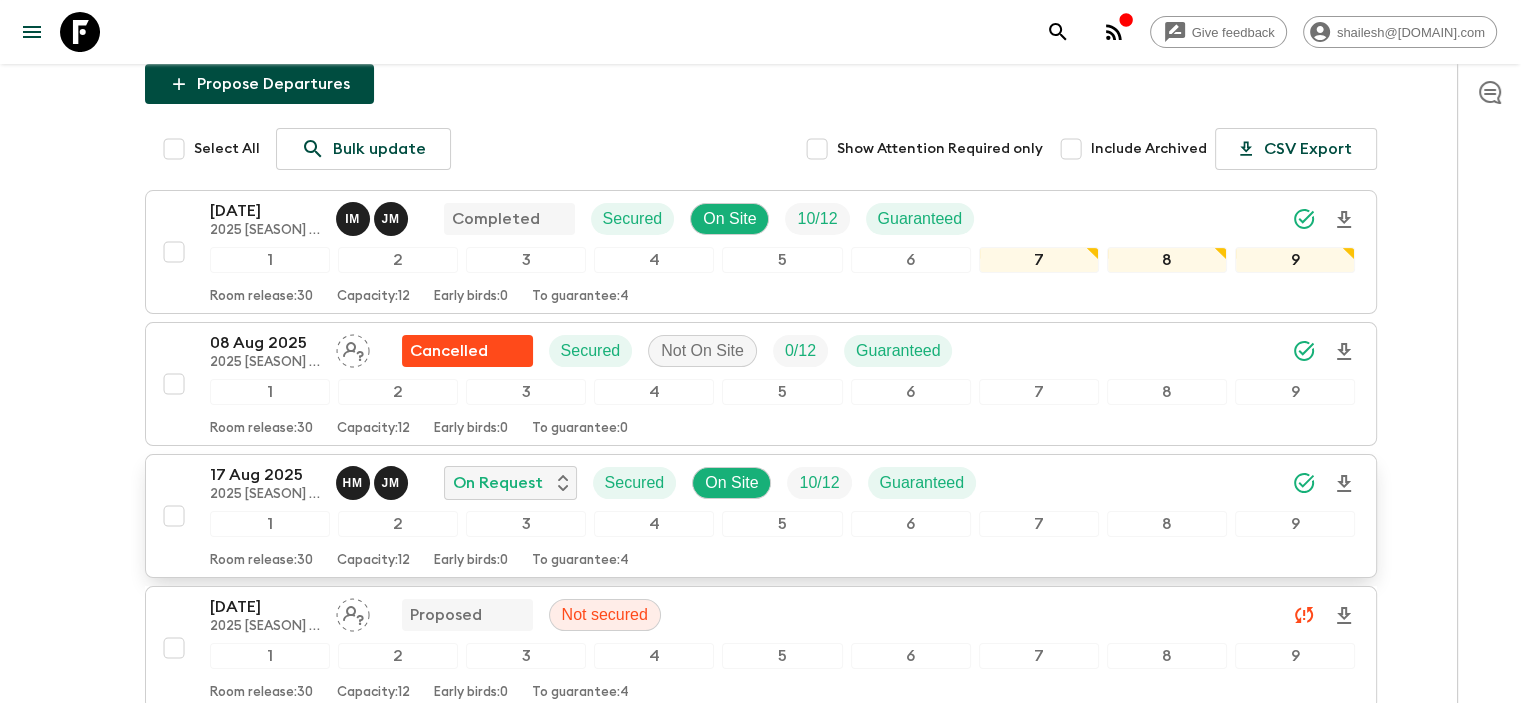 scroll, scrollTop: 0, scrollLeft: 0, axis: both 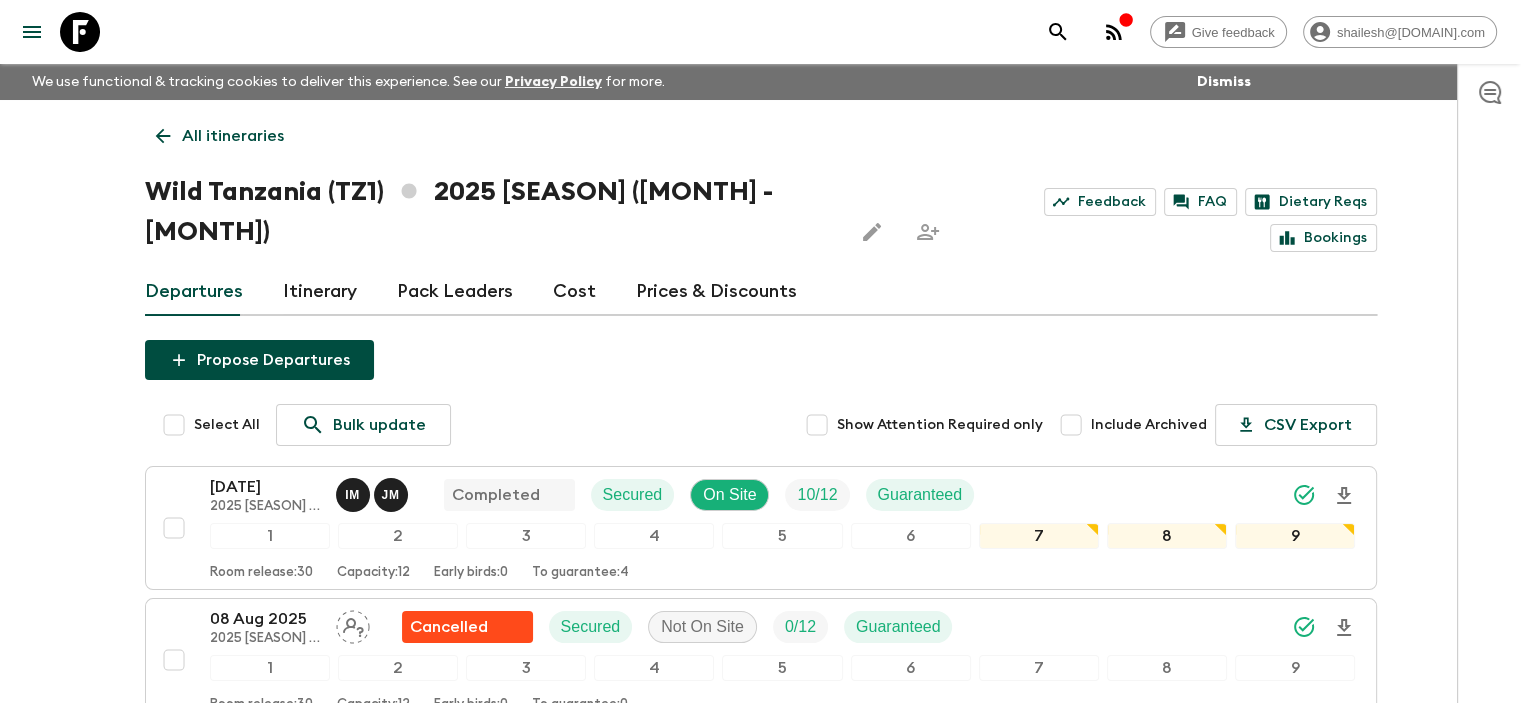 click 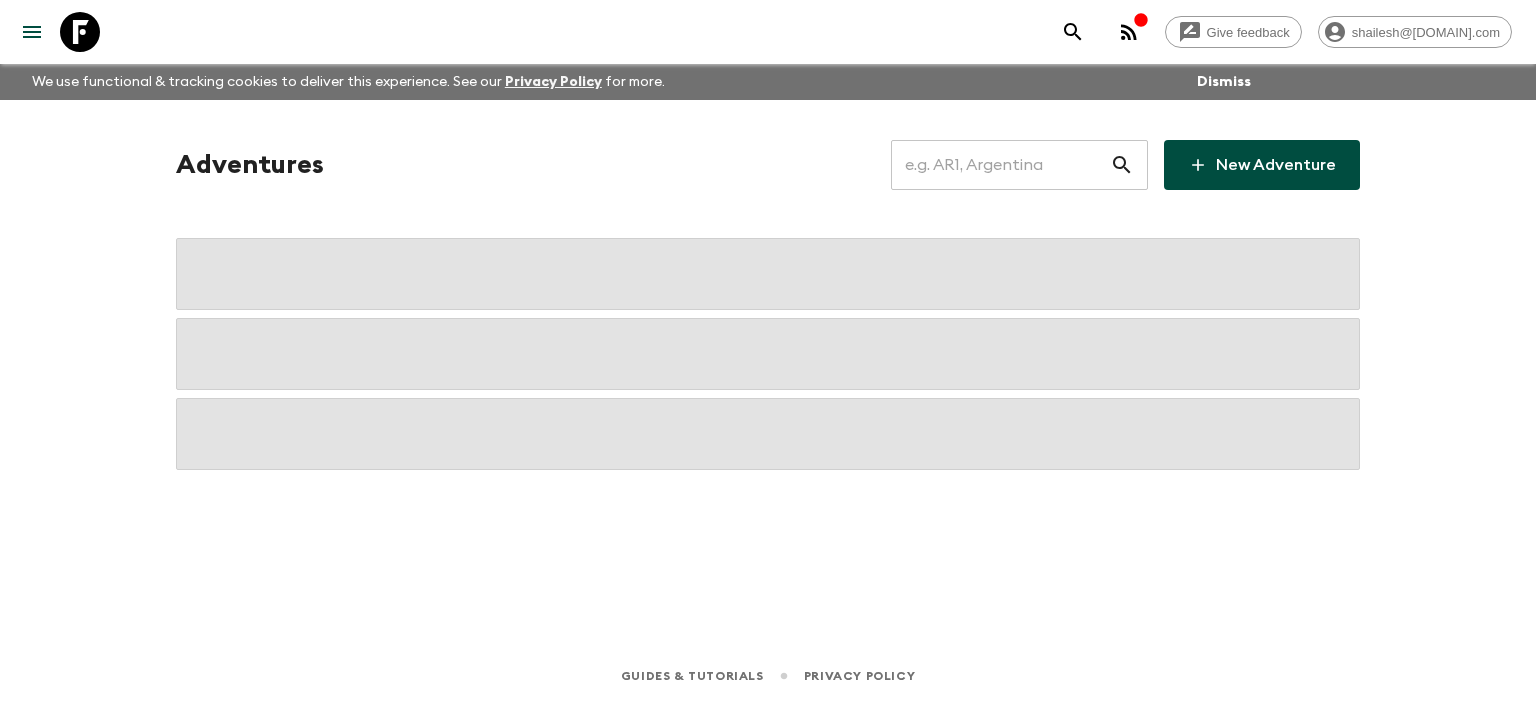 click at bounding box center [1000, 165] 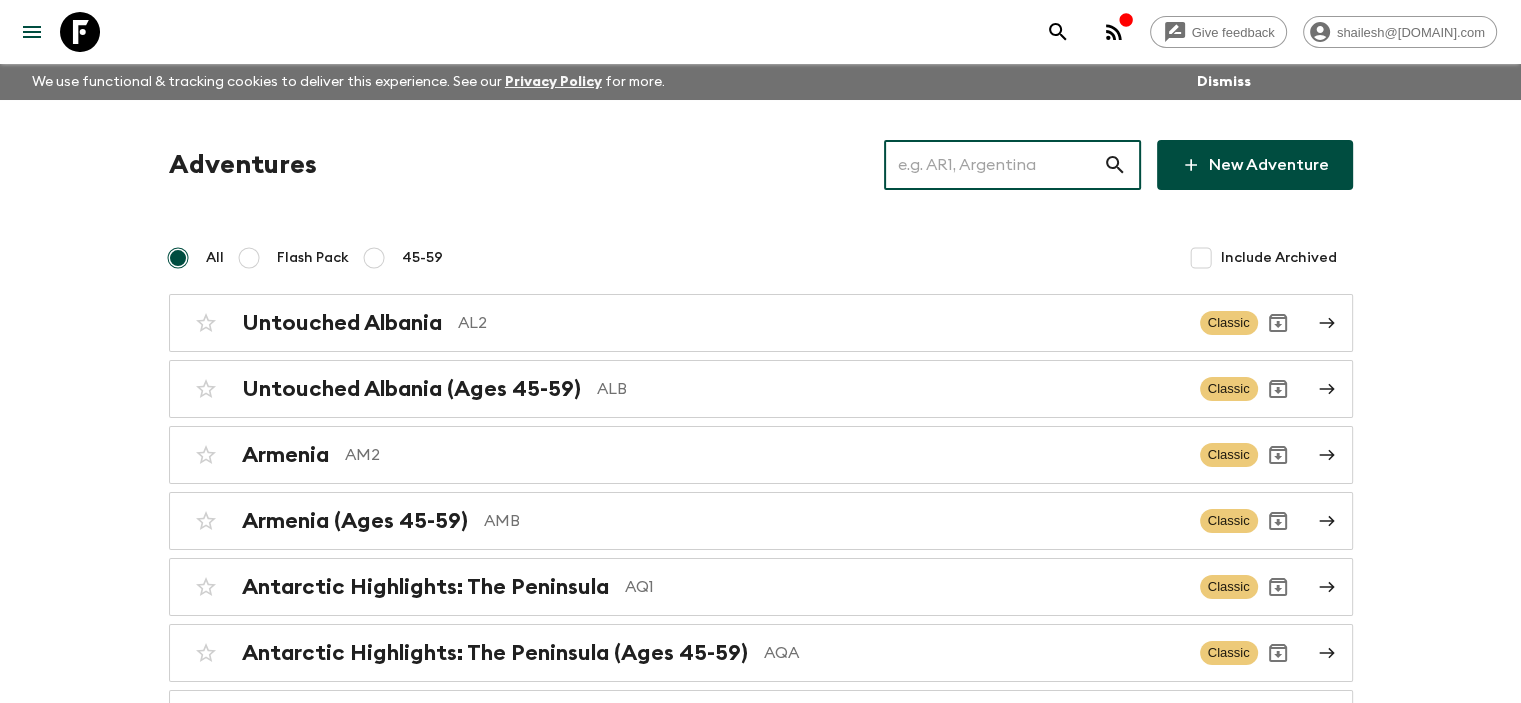 click at bounding box center (993, 165) 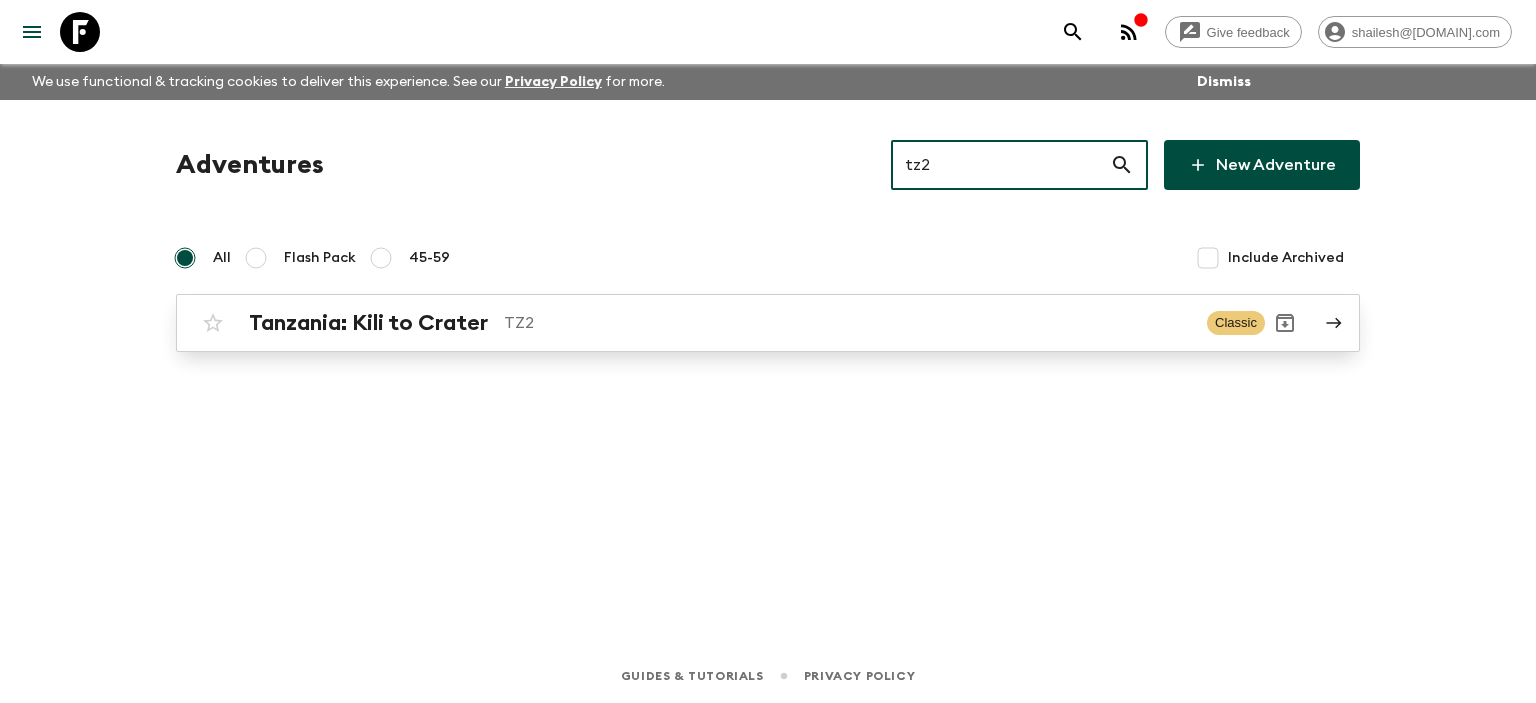 type on "tz2" 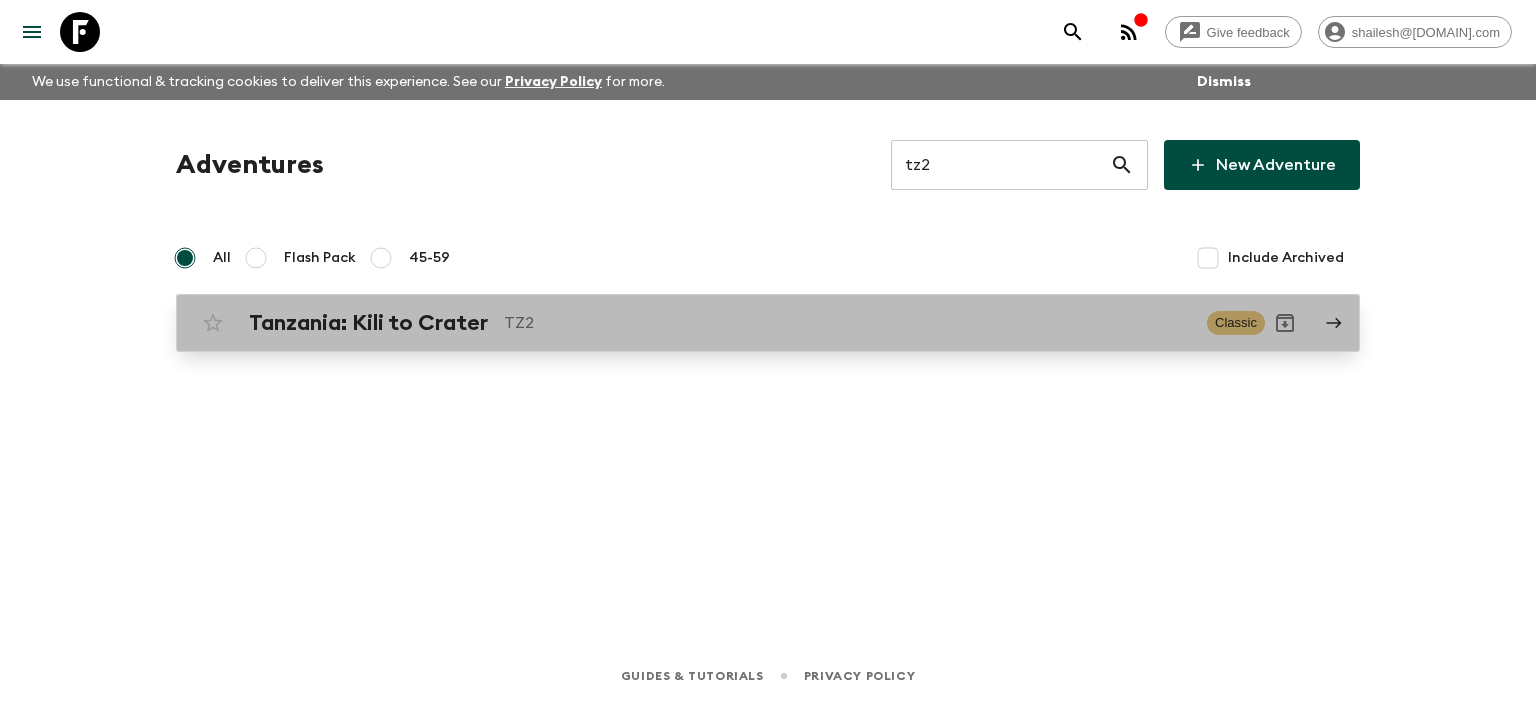 click on "Tanzania: Kili to Crater TZ2 Classic" at bounding box center (729, 323) 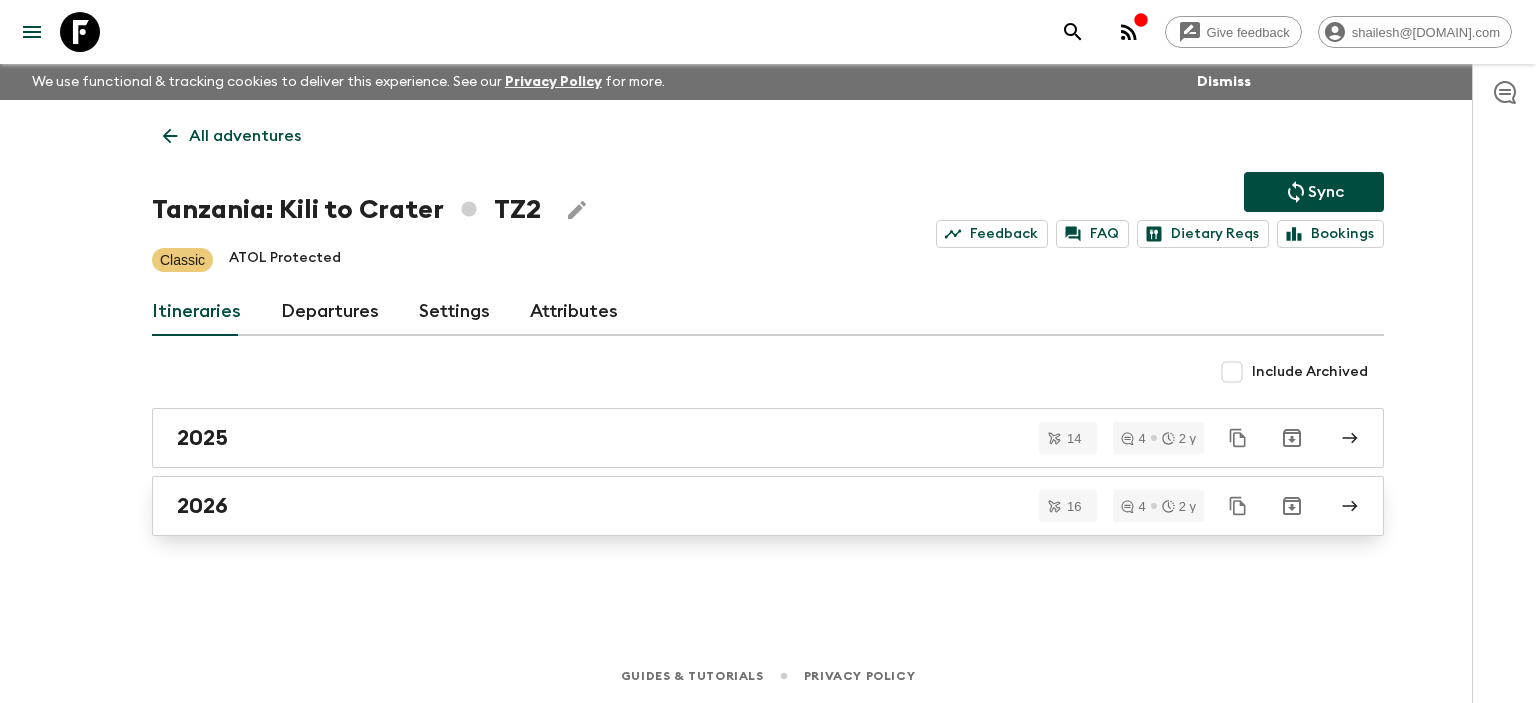 click on "2026" at bounding box center [749, 506] 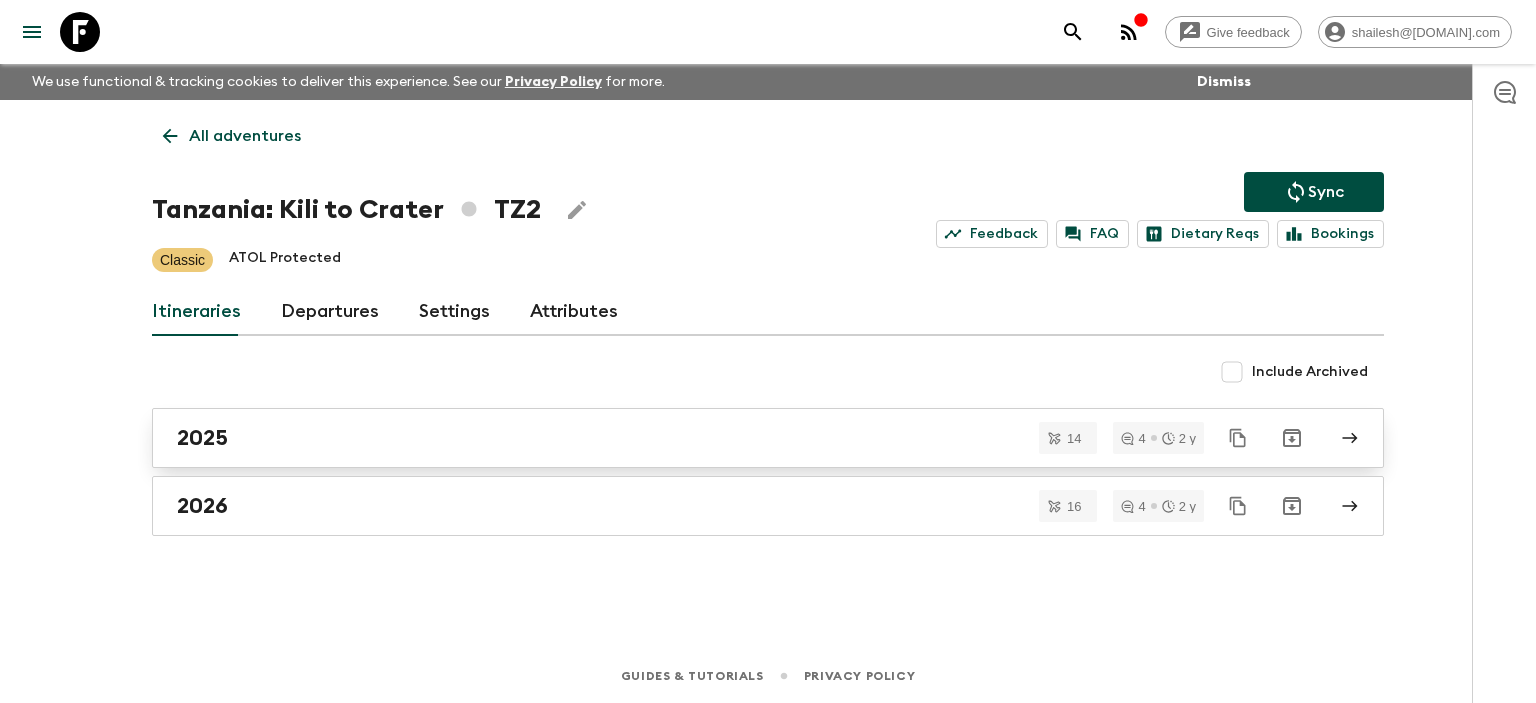 click on "2025" at bounding box center [749, 438] 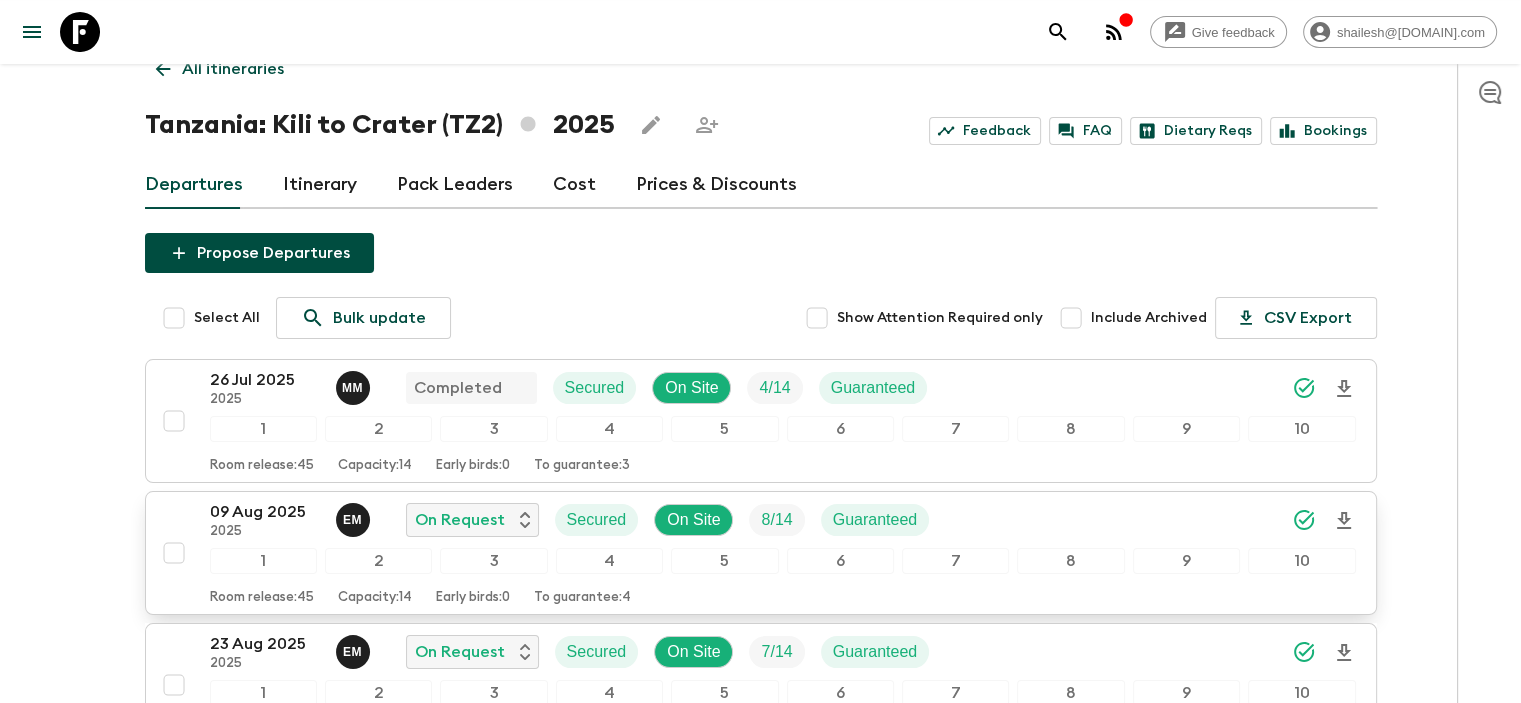 scroll, scrollTop: 200, scrollLeft: 0, axis: vertical 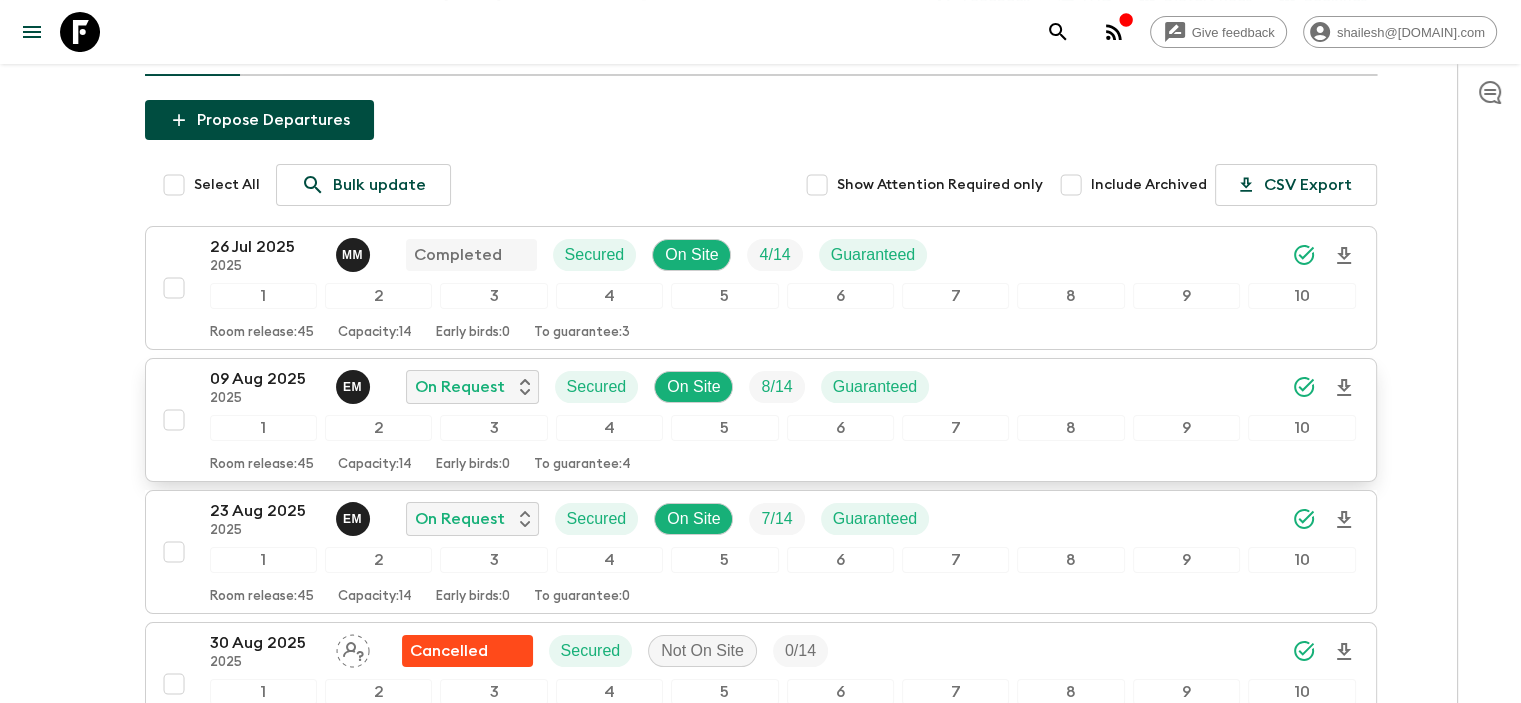 click on "09 Aug 2025" at bounding box center (265, 379) 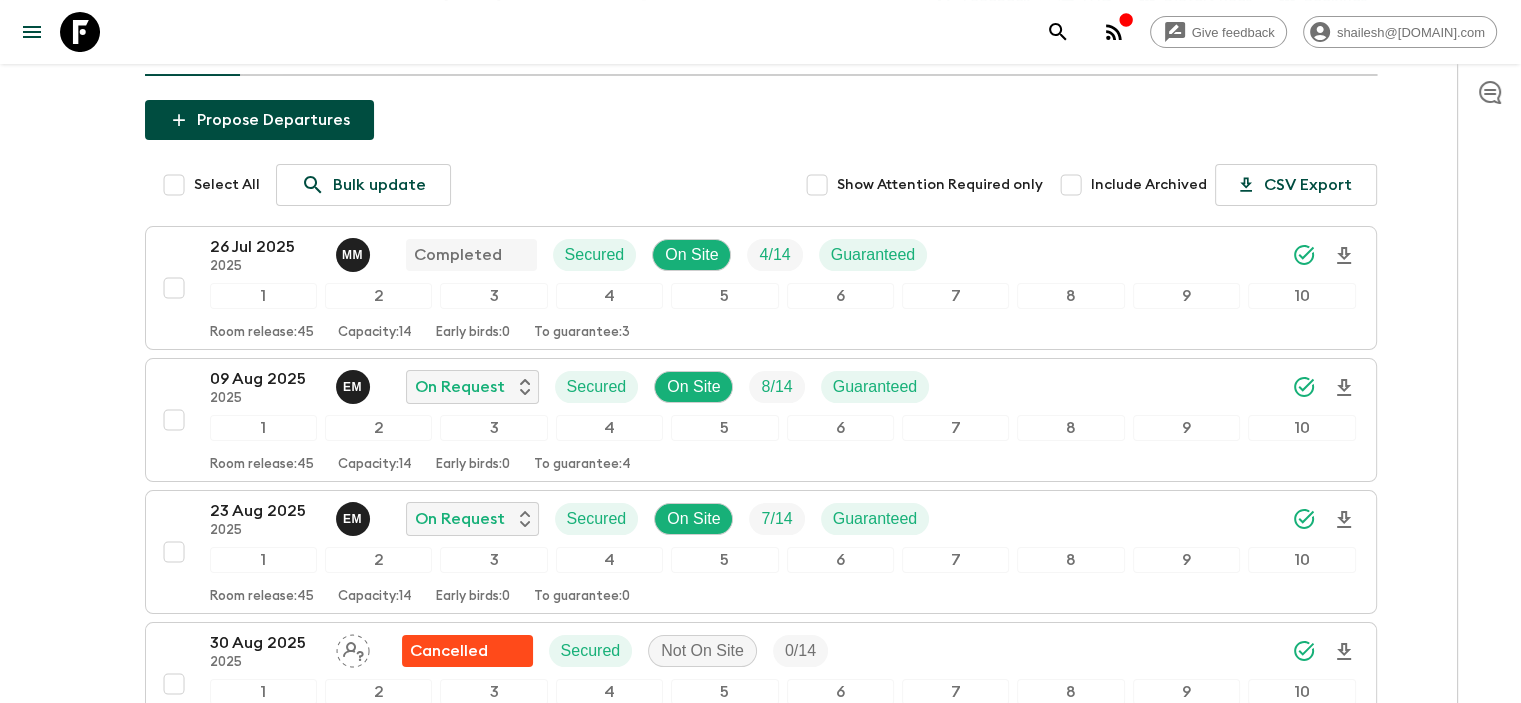 scroll, scrollTop: 0, scrollLeft: 0, axis: both 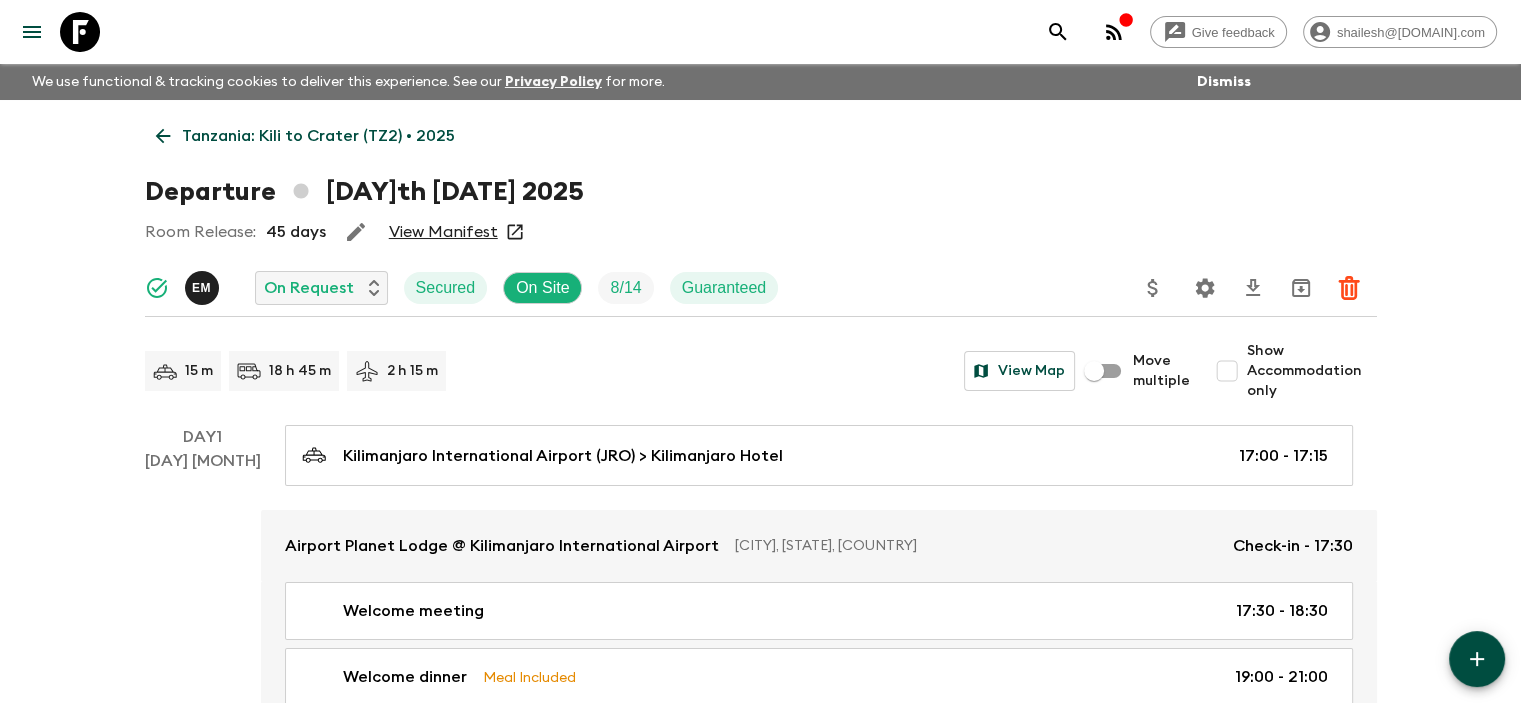 click on "View Manifest" at bounding box center (443, 232) 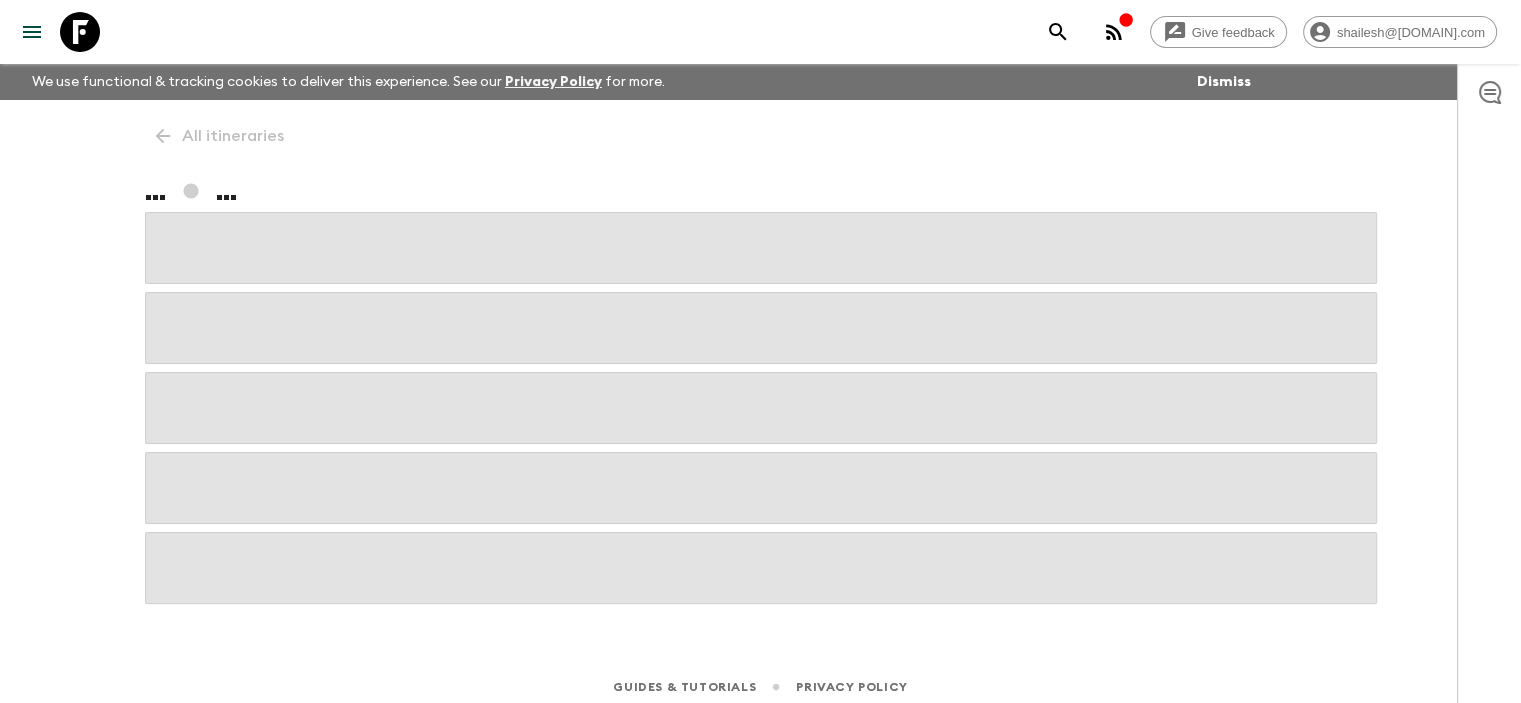 scroll, scrollTop: 11, scrollLeft: 0, axis: vertical 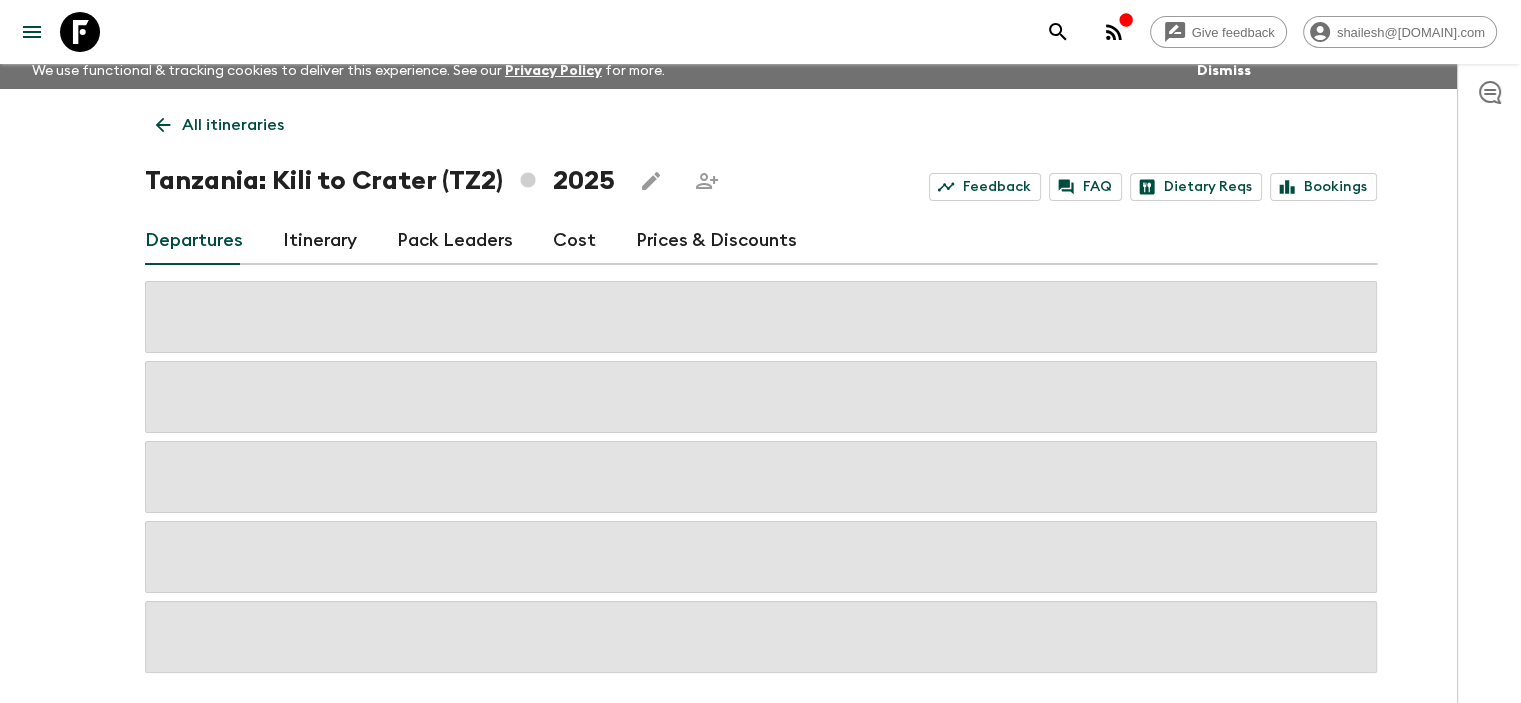 click on "Cost" at bounding box center (574, 241) 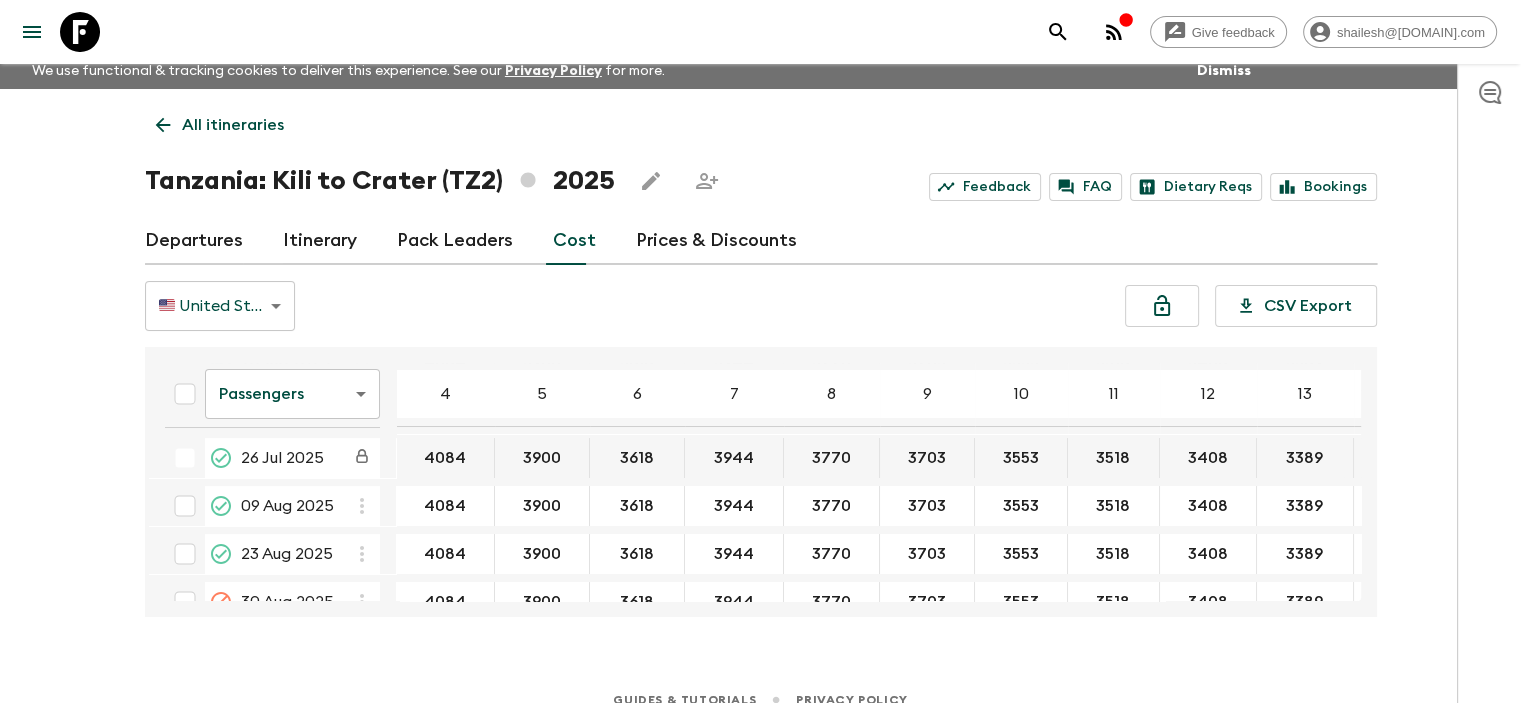 scroll, scrollTop: 100, scrollLeft: 0, axis: vertical 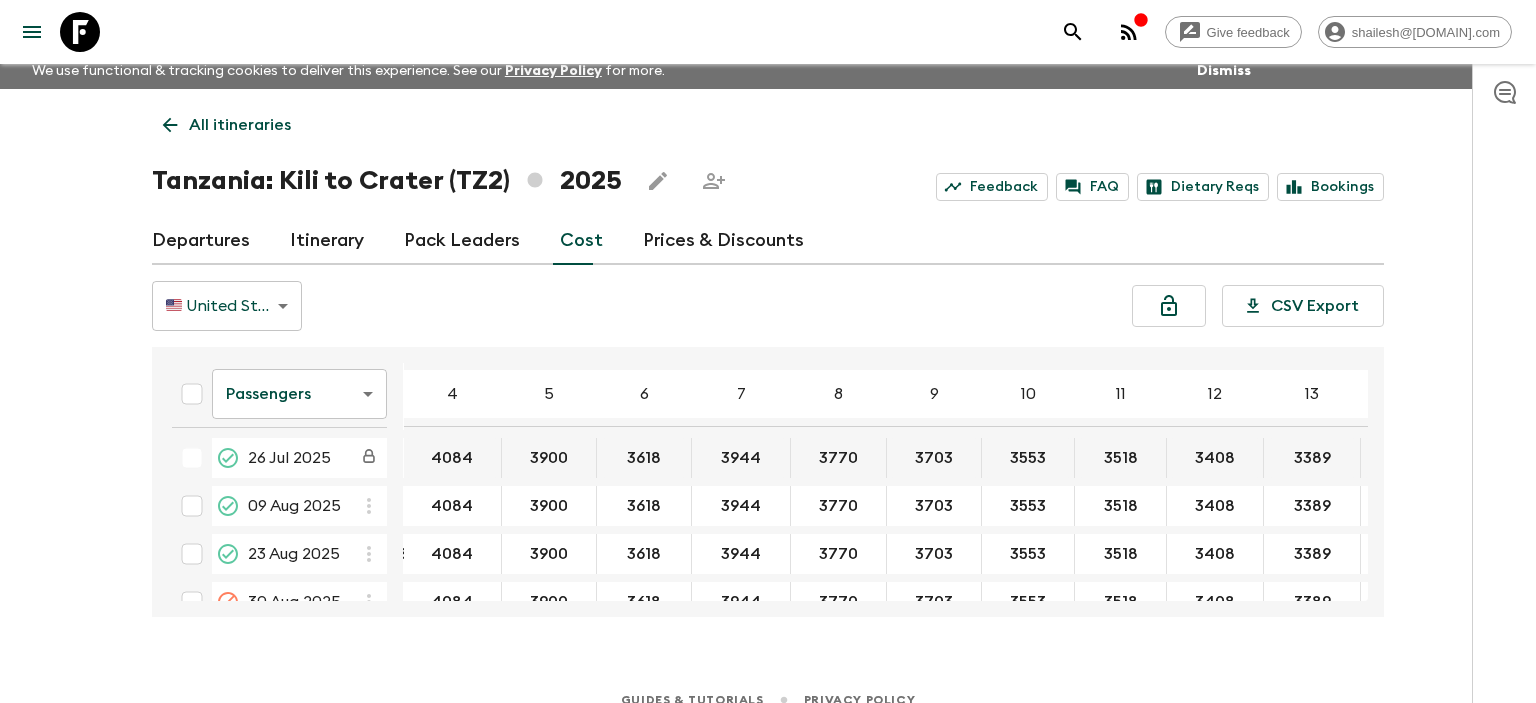 click on "Give feedback shailesh@[DOMAIN].com We use functional & tracking cookies to deliver this experience. See our Privacy Policy for more. Dismiss All itineraries Tanzania: Kili to Crater (TZ2) 2025 Feedback FAQ Dietary Reqs Bookings Departures Itinerary Pack Leaders Cost Prices & Discounts 🇺🇸 United States Dollar (USD) USD ​ CSV Export Passengers passengersCost ​ 4 5 6 7 8 9 10 11 12 13 14 15 16 17 18 28 [DATE] 4084 3900 3618 3944 3770 3703 3553 3518 3408 3389 3526 3502 3420 3405 3335 12 [DATE] 4084 3900 3618 3944 3770 3703 3553 3518 3408 3389 3526 3502 3420 3405 3335 26 [DATE] 4084 3900 3618 3944 3770 3703 3553 3518 3408 3389 3526 3502 3420 3405 3335 09 [DATE] 4084 3900 3618 3944 3770 3703 3553 3518 3408 3389 3526 3502 3420 3405 3335 23 [DATE] 4084 3900 3618 3944 3770 3703 3553 3518 3408 3389 3526 3502 3420 3405 3335 30 [DATE] 4084 3900 3618 3944 3770 3703 3553 3518 3408 3389 3526 3502 3420 3405 3335 13 [DATE] 4084 3900 3618 3944 3770 3703 3553 3518 3408 3389 3526 3502 3420 3405" at bounding box center [768, 358] 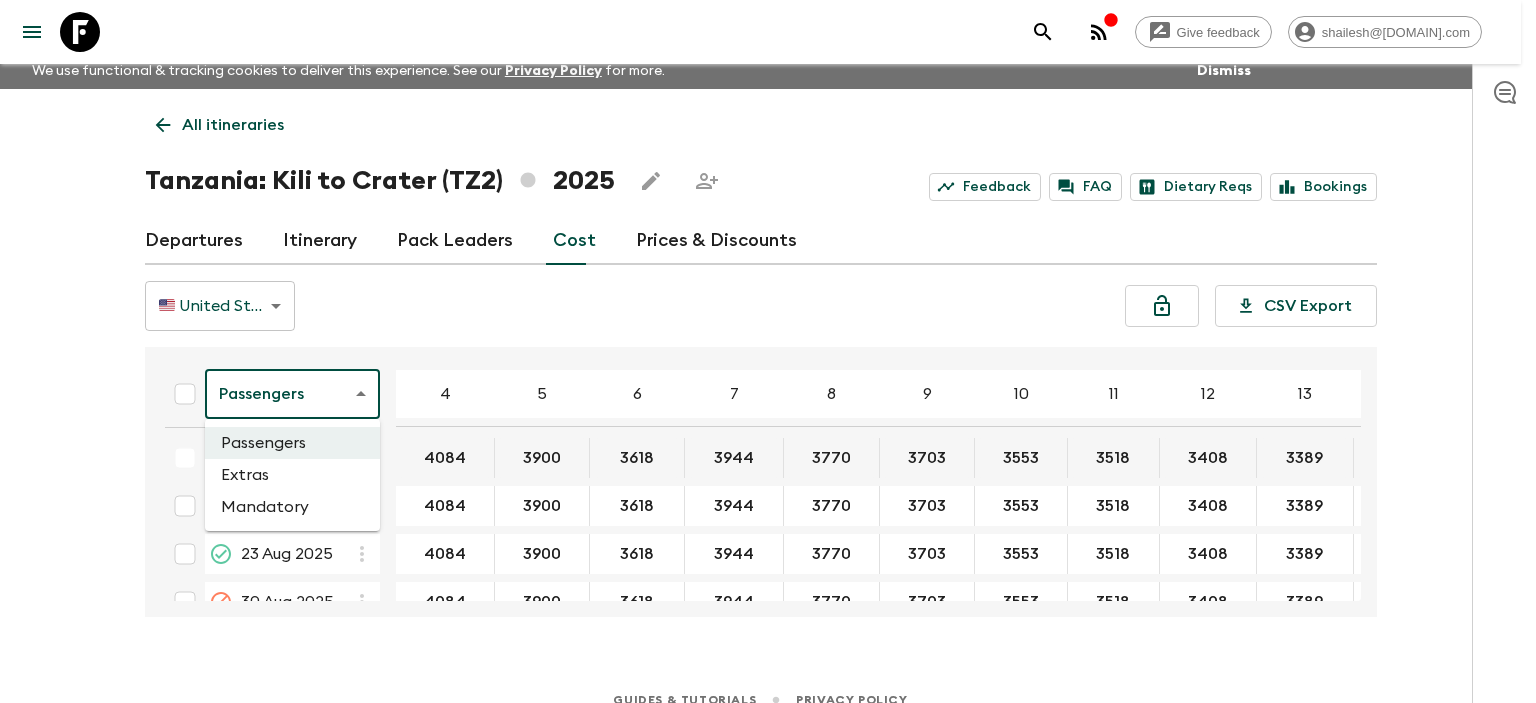 click on "Extras" at bounding box center (292, 475) 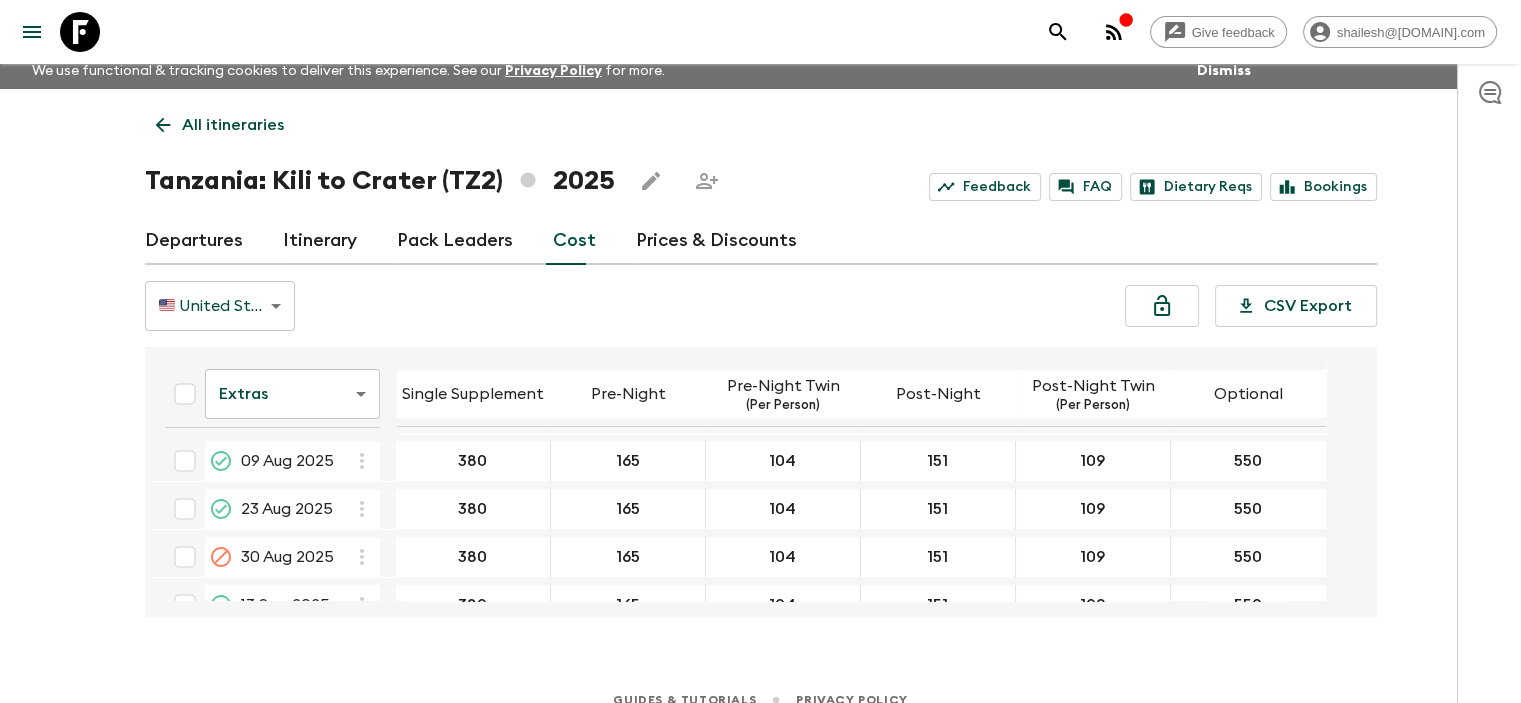 scroll, scrollTop: 100, scrollLeft: 0, axis: vertical 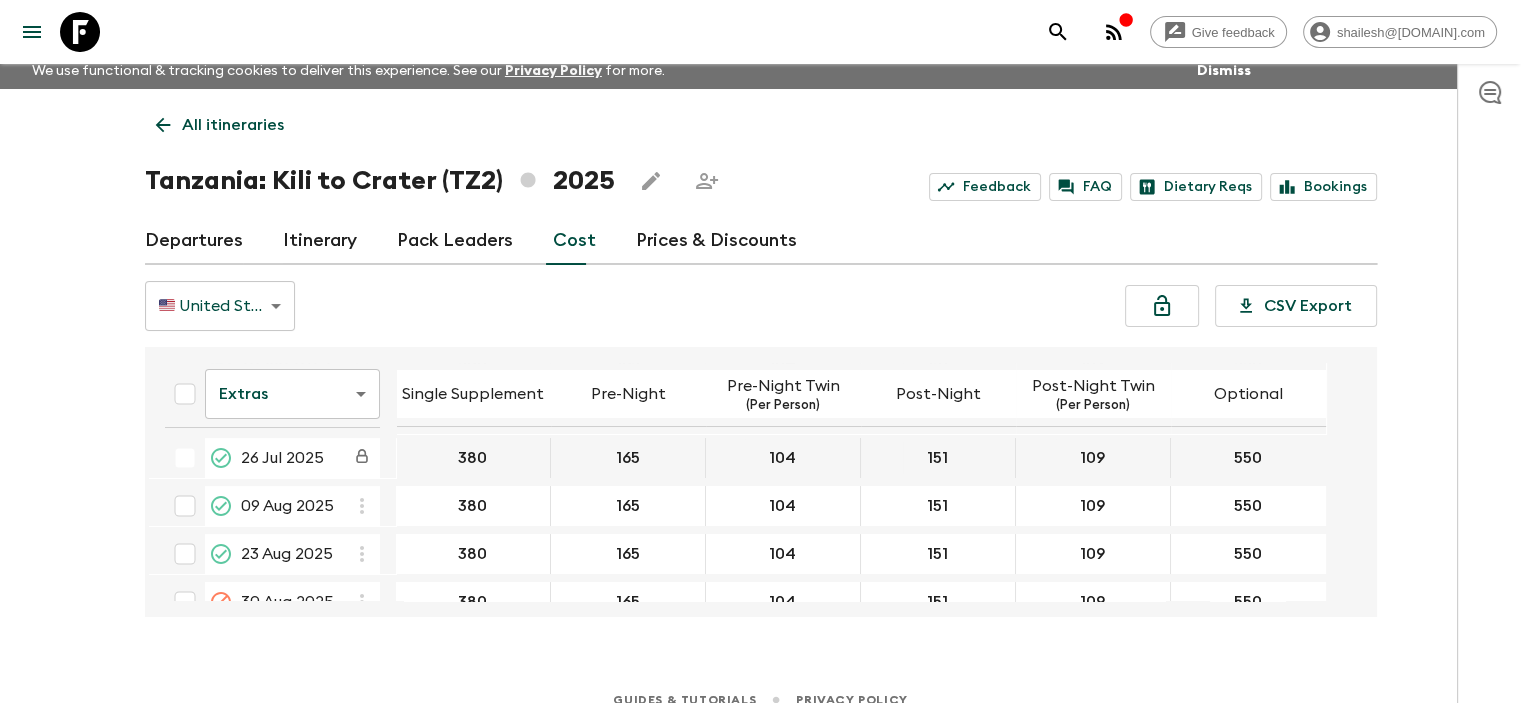 click 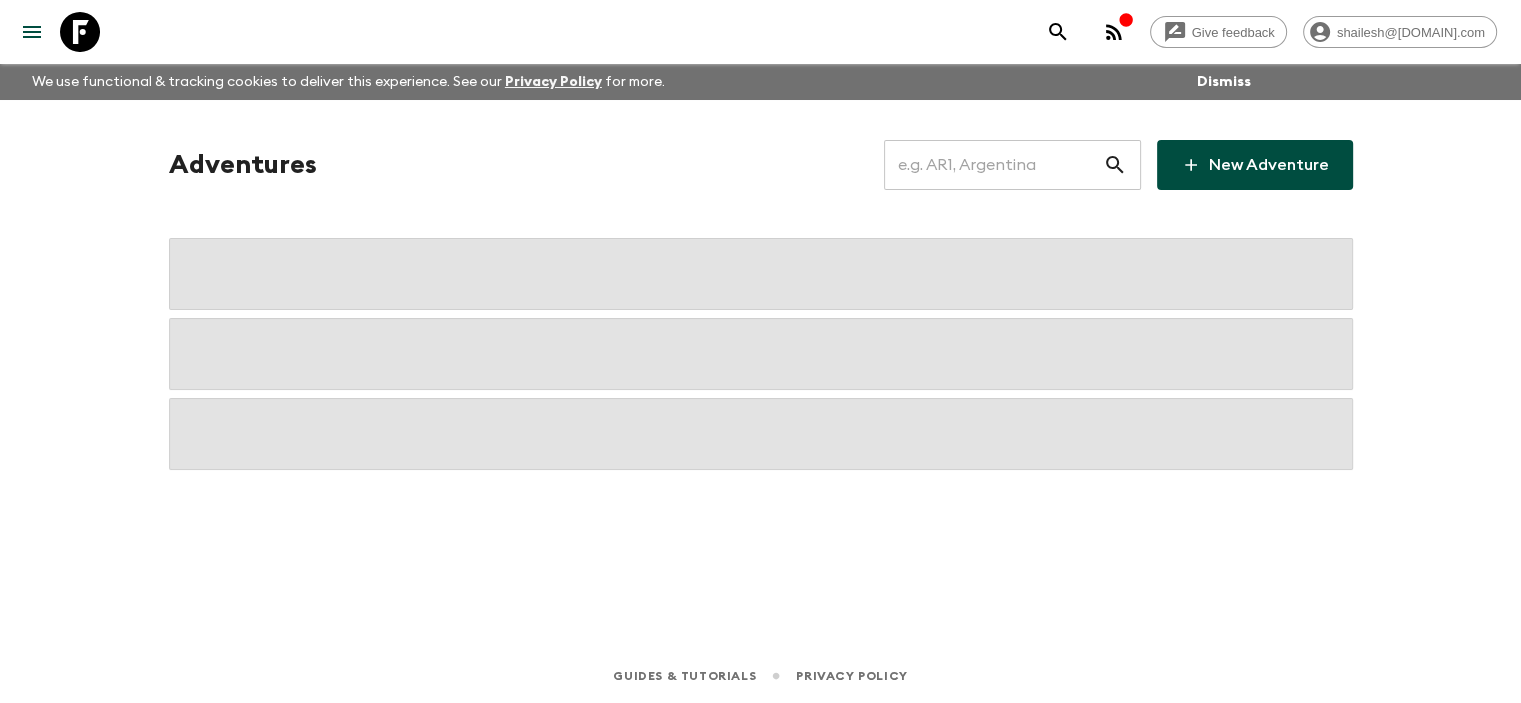 scroll, scrollTop: 0, scrollLeft: 0, axis: both 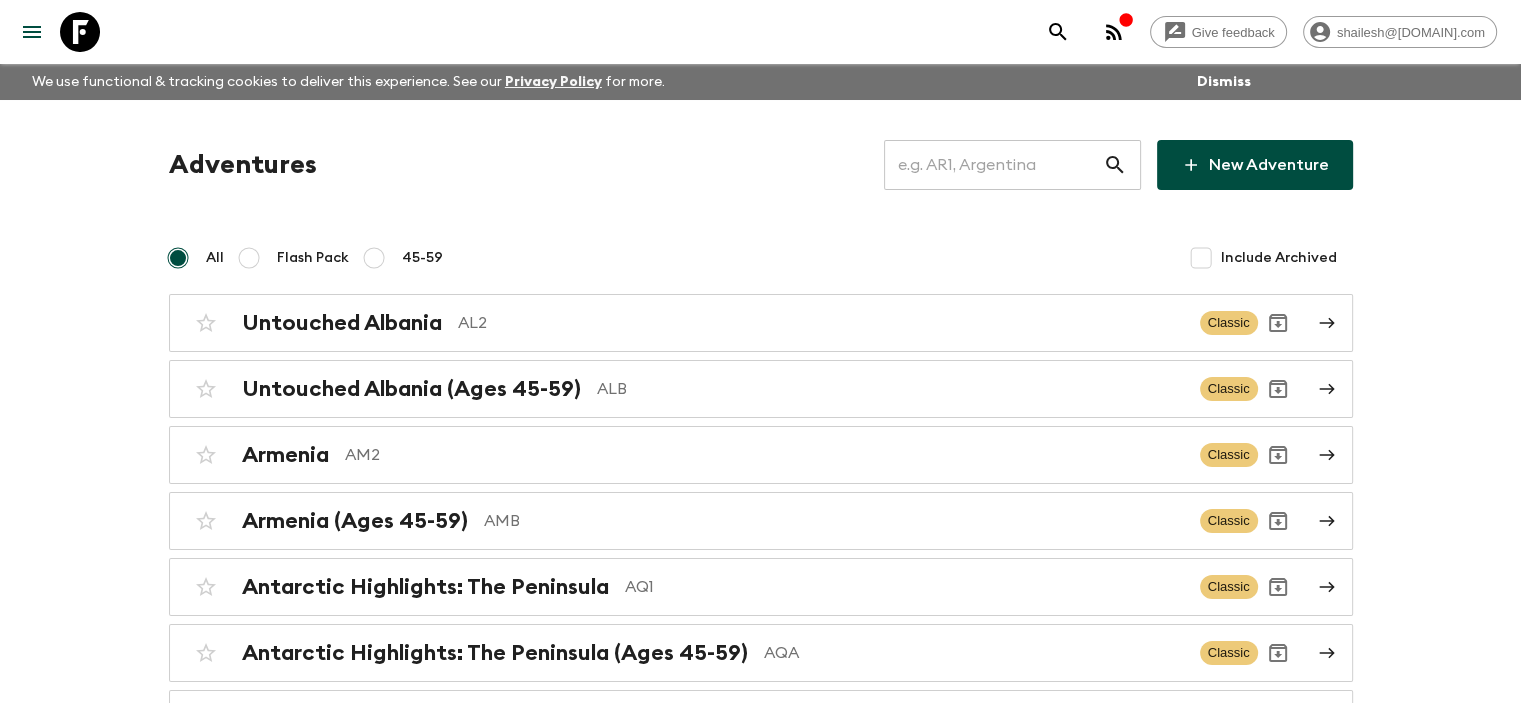 click at bounding box center [993, 165] 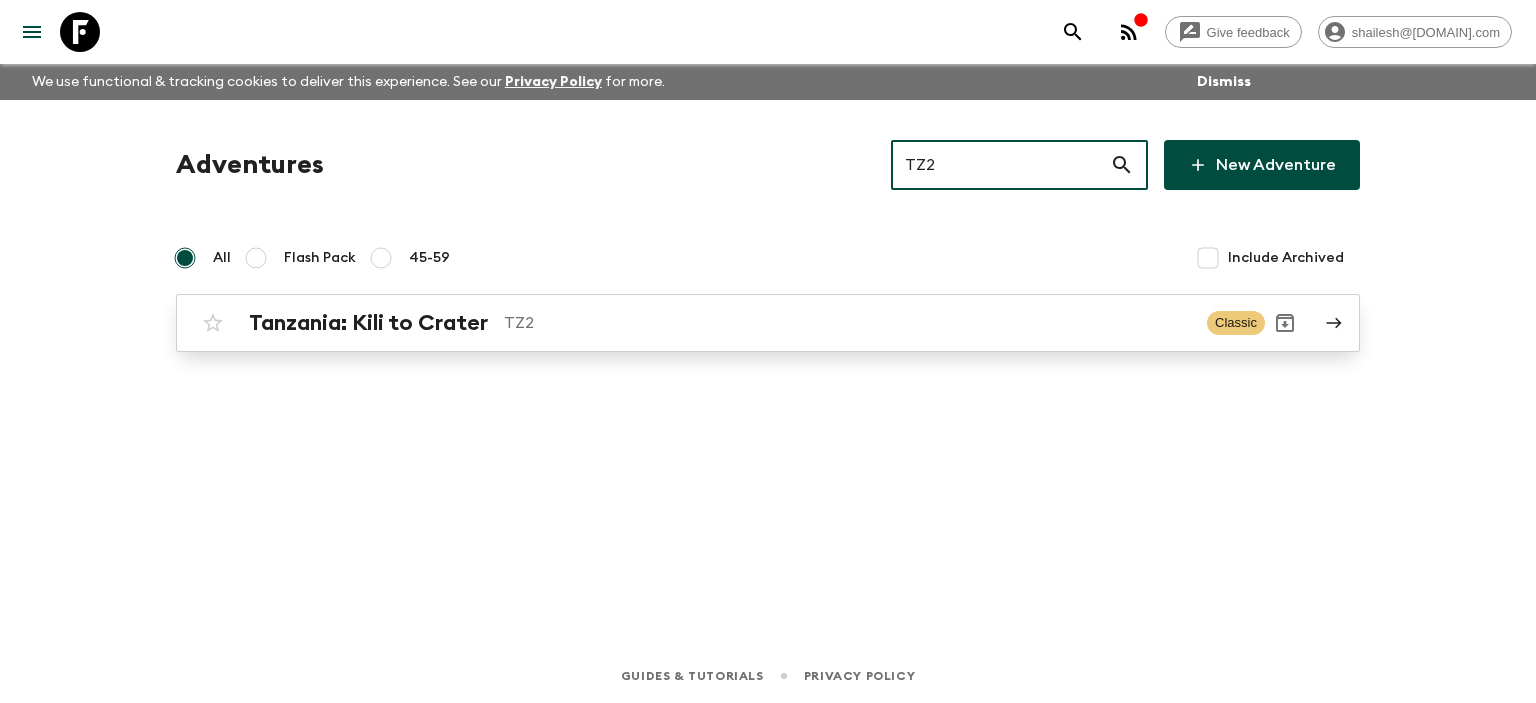 type on "TZ2" 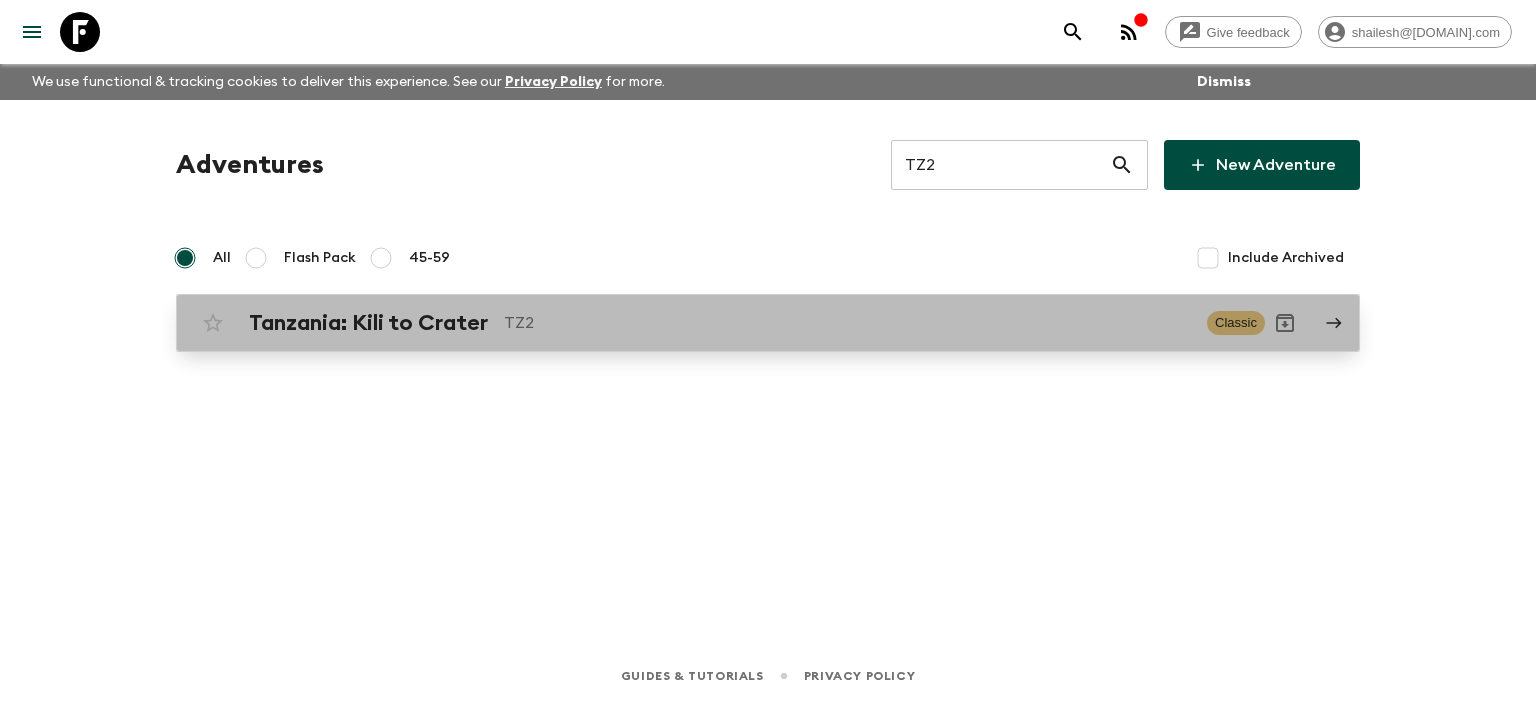 click on "Tanzania: Kili to Crater TZ2 Classic" at bounding box center [768, 323] 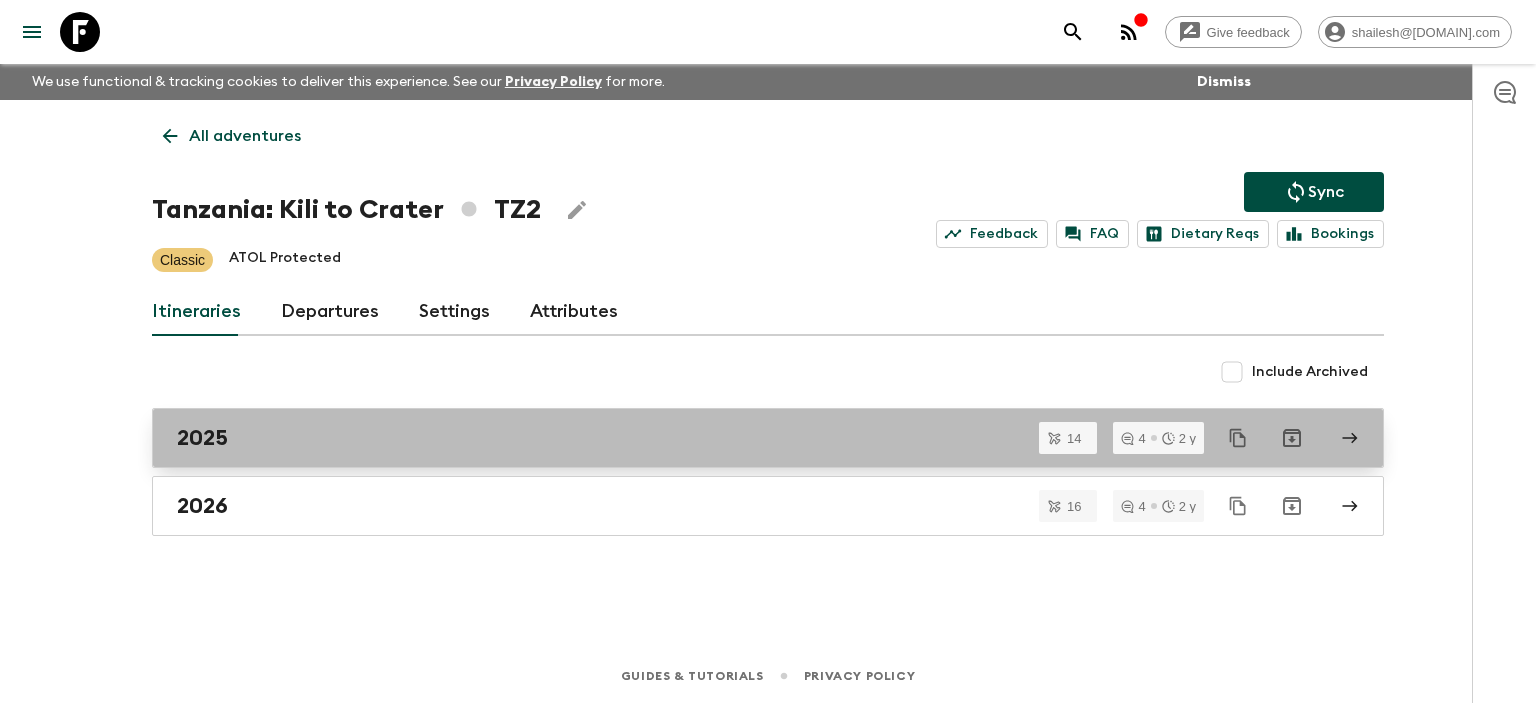 click on "2025" at bounding box center (749, 438) 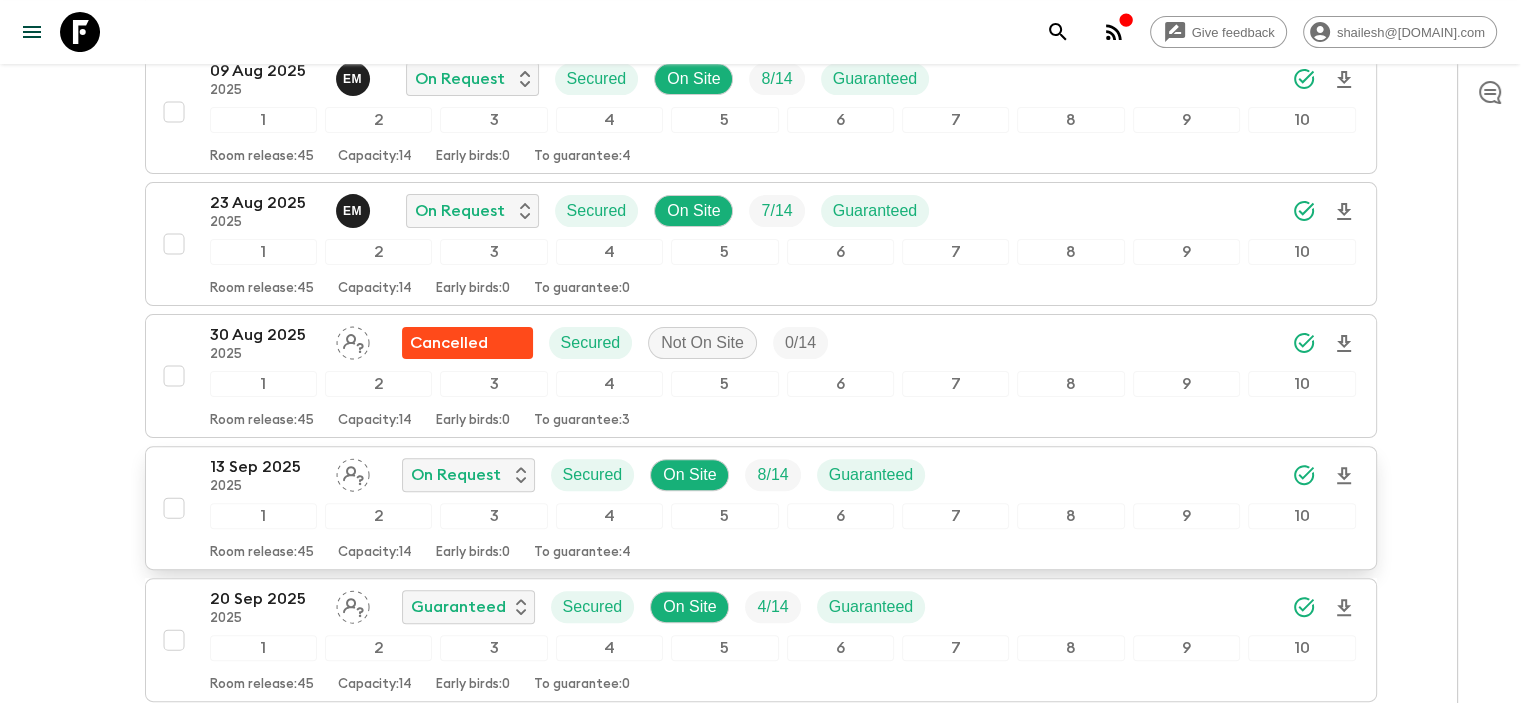 scroll, scrollTop: 500, scrollLeft: 0, axis: vertical 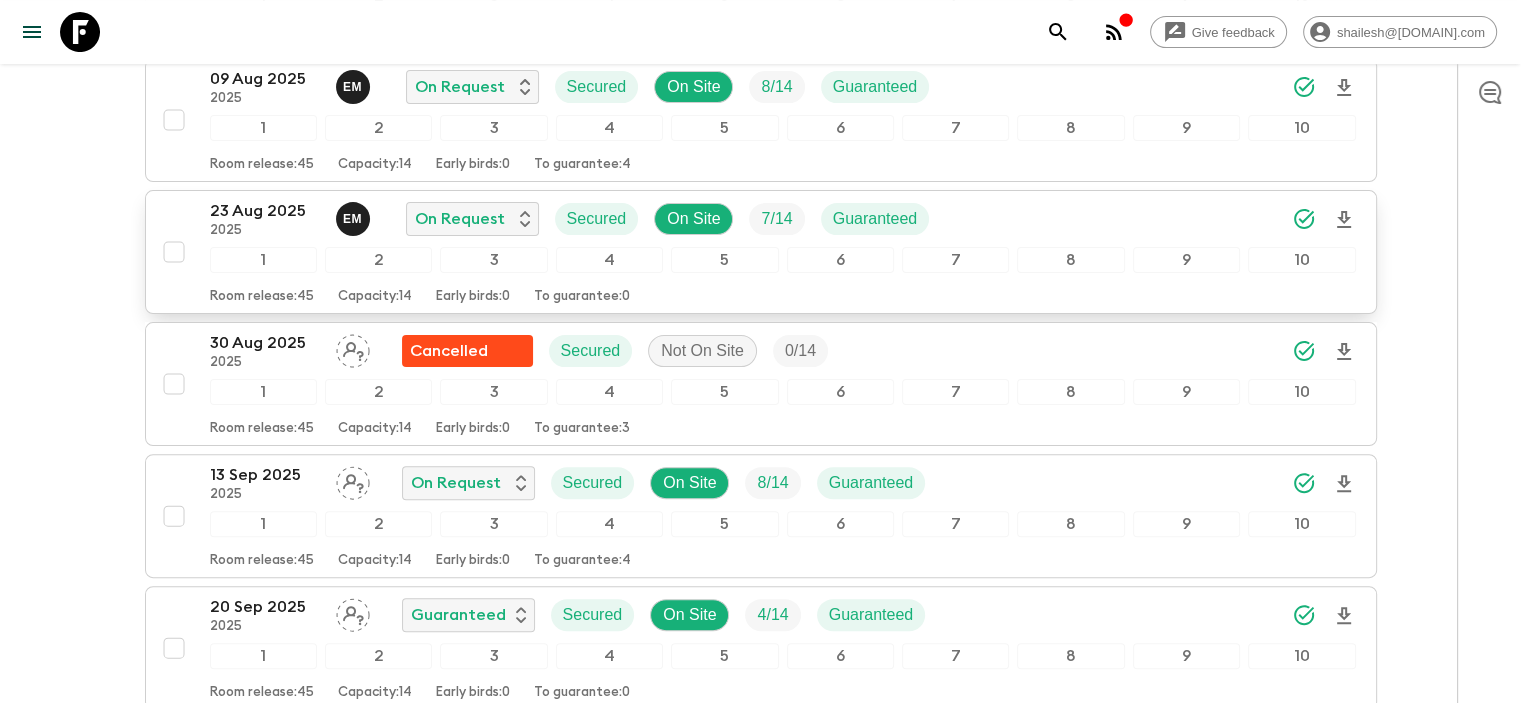 click on "23 Aug 2025" at bounding box center [265, 211] 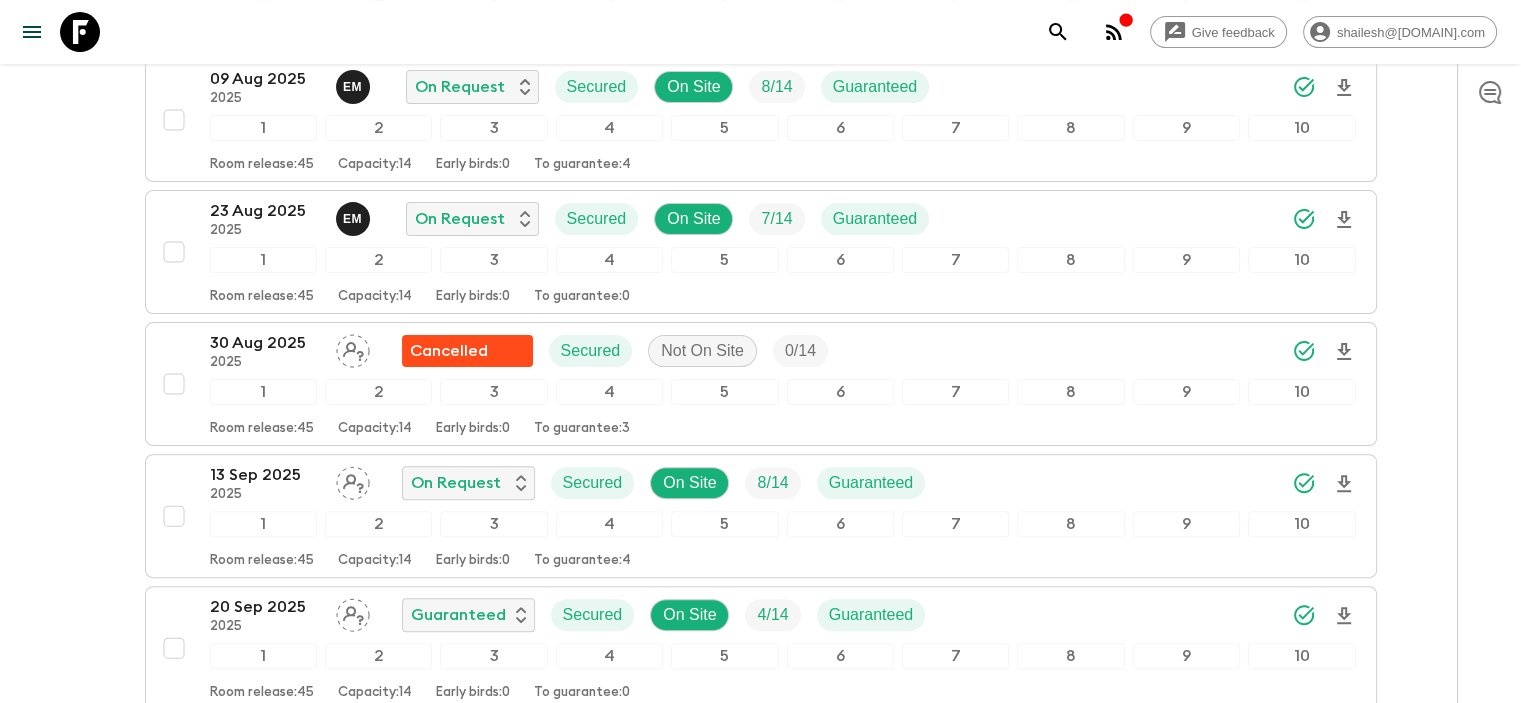 scroll, scrollTop: 0, scrollLeft: 0, axis: both 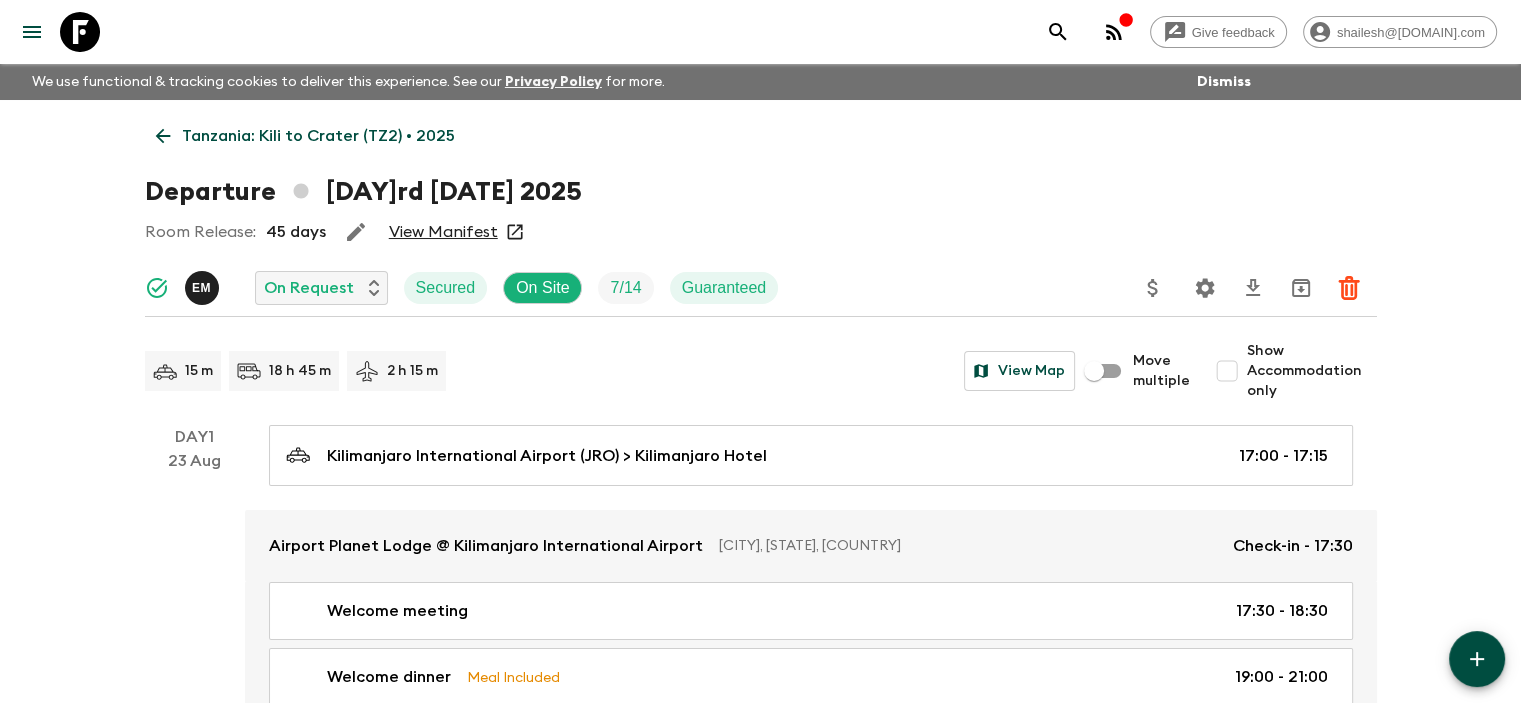 click on "View Manifest" at bounding box center (443, 232) 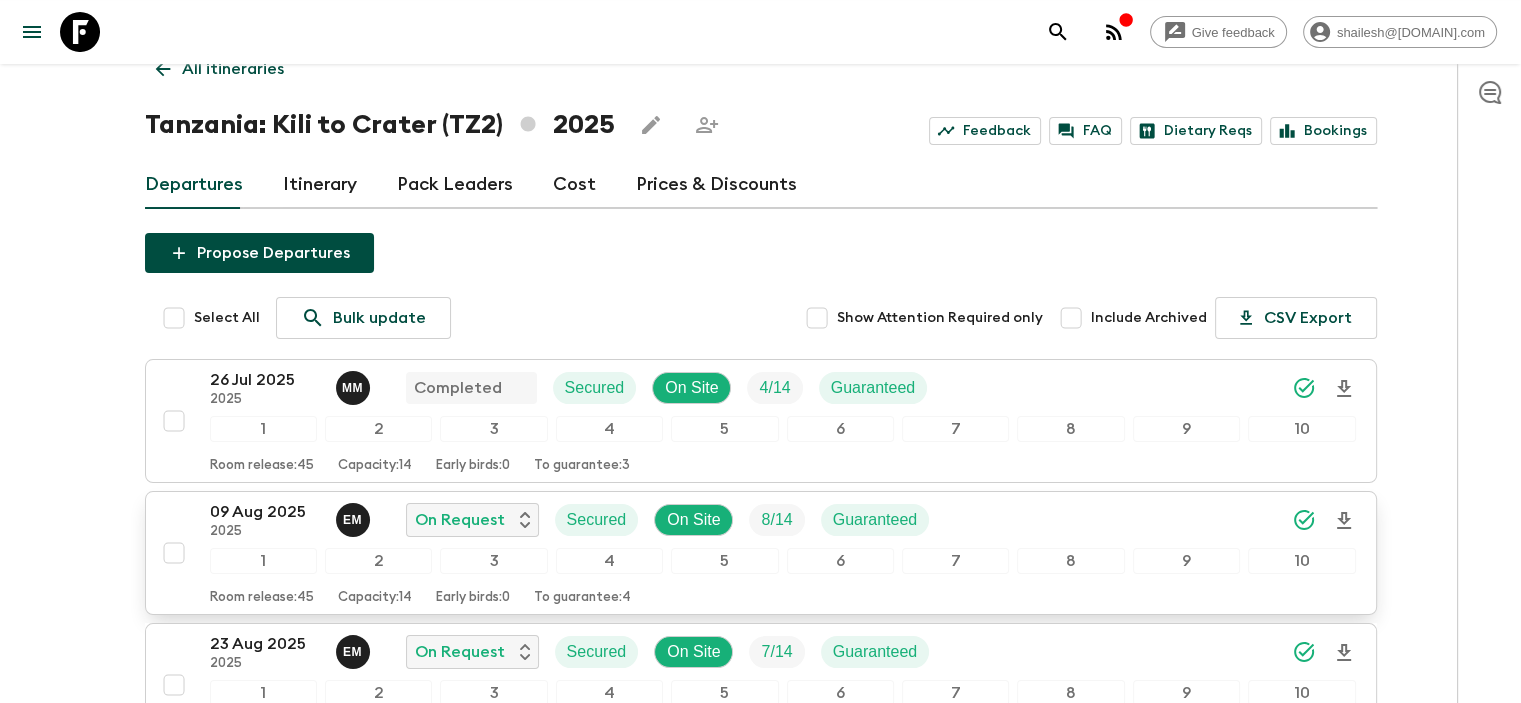 scroll, scrollTop: 111, scrollLeft: 0, axis: vertical 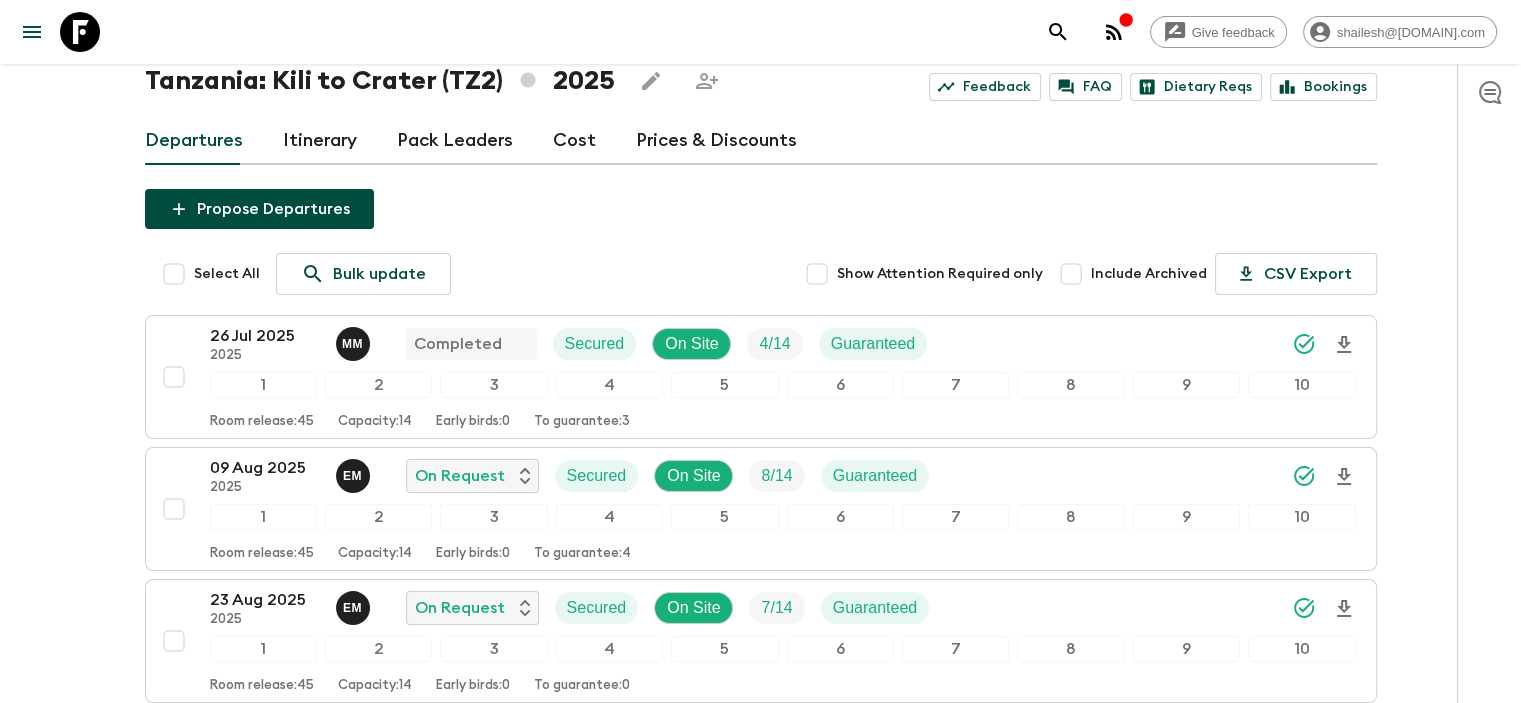 click on "Cost" at bounding box center [574, 141] 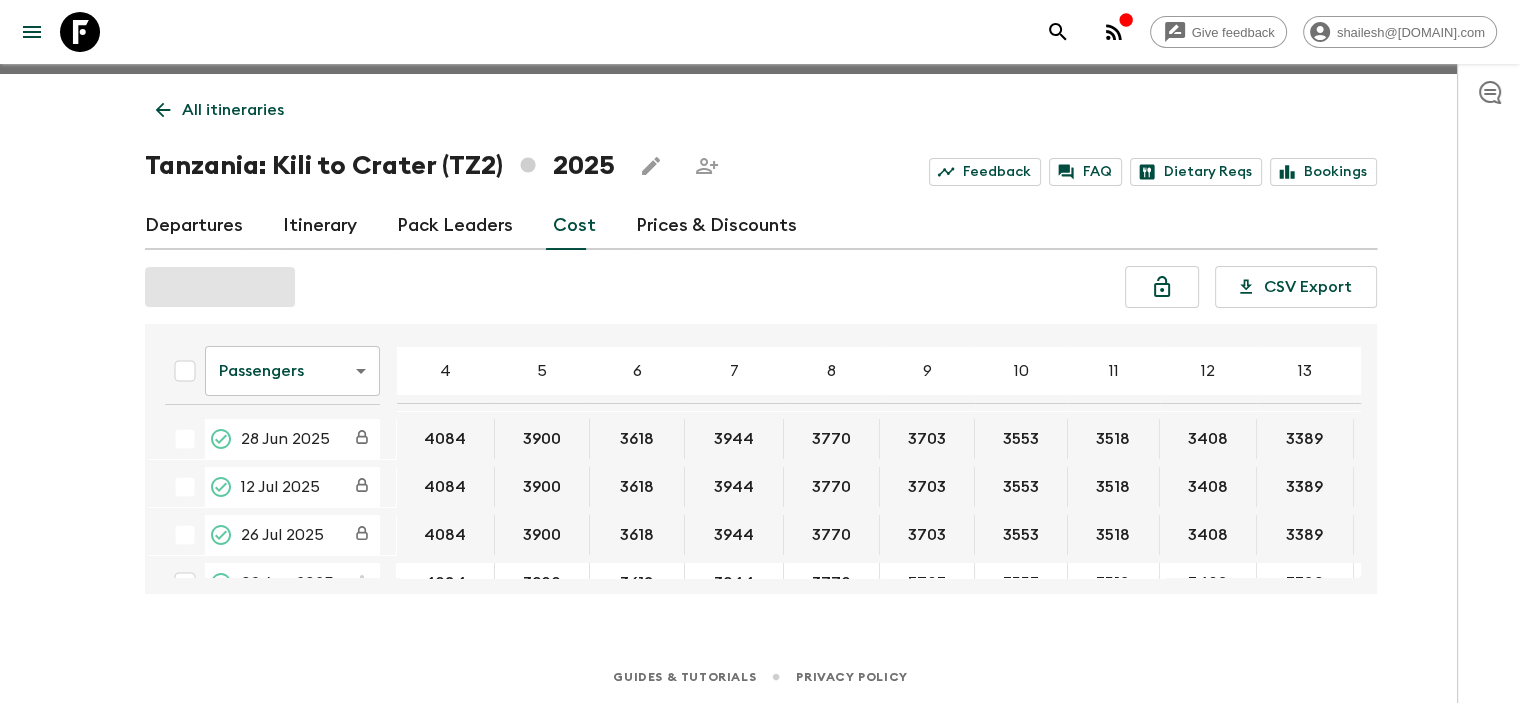 scroll, scrollTop: 35, scrollLeft: 0, axis: vertical 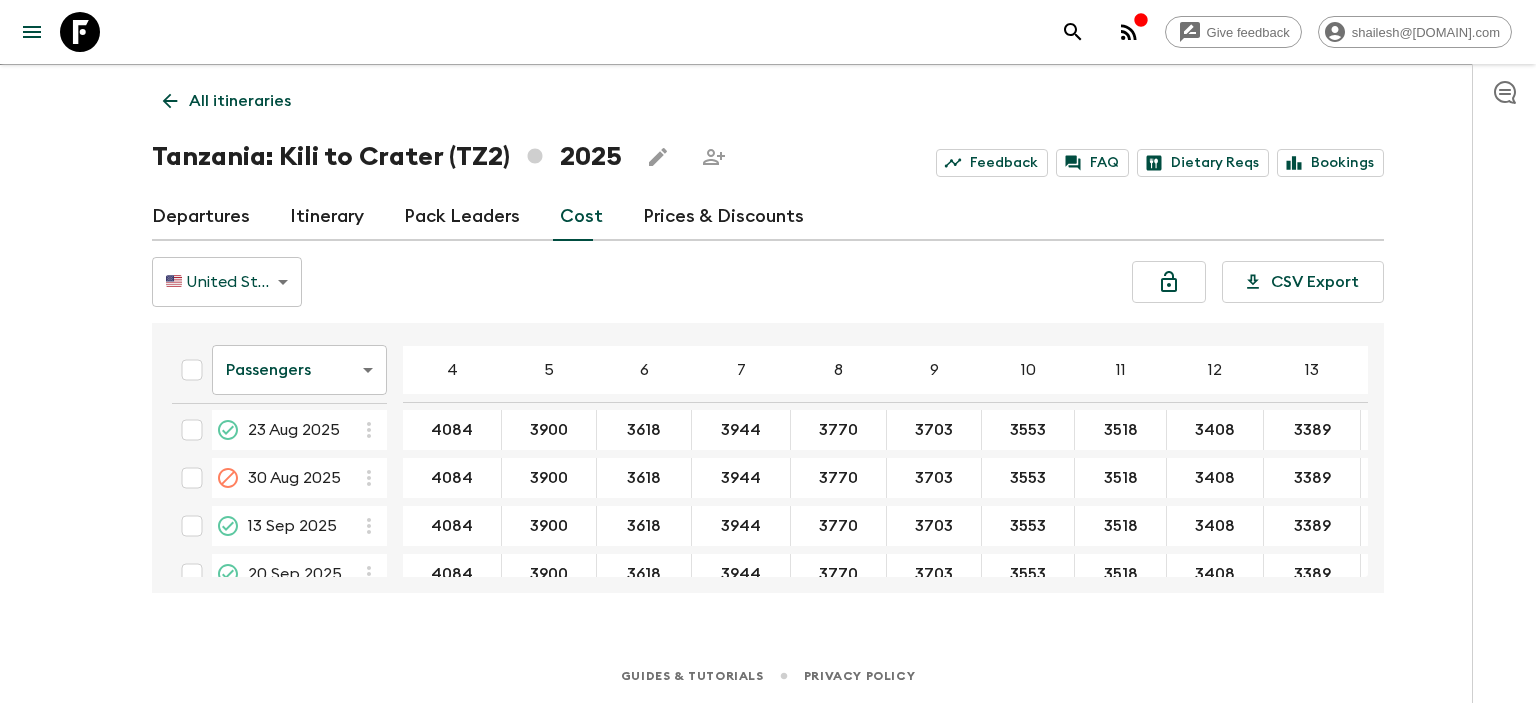 click on "Give feedback shailesh@[DOMAIN].com We use functional & tracking cookies to deliver this experience. See our Privacy Policy for more. Dismiss All itineraries Tanzania: Kili to Crater (TZ2) 2025 Feedback FAQ Dietary Reqs Bookings Departures Itinerary Pack Leaders Cost Prices & Discounts 🇺🇸 United States Dollar (USD) USD ​ CSV Export Passengers passengersCost ​ 4 5 6 7 8 9 10 11 12 13 14 15 16 17 18 28 [DATE] 4084 3900 3618 3944 3770 3703 3553 3518 3408 3389 3526 3502 3420 3405 3335 12 [DATE] 4084 3900 3618 3944 3770 3703 3553 3518 3408 3389 3526 3502 3420 3405 3335 26 [DATE] 4084 3900 3618 3944 3770 3703 3553 3518 3408 3389 3526 3502 3420 3405 3335 09 [DATE] 4084 3900 3618 3944 3770 3703 3553 3518 3408 3389 3526 3502 3420 3405 3335 23 [DATE] 4084 3900 3618 3944 3770 3703 3553 3518 3408 3389 3526 3502 3420 3405 3335 30 [DATE] 4084 3900 3618 3944 3770 3703 3553 3518 3408 3389 3526 3502 3420 3405 3335 13 [DATE] 4084 3900 3618 3944 3770 3703 3553 3518 3408 3389 3526 3502 3420 3405" at bounding box center (768, 334) 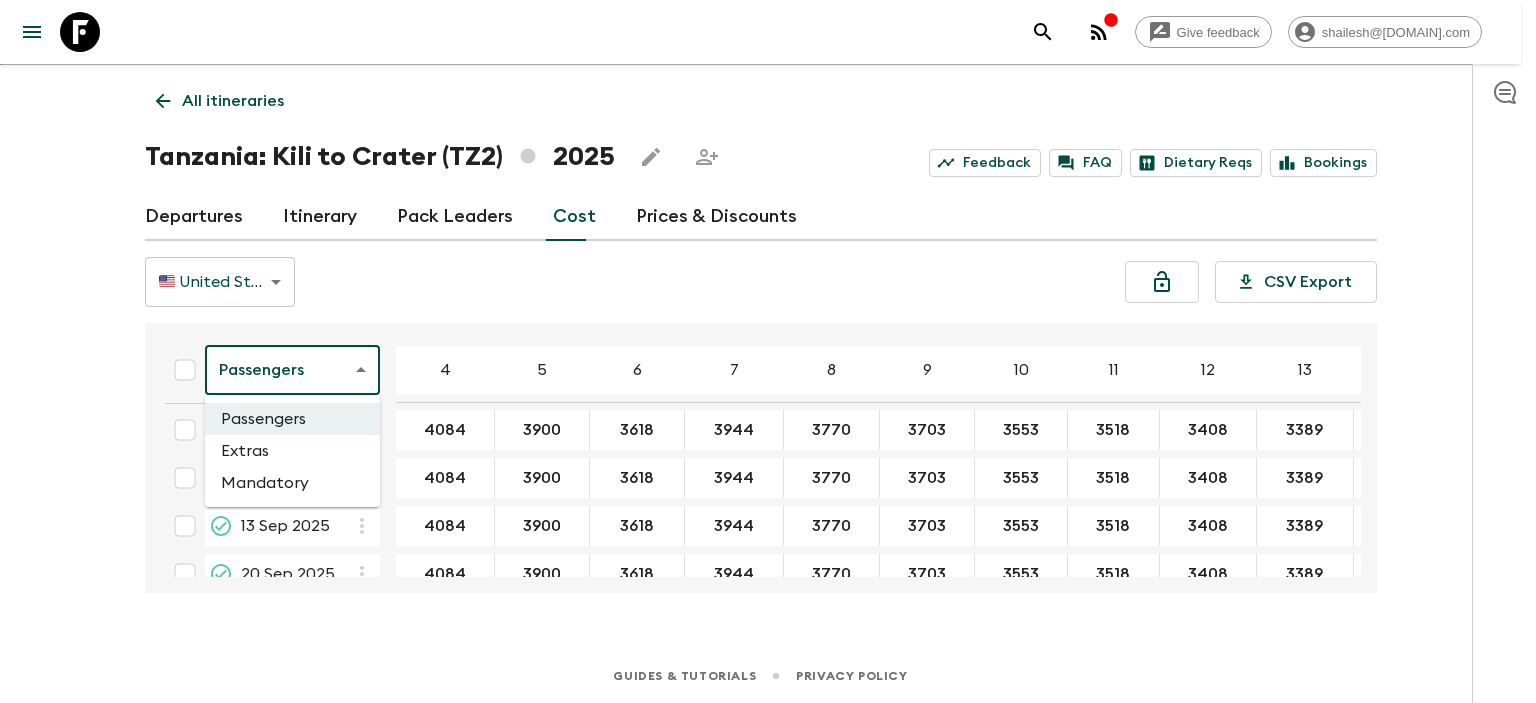 click on "Extras" at bounding box center (292, 451) 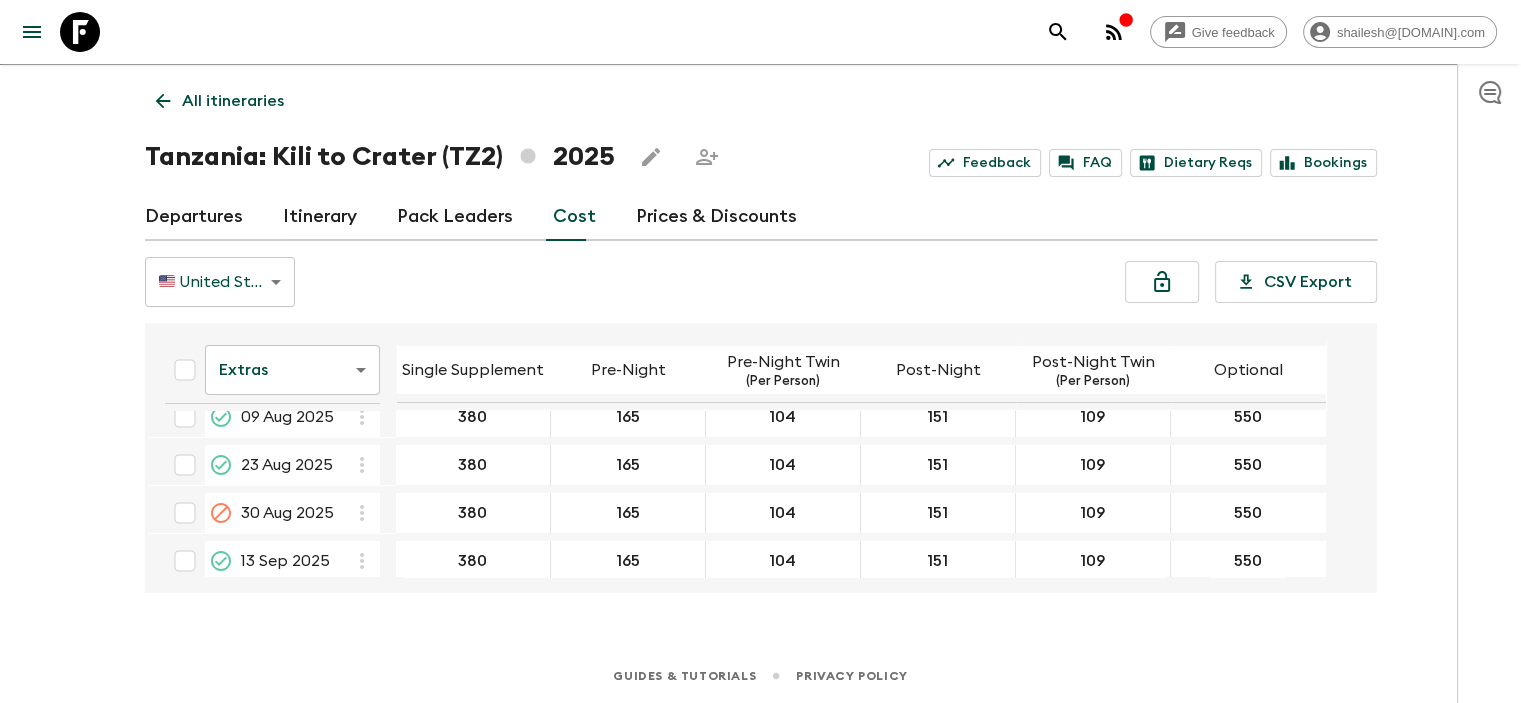scroll, scrollTop: 200, scrollLeft: 0, axis: vertical 